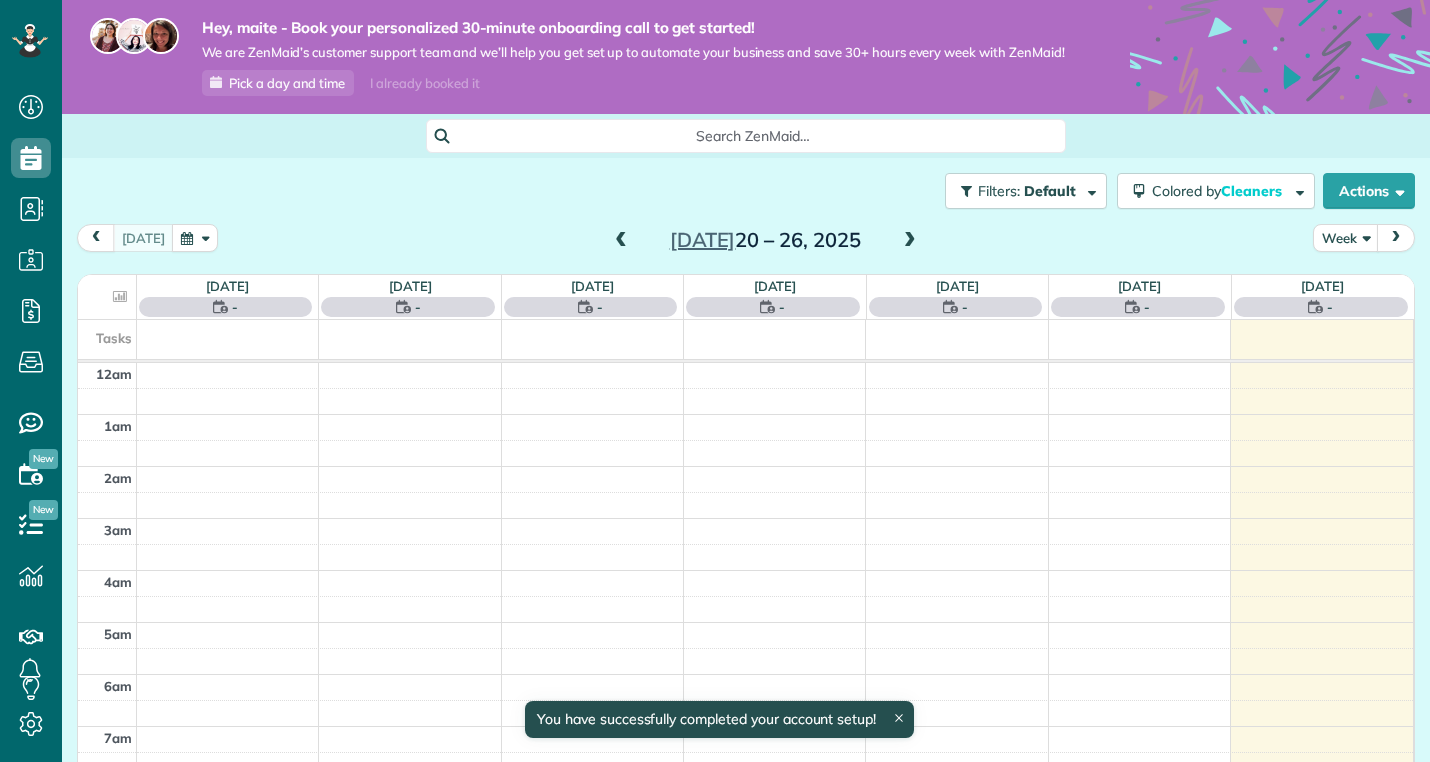scroll, scrollTop: 0, scrollLeft: 0, axis: both 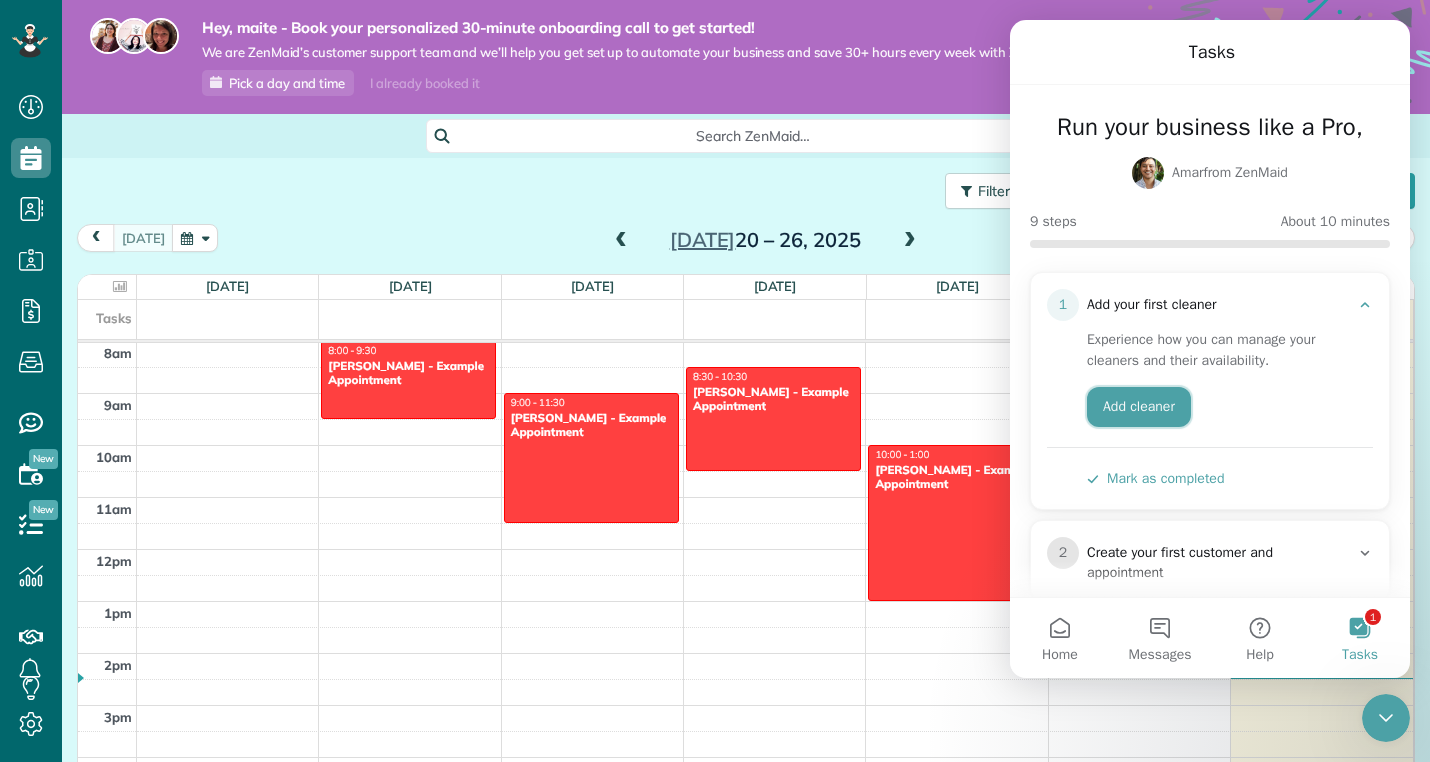 click on "Add cleaner" at bounding box center (1139, 407) 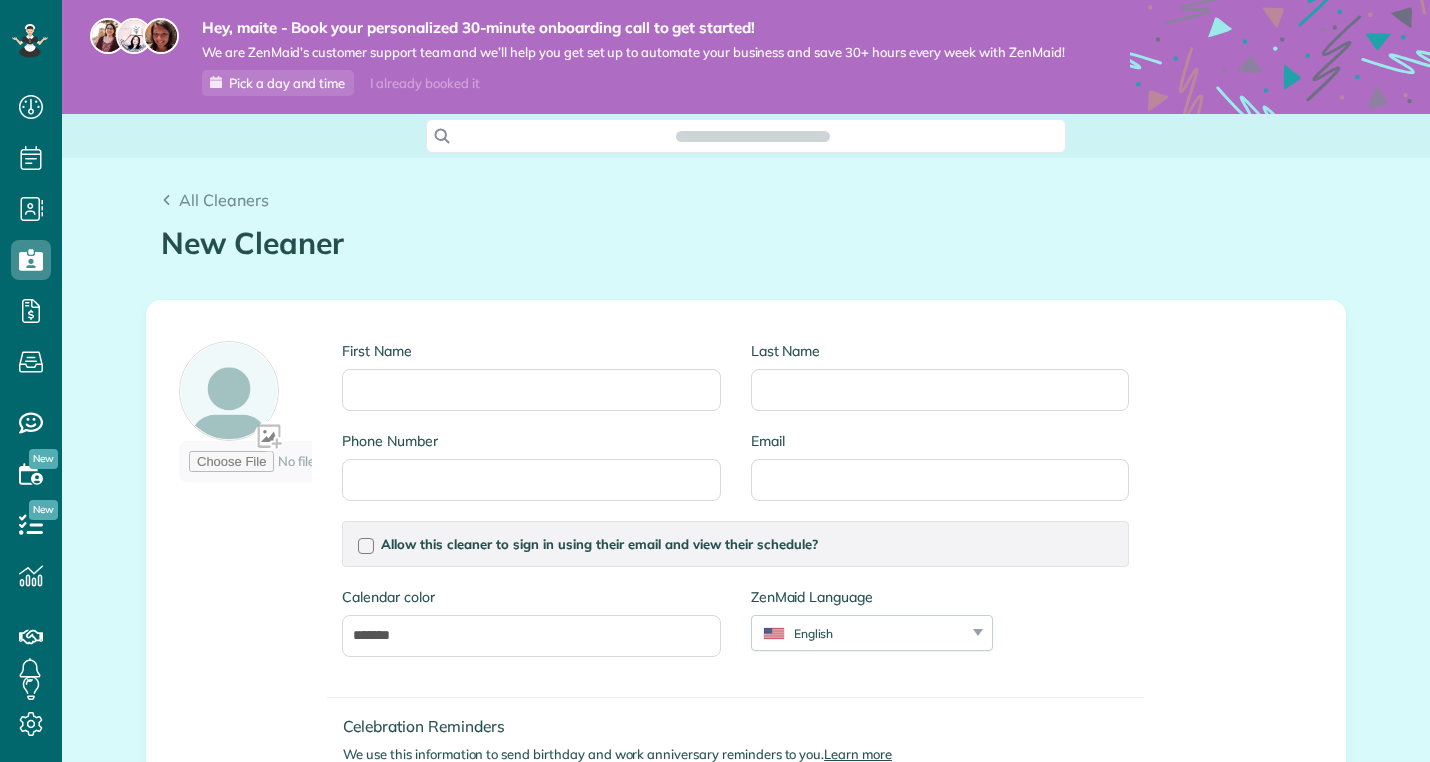 scroll, scrollTop: 0, scrollLeft: 0, axis: both 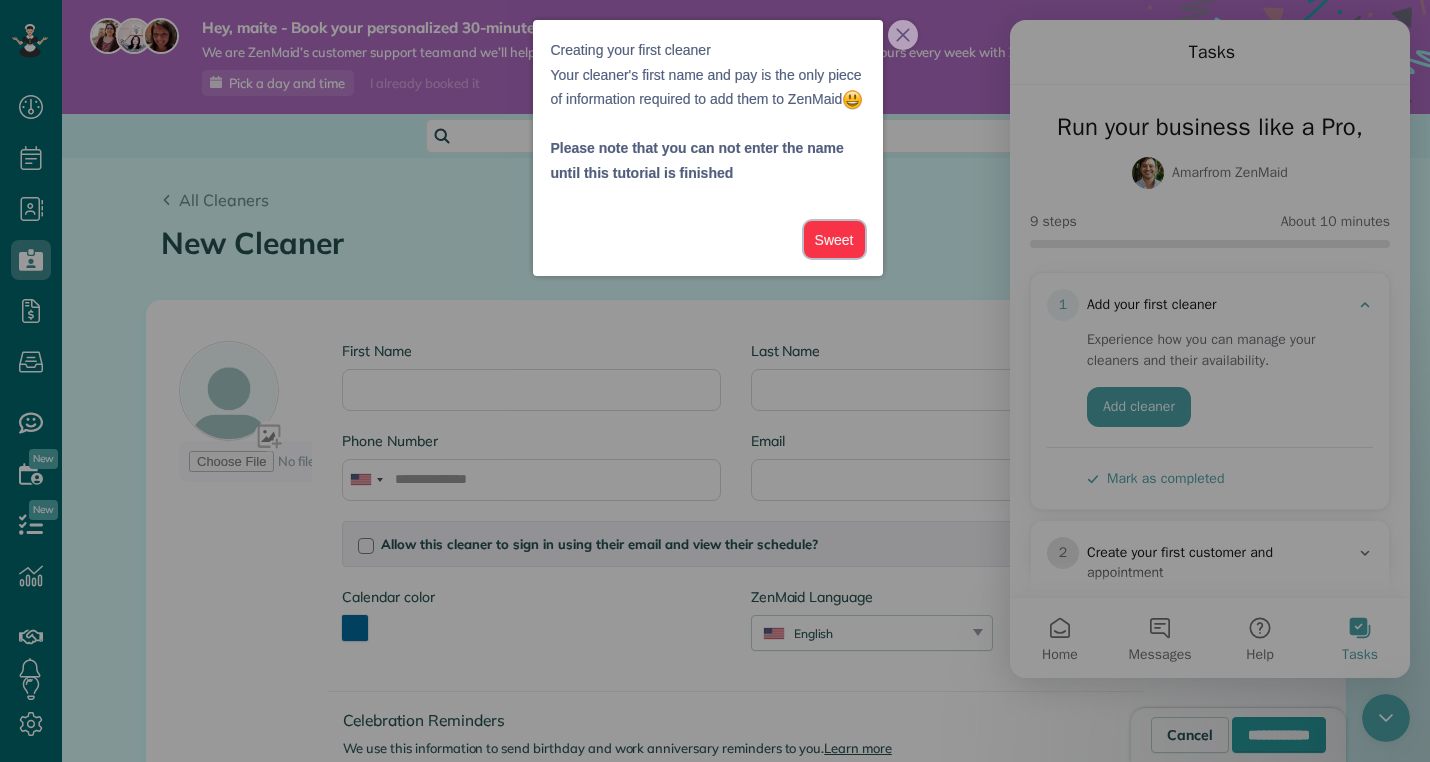 click on "Sweet" at bounding box center (834, 239) 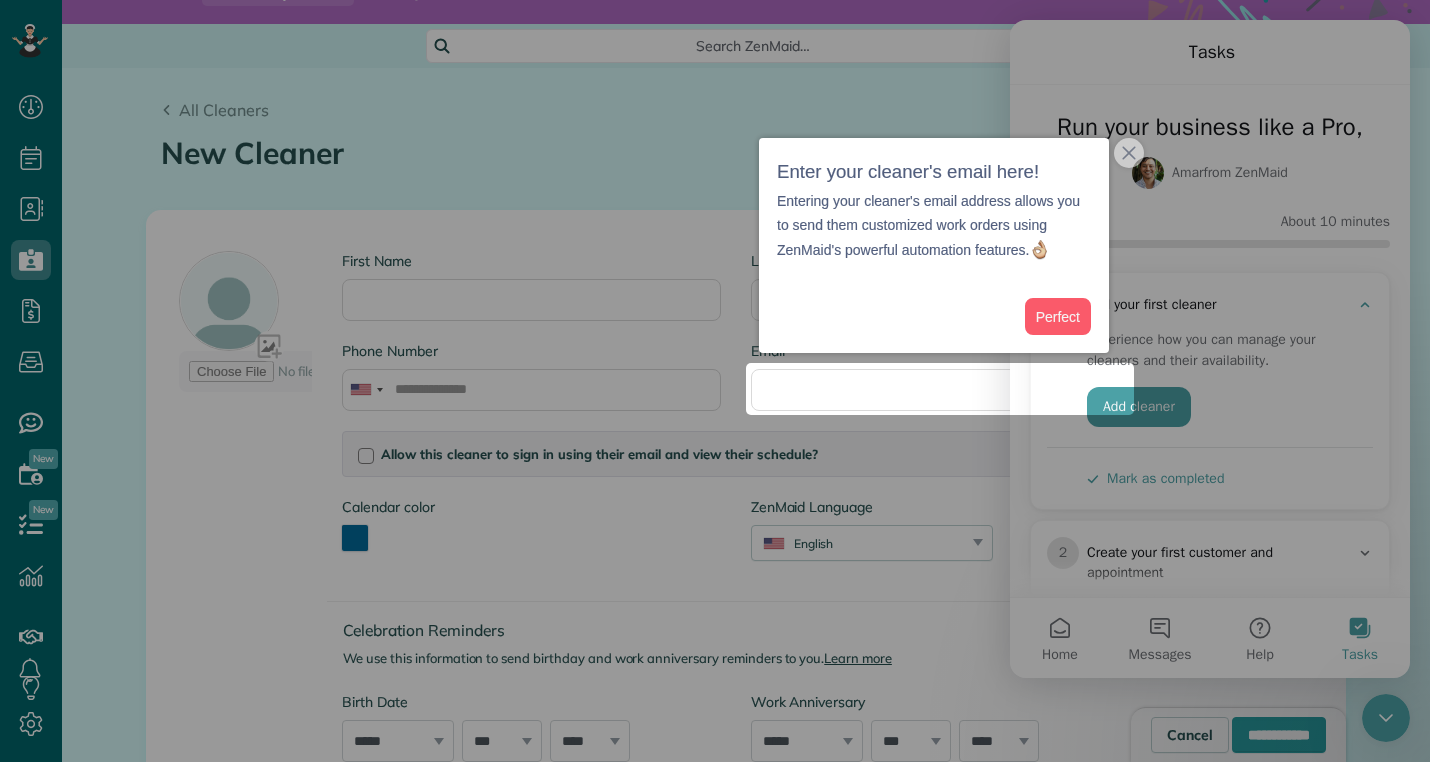 scroll, scrollTop: 98, scrollLeft: 0, axis: vertical 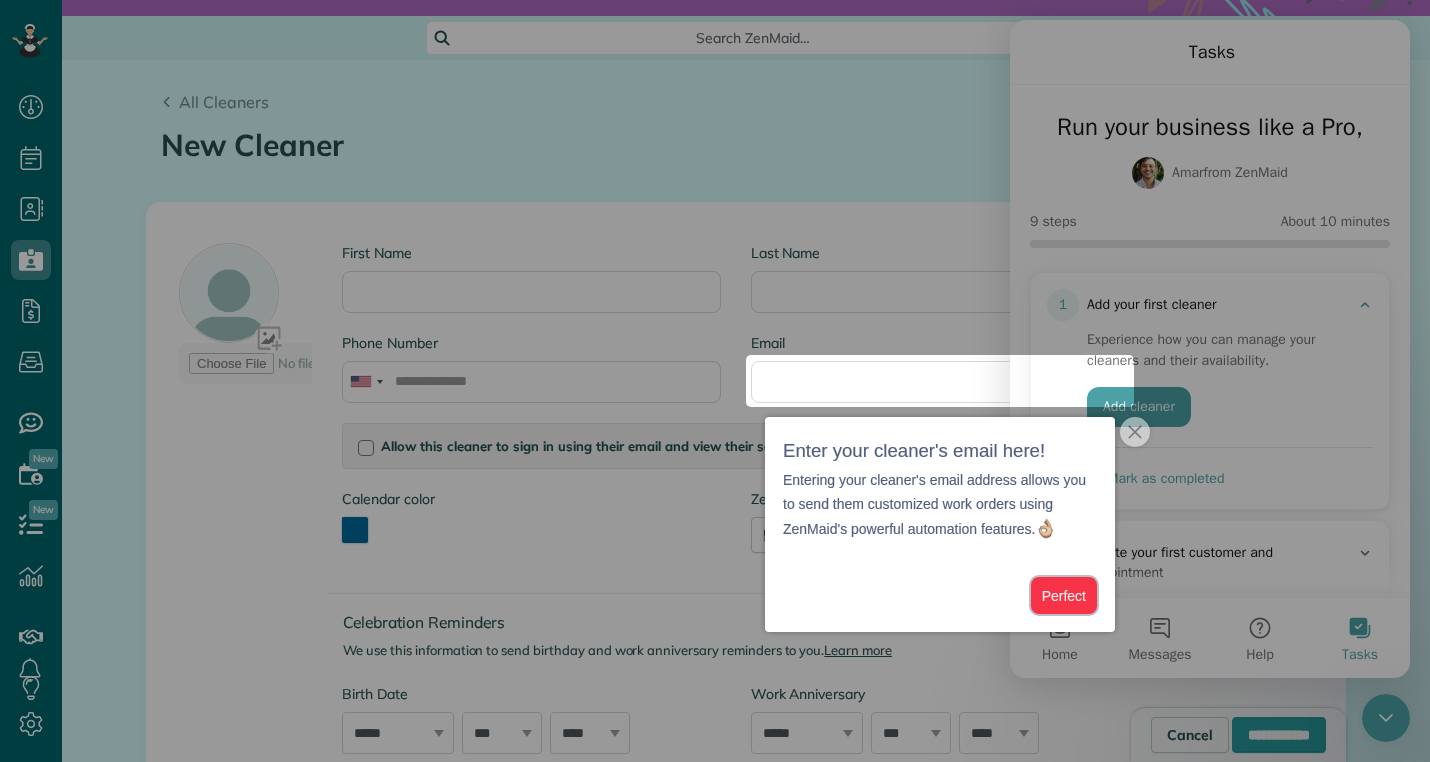 click on "Perfect" at bounding box center [1064, 595] 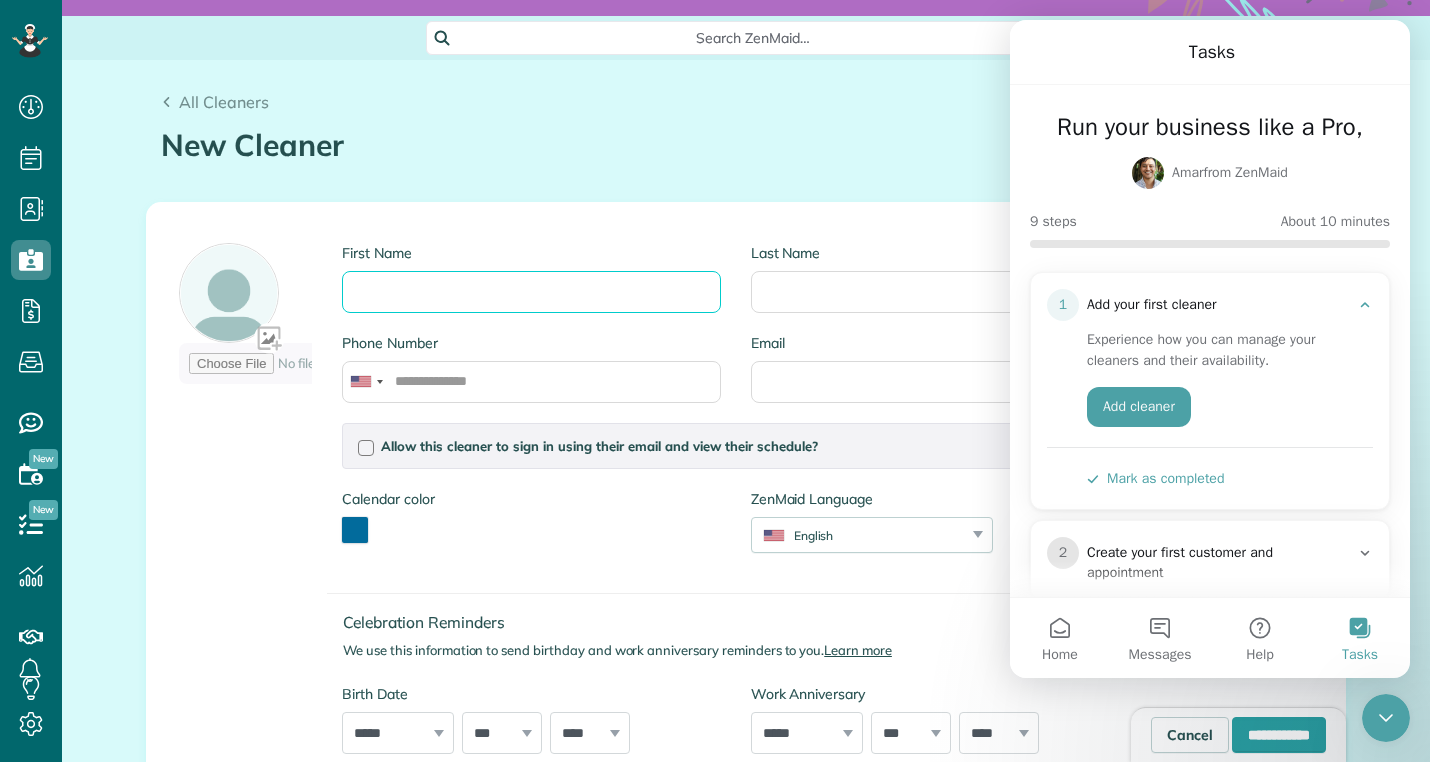 click on "First Name" at bounding box center [531, 292] 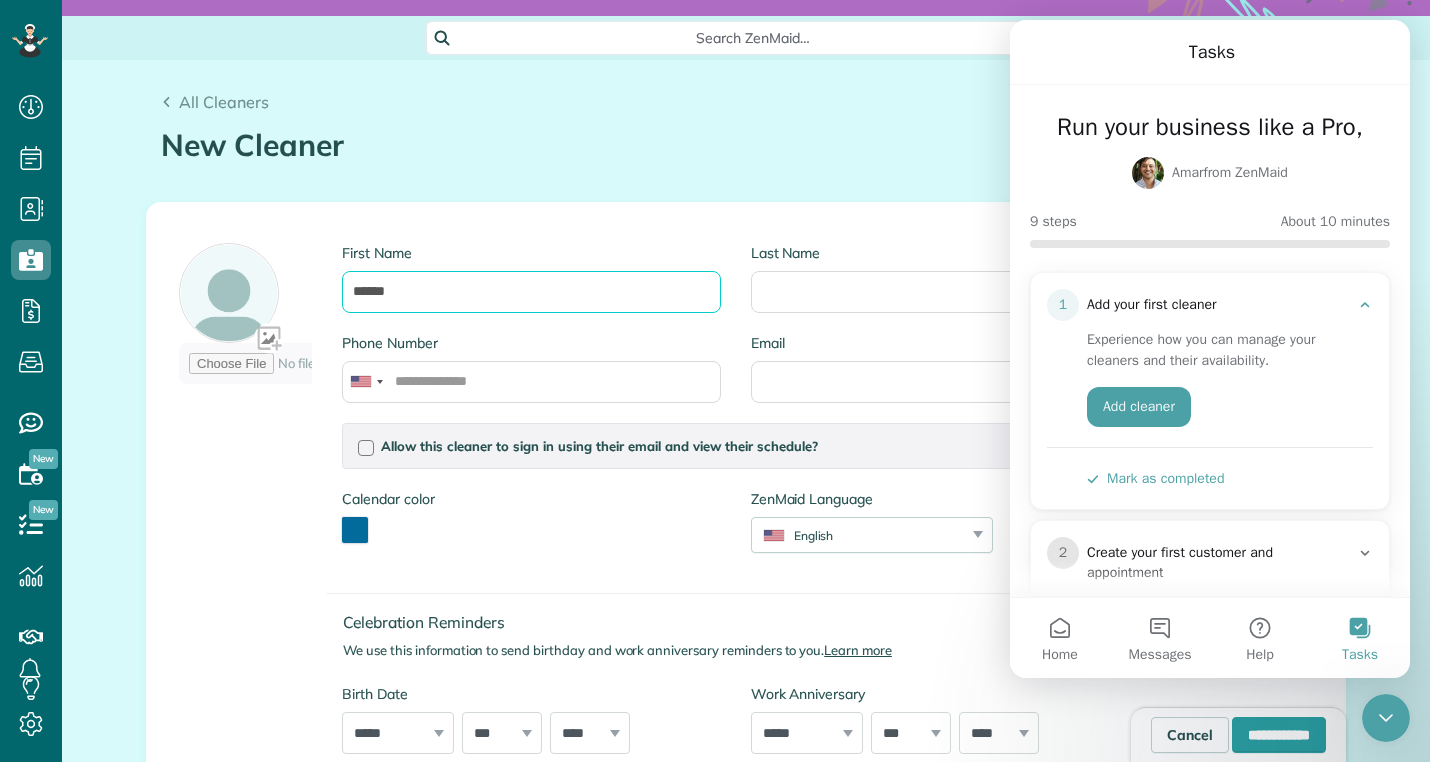 type on "******" 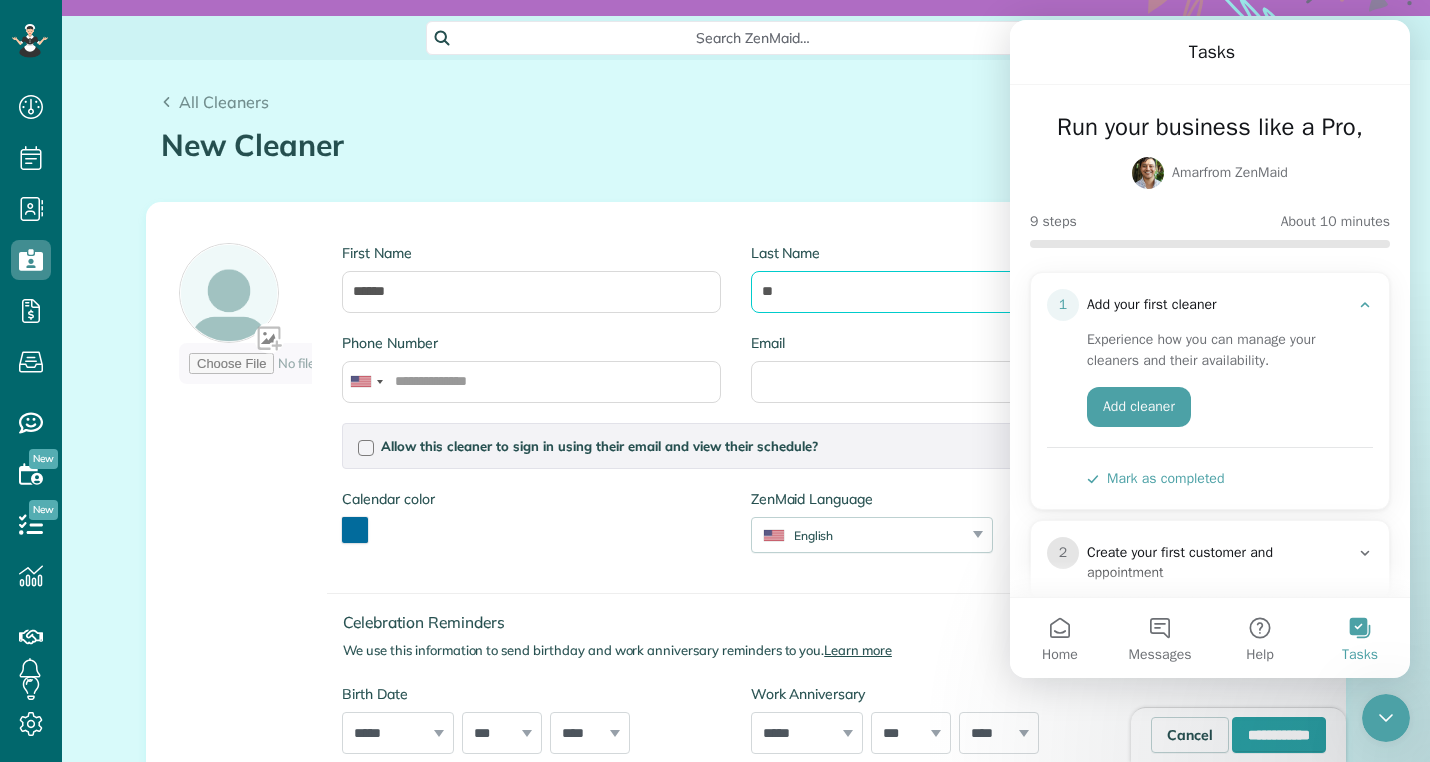 type on "*" 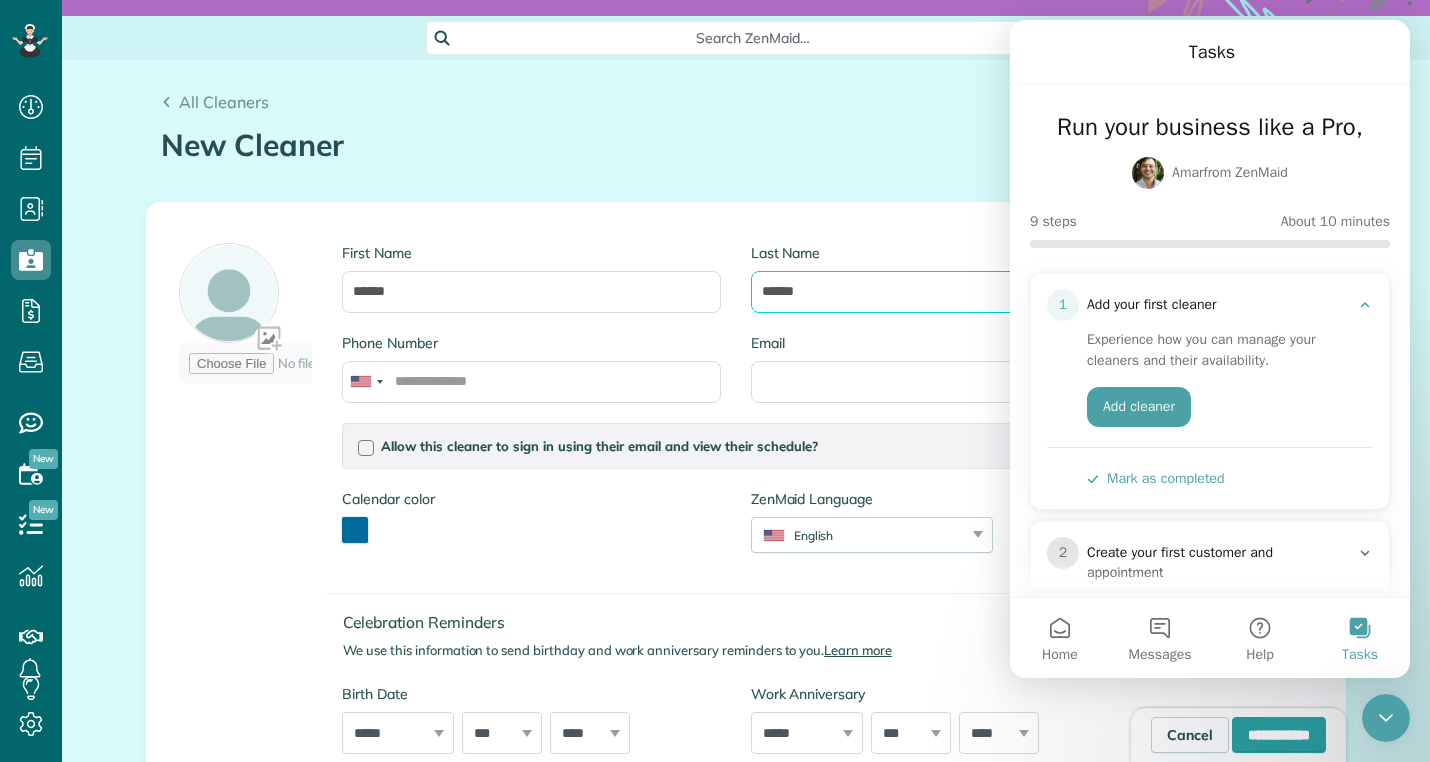 type on "******" 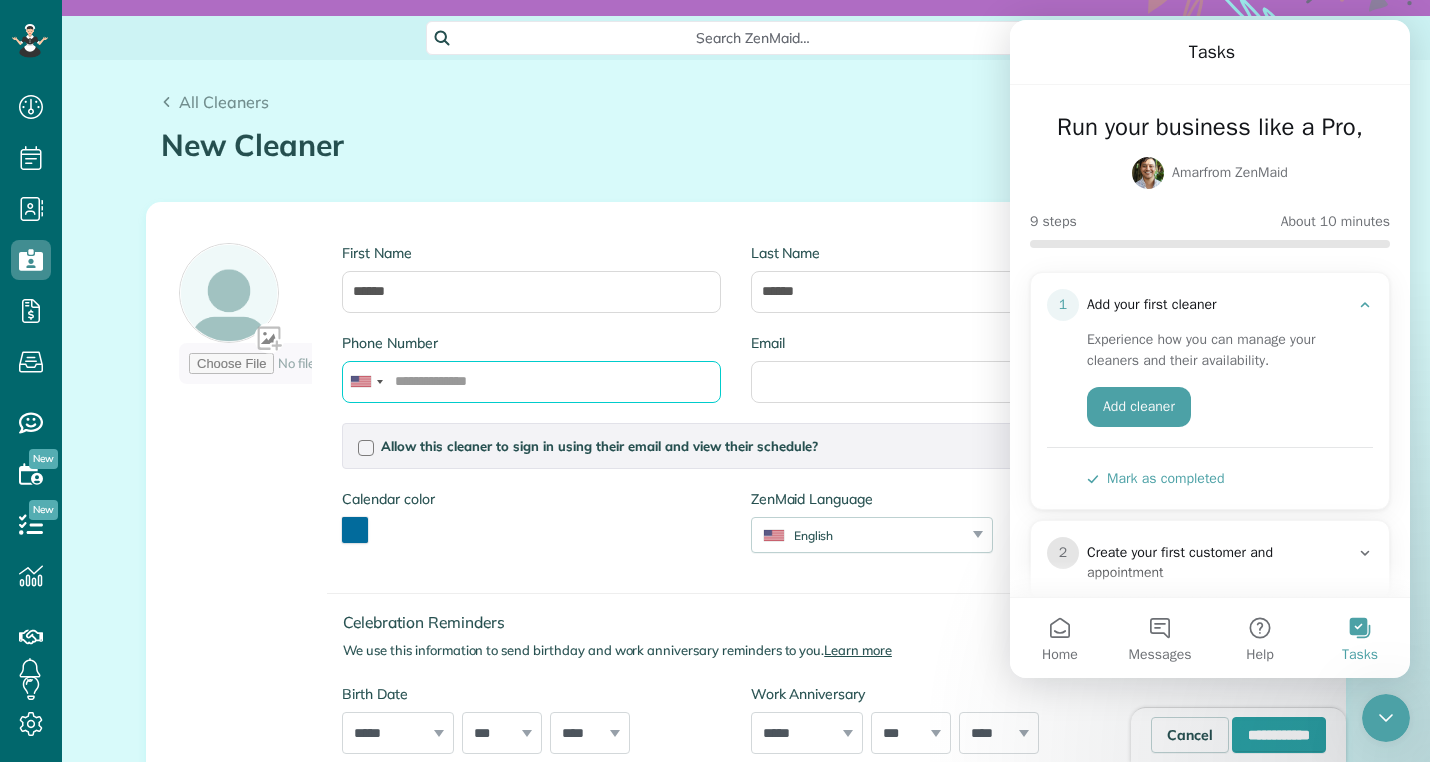 click on "Phone Number" at bounding box center (531, 382) 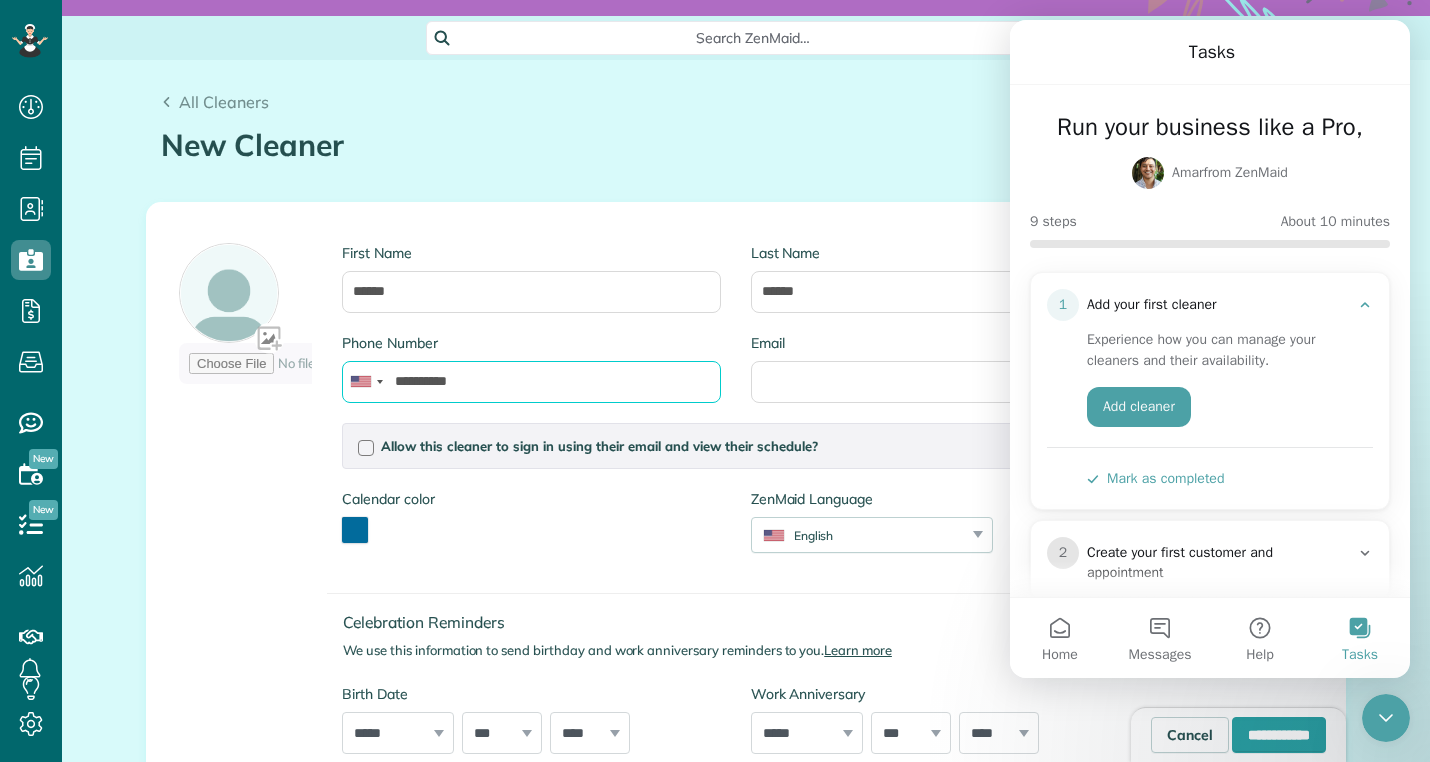 type on "**********" 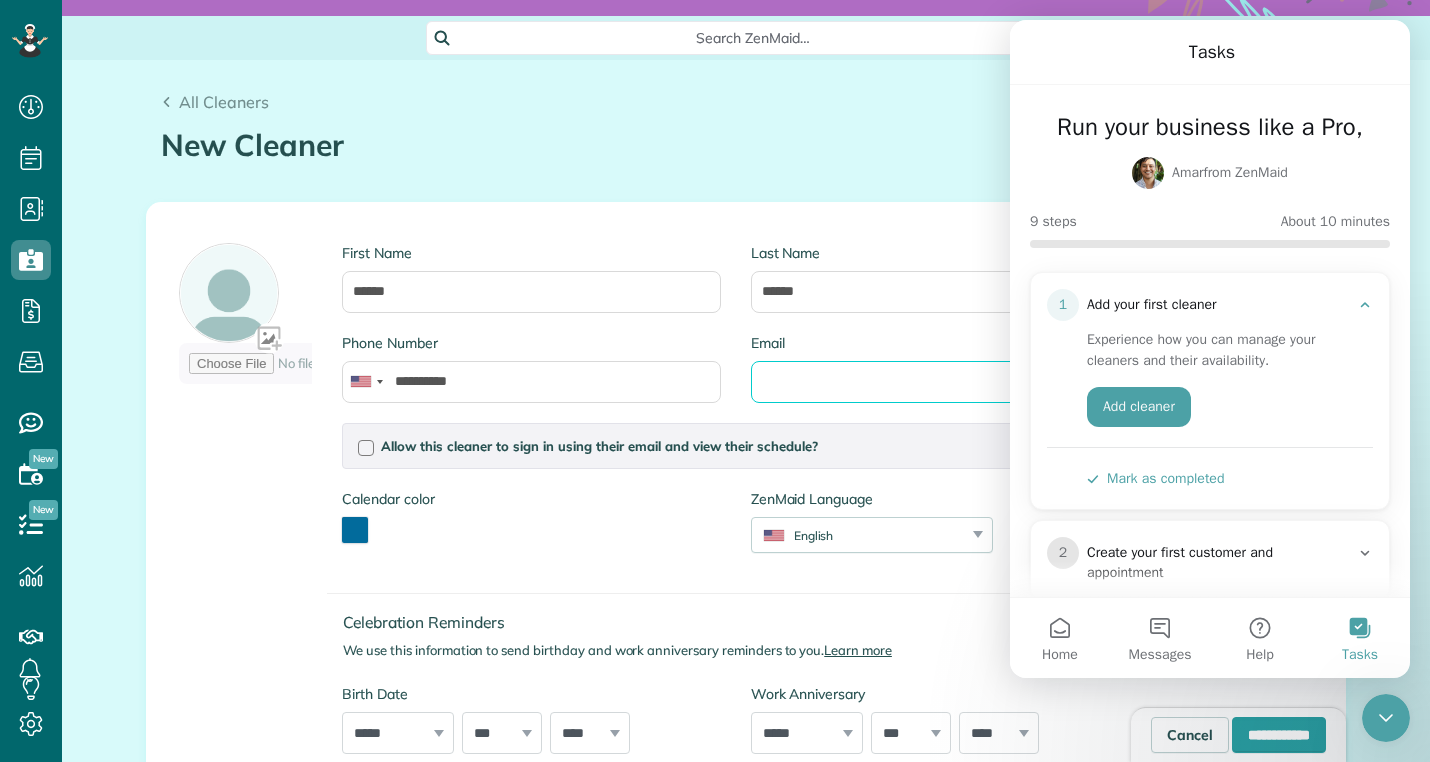 click on "Email" at bounding box center (940, 382) 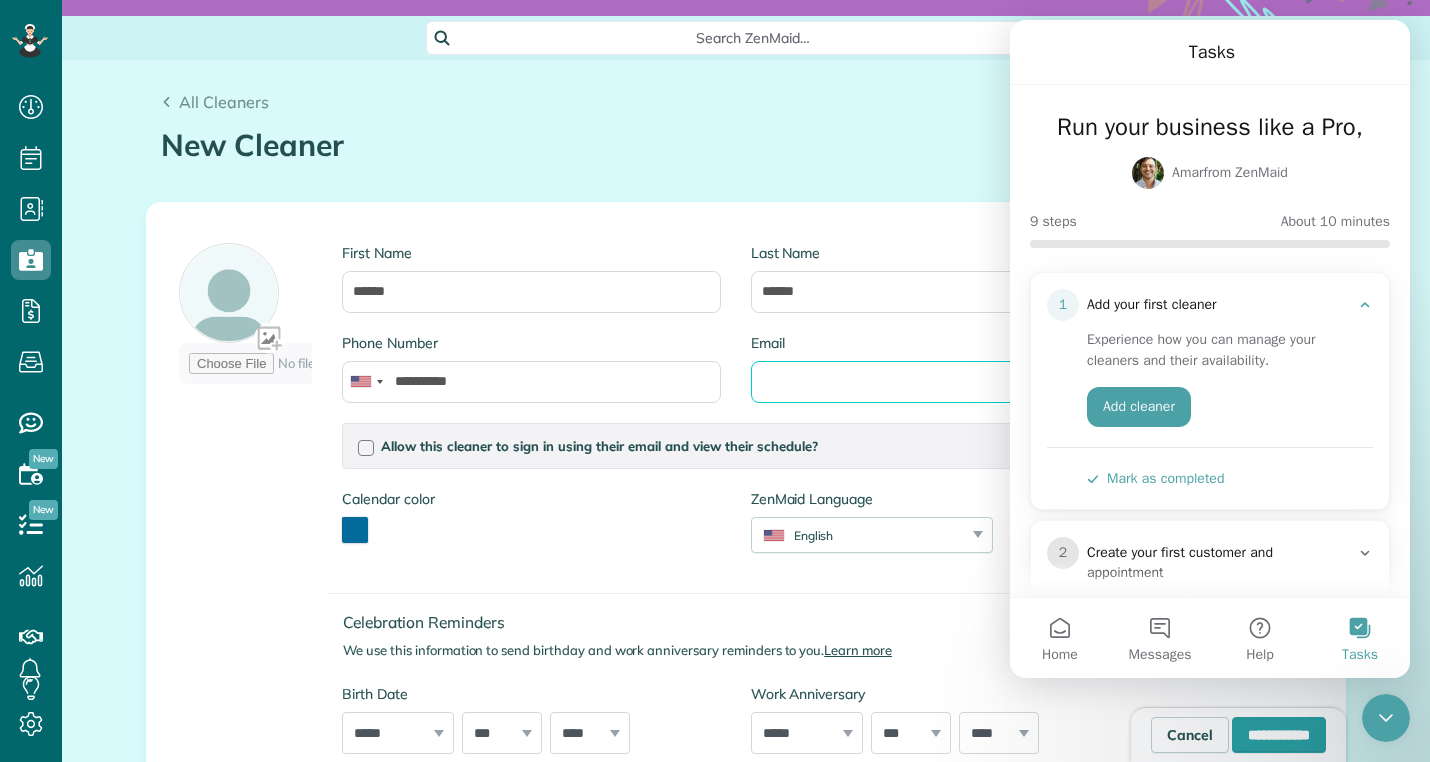 paste on "**********" 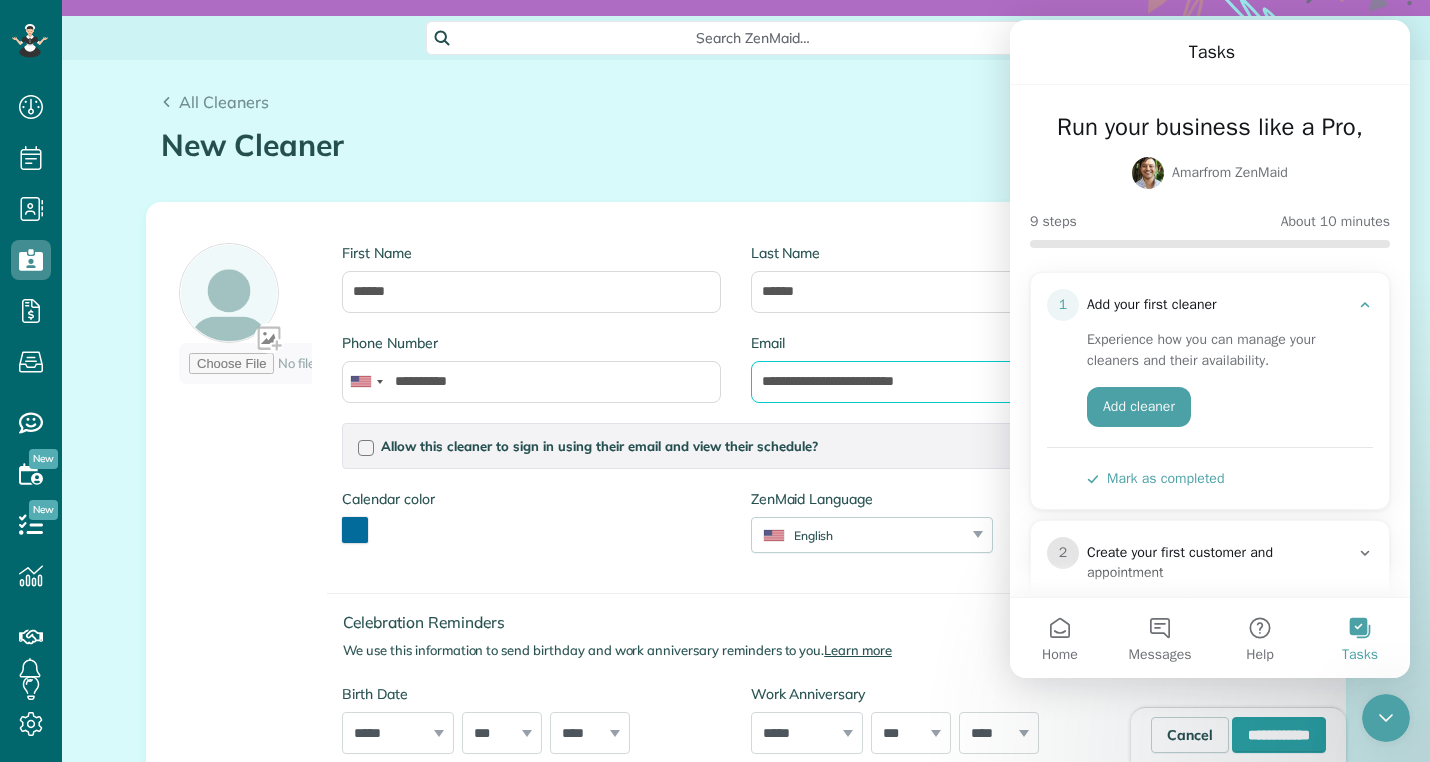 type on "**********" 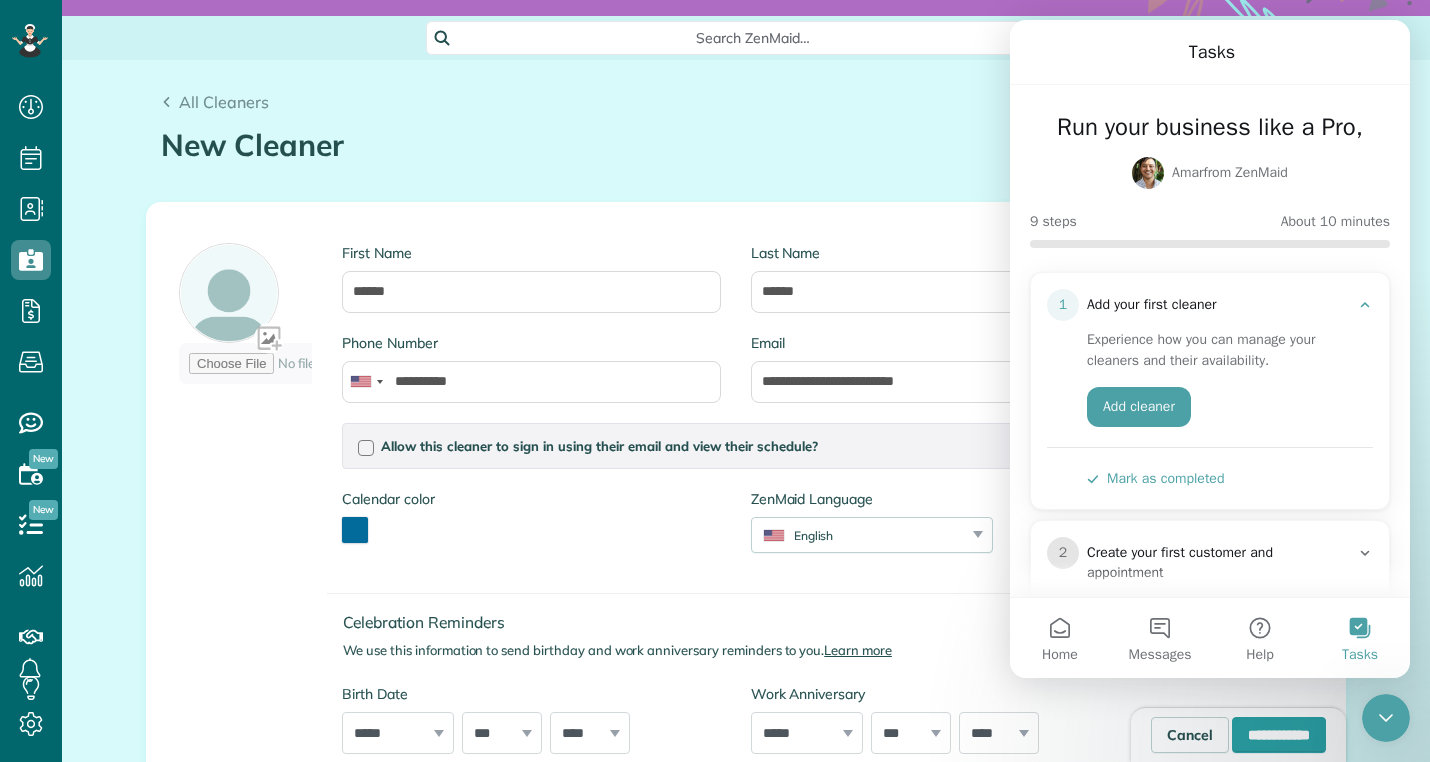 click on "Phone Number" at bounding box center (531, 343) 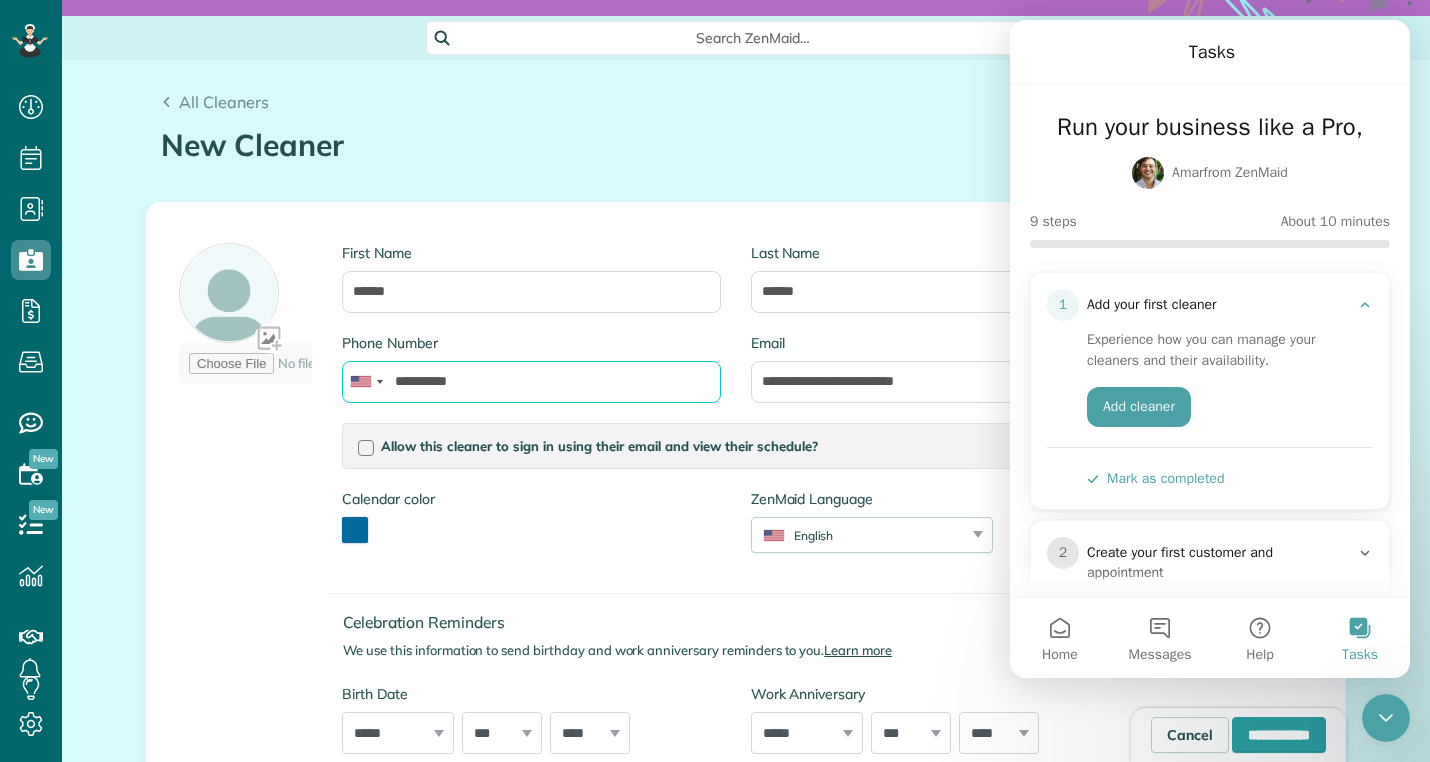 click on "**********" at bounding box center (531, 382) 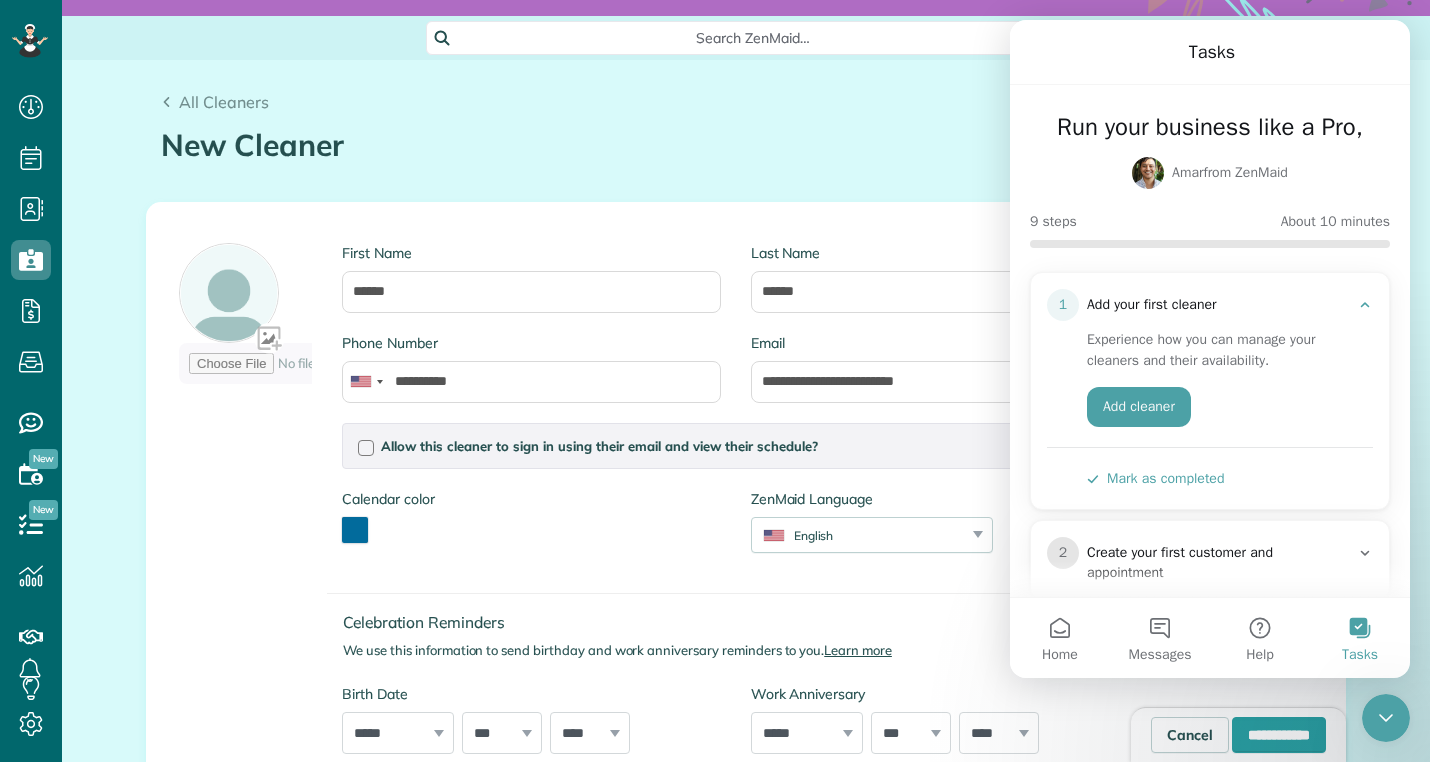 click on "ZenMaid Language
English
English
Español
Polskie
Suomalainen" at bounding box center (872, 531) 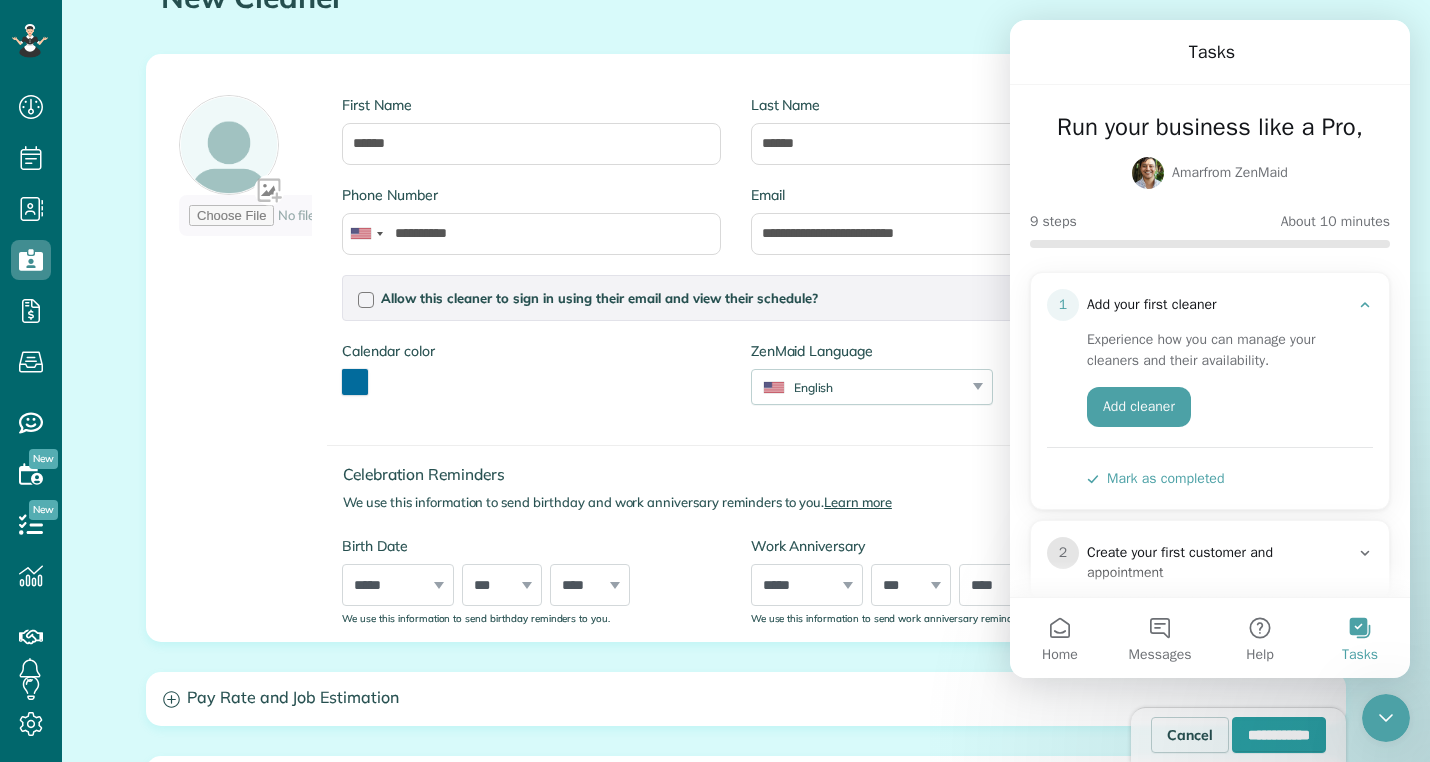 scroll, scrollTop: 248, scrollLeft: 0, axis: vertical 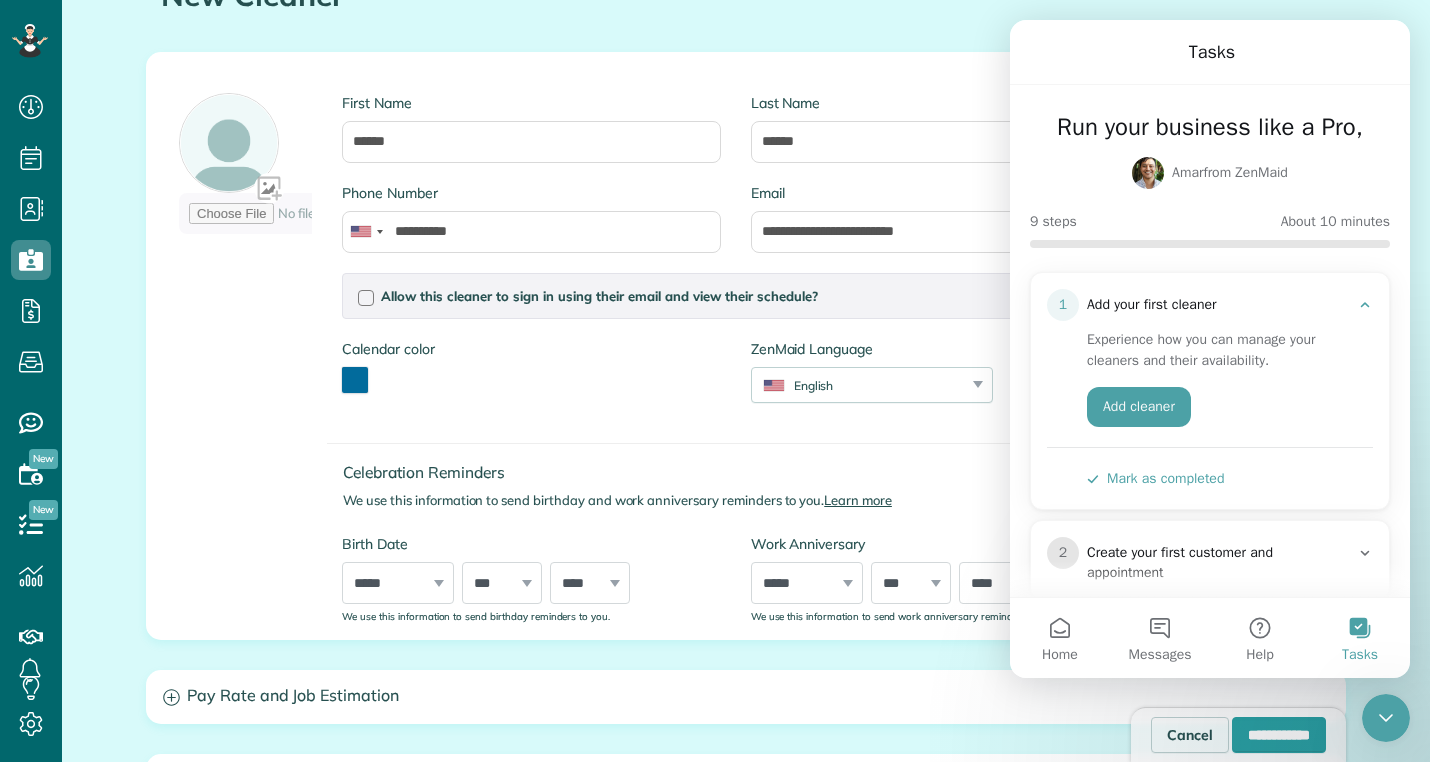 click on "Calendar color
*******" at bounding box center [531, 376] 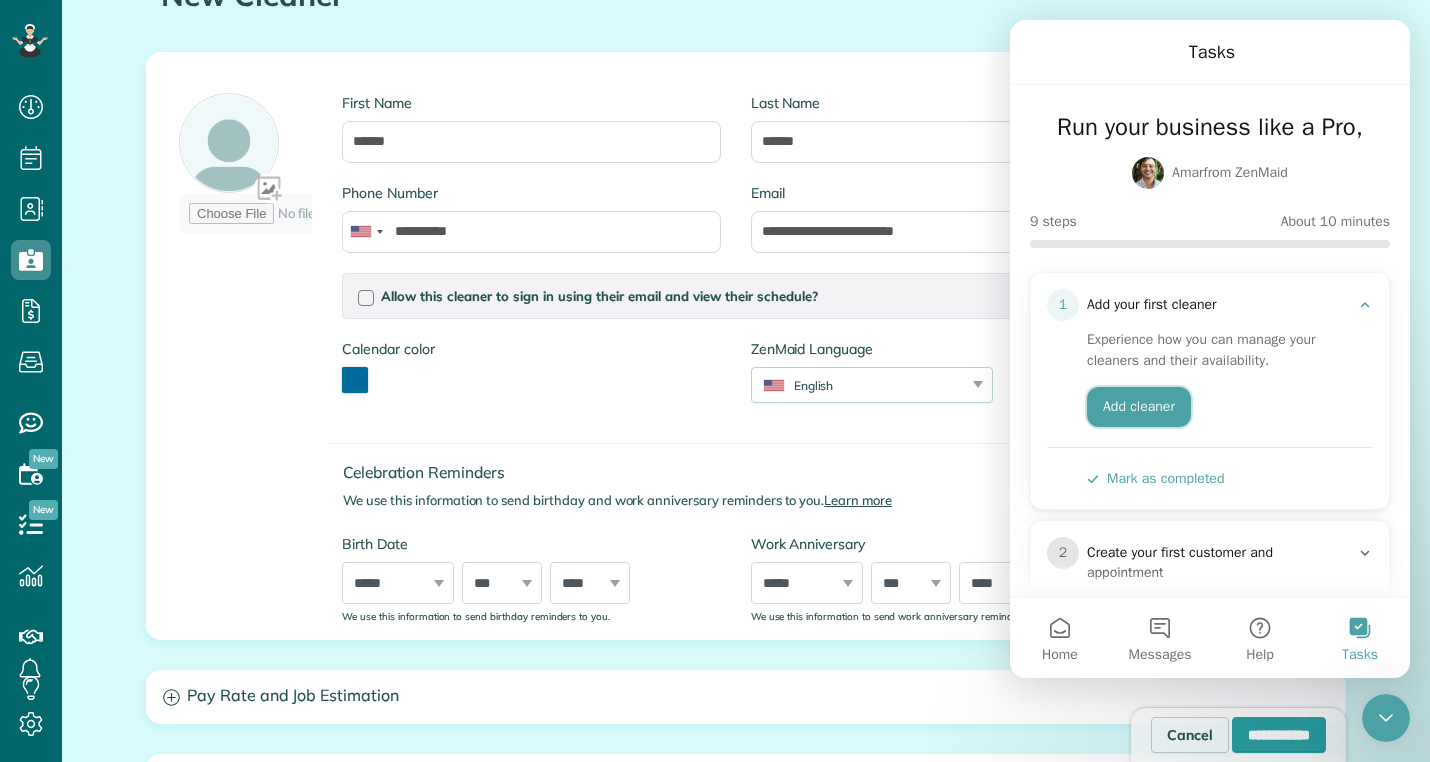 click on "Add cleaner" at bounding box center (1139, 407) 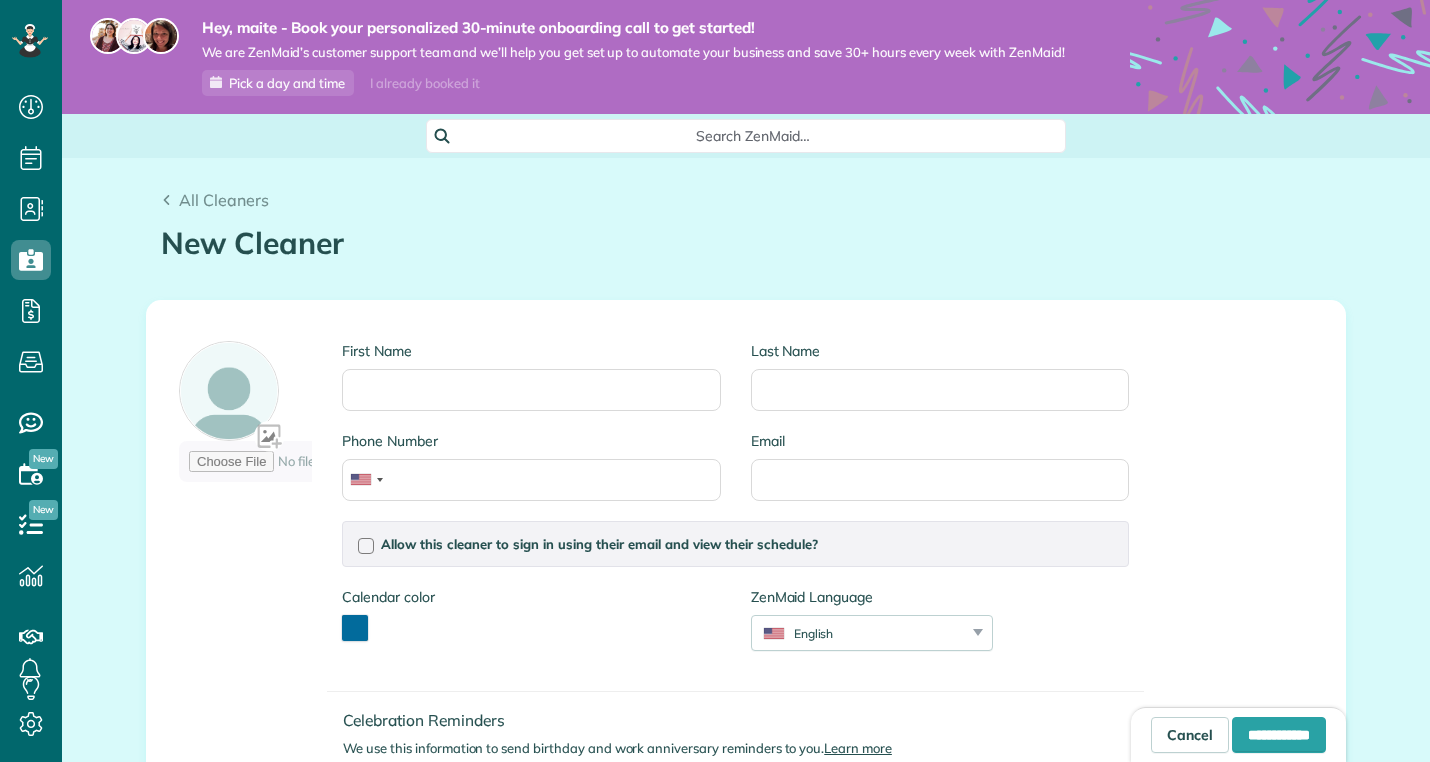 scroll, scrollTop: 0, scrollLeft: 0, axis: both 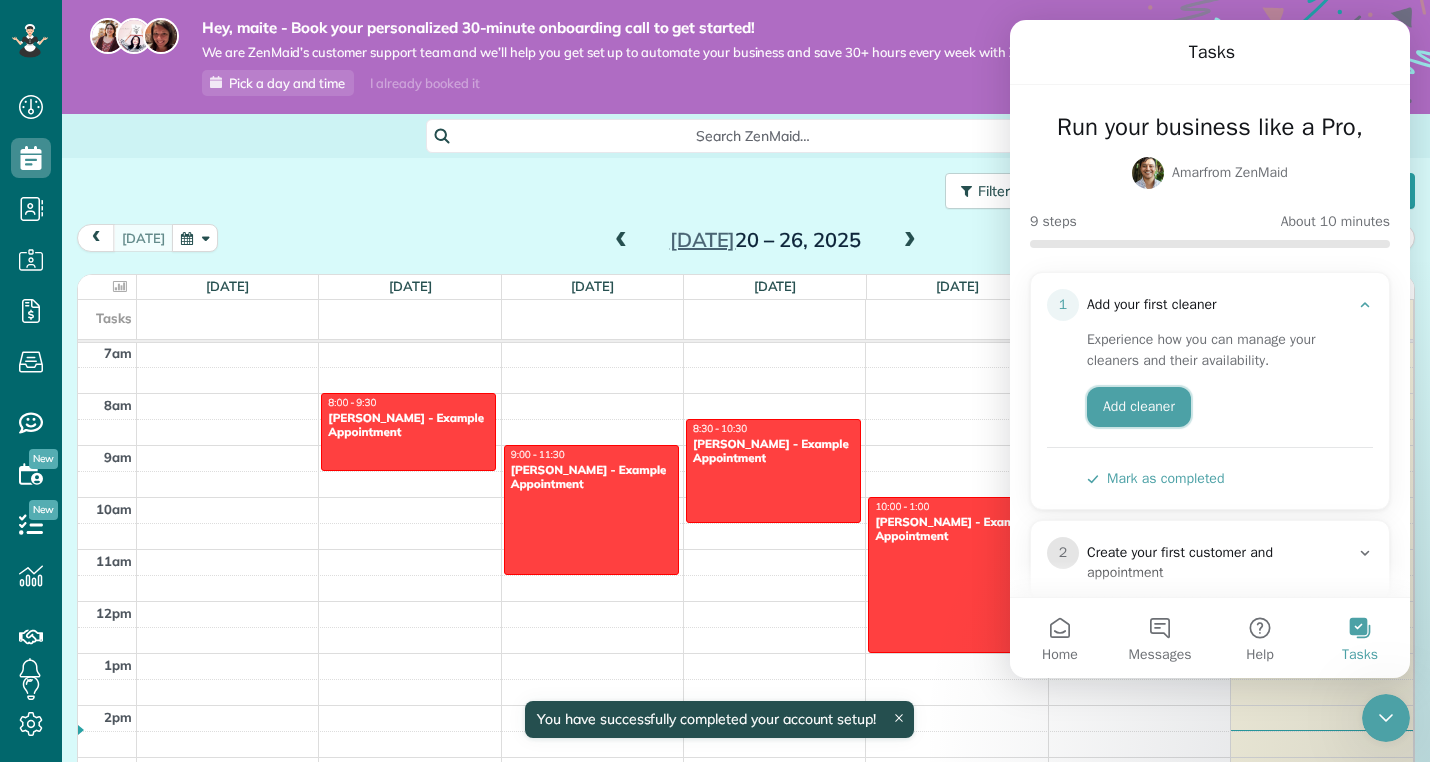 click on "Add cleaner" at bounding box center (1139, 407) 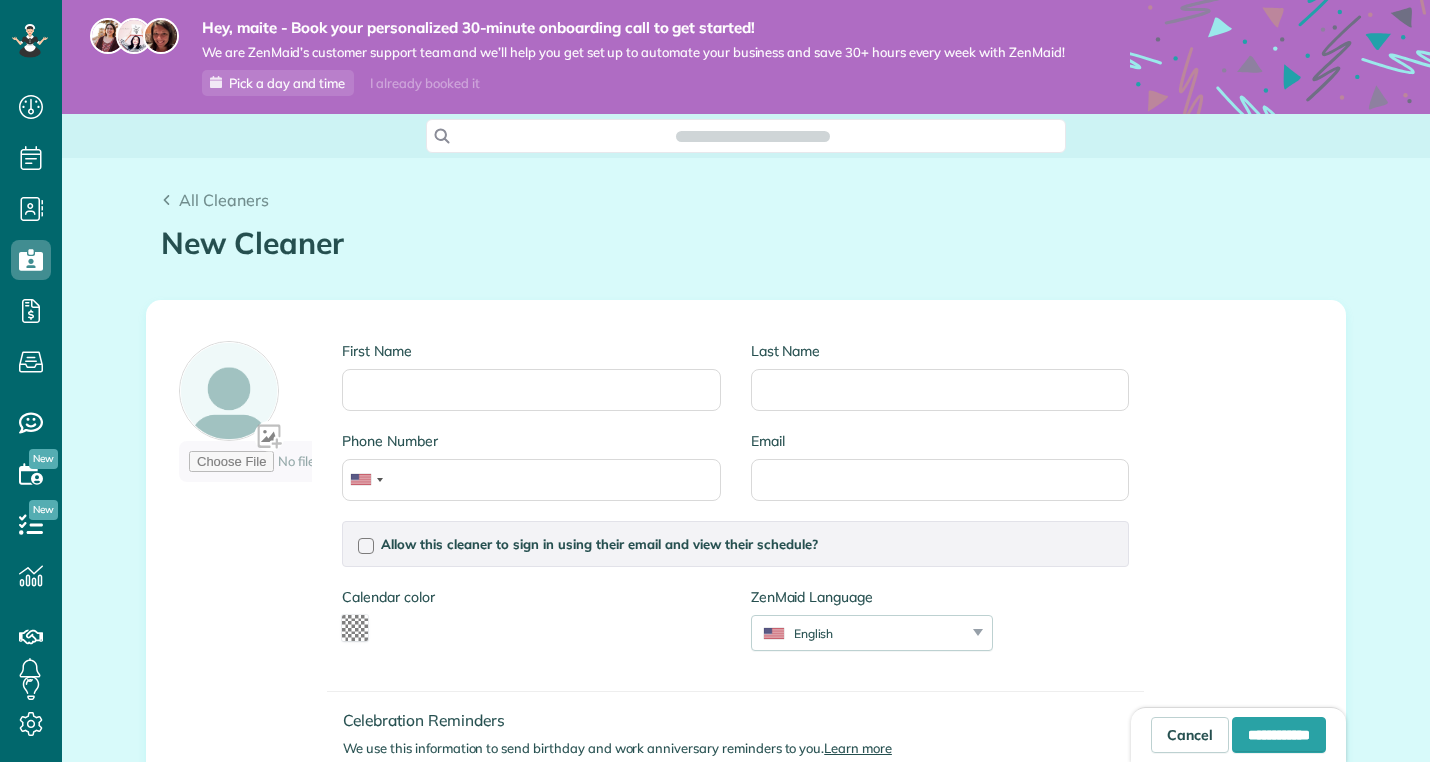 type on "*******" 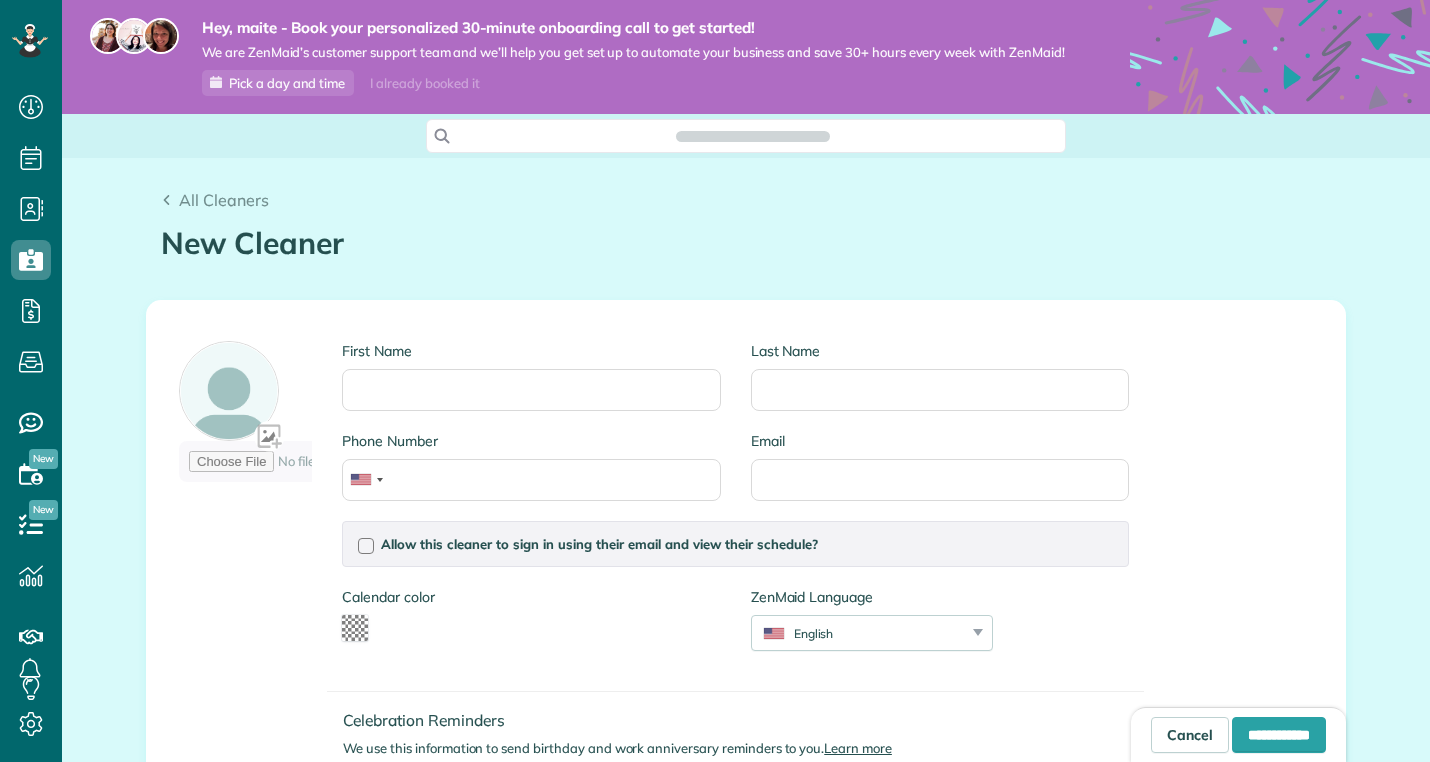 scroll, scrollTop: 762, scrollLeft: 62, axis: both 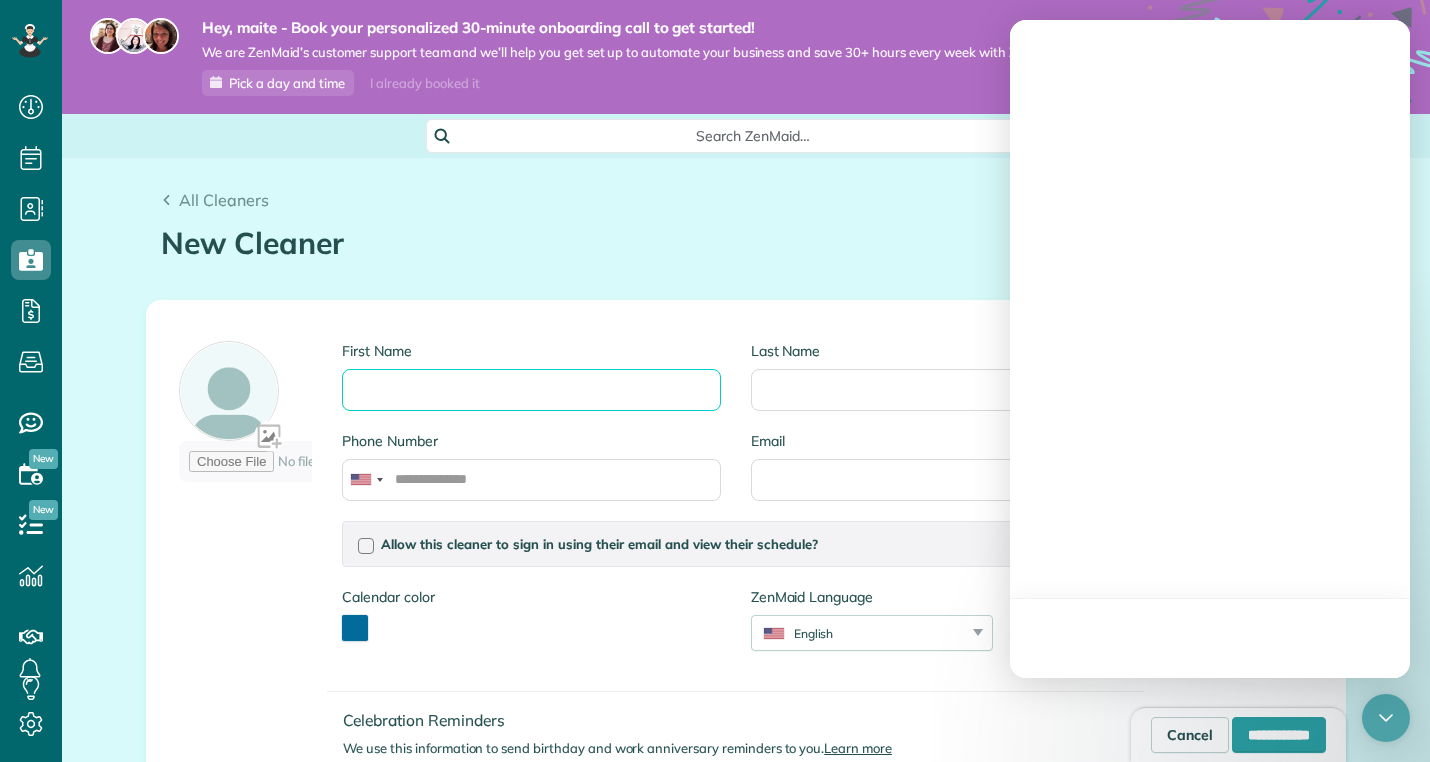 click on "First Name" at bounding box center [531, 390] 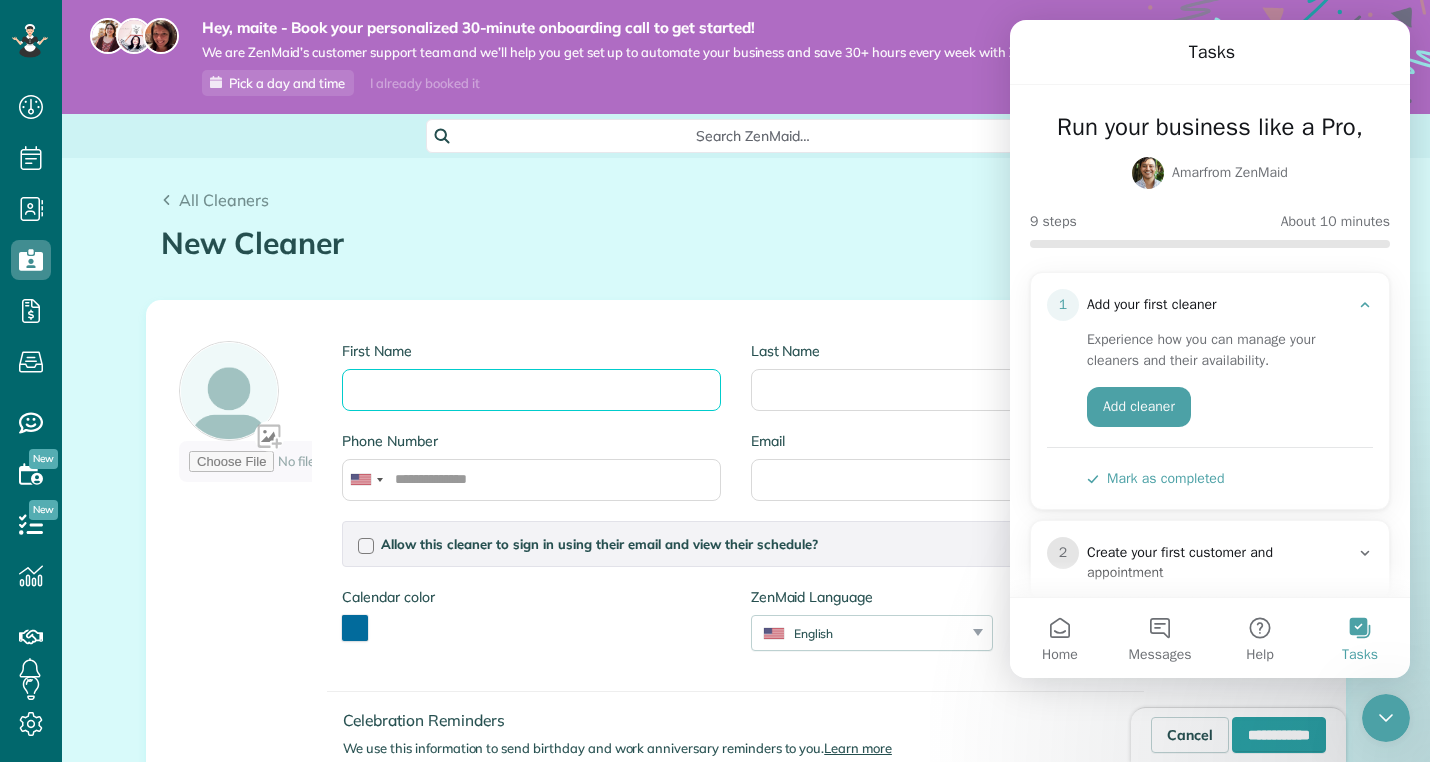 scroll, scrollTop: 0, scrollLeft: 0, axis: both 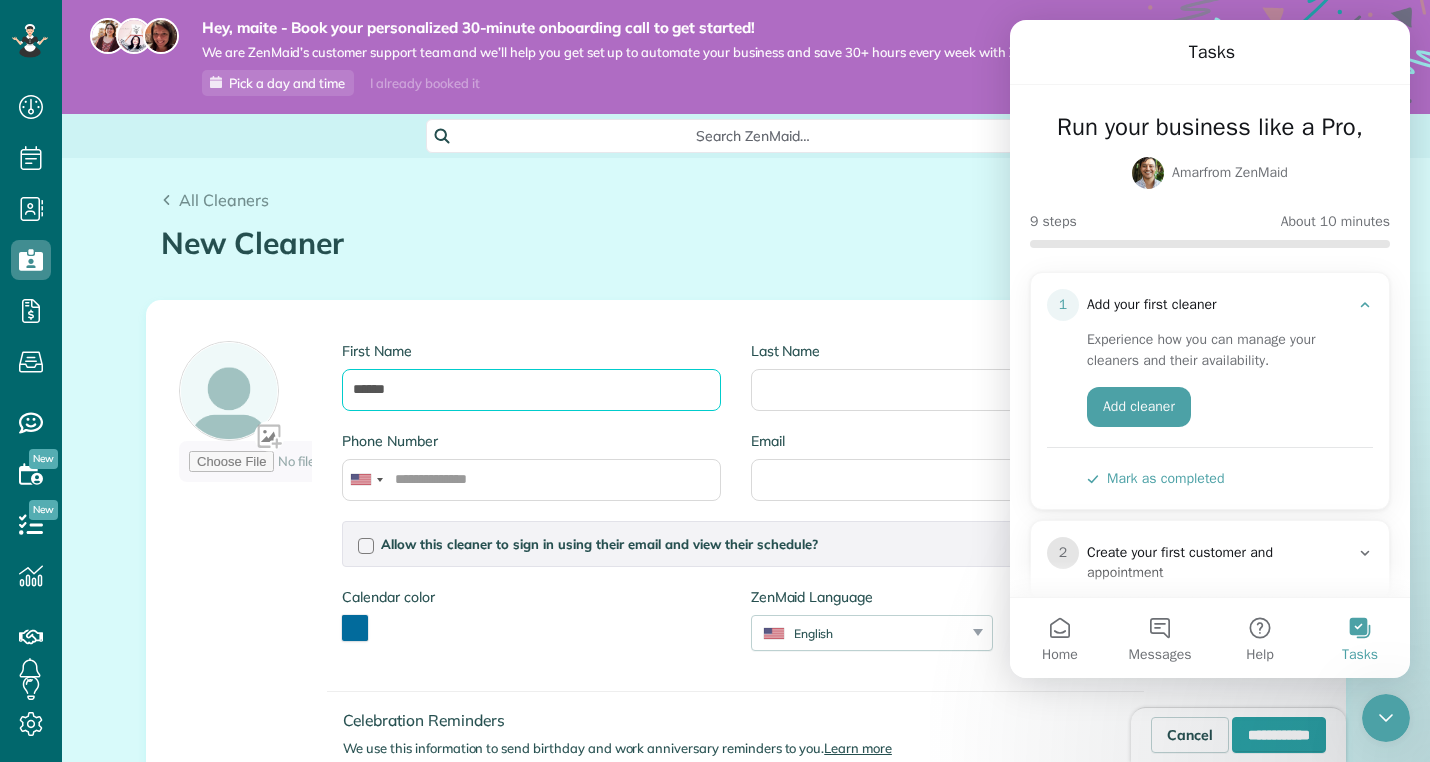 type on "******" 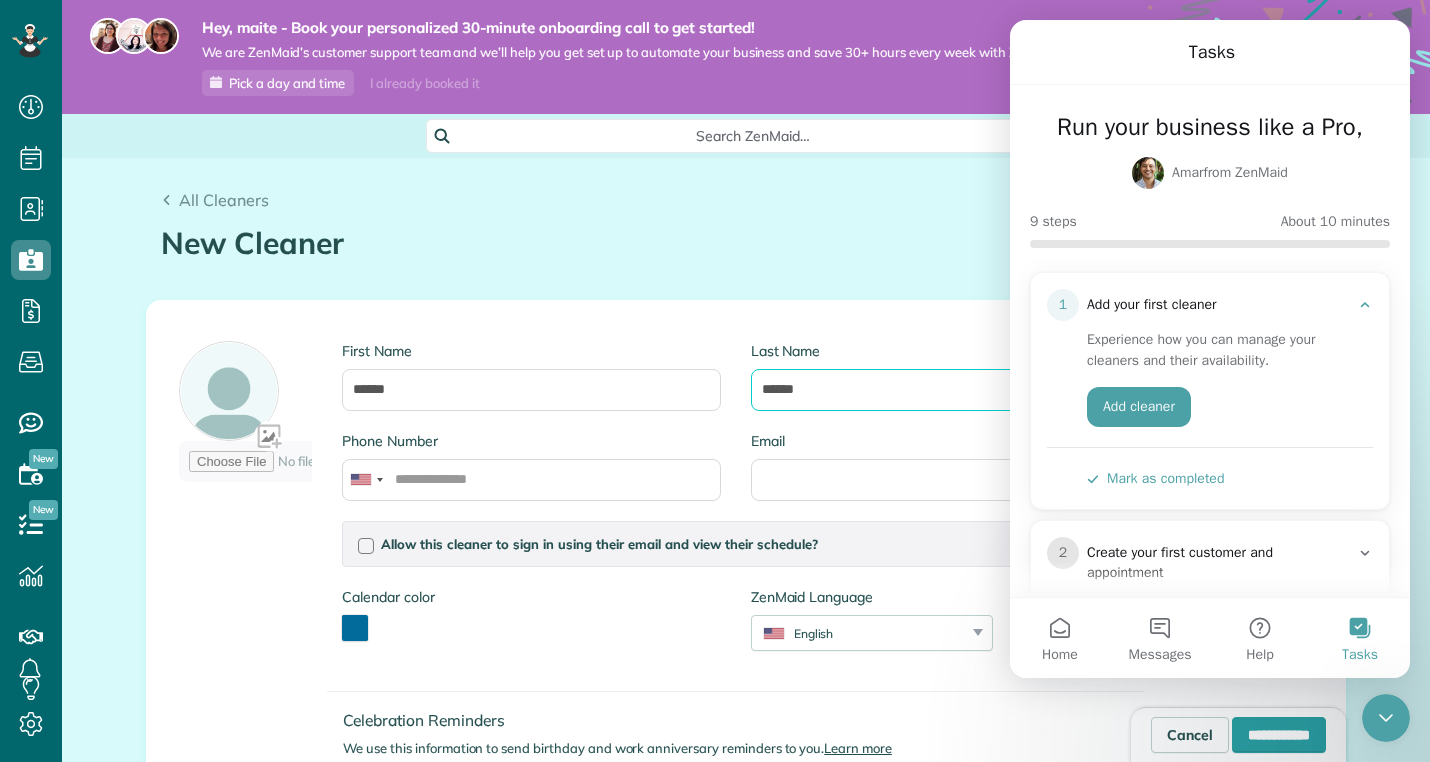 type on "******" 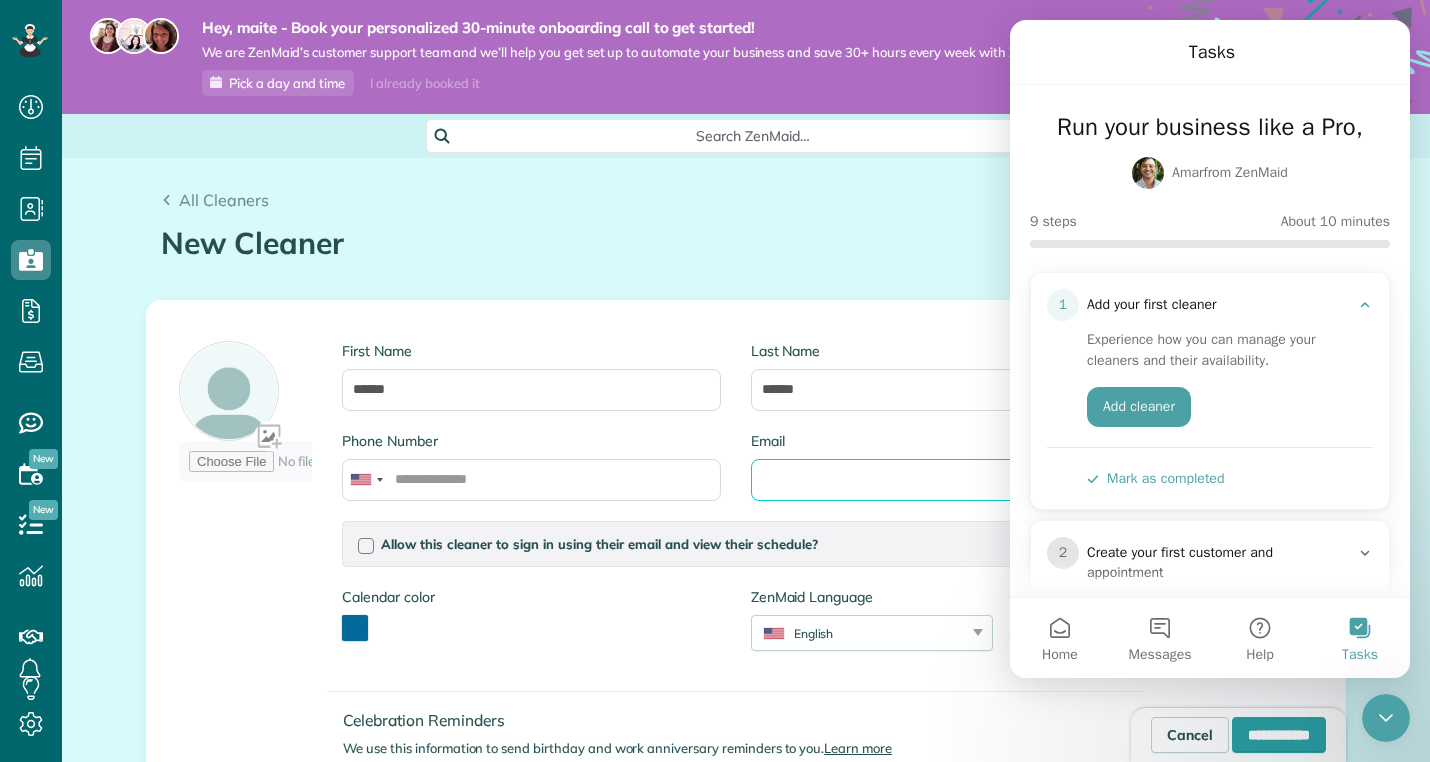 click on "Email" at bounding box center (940, 480) 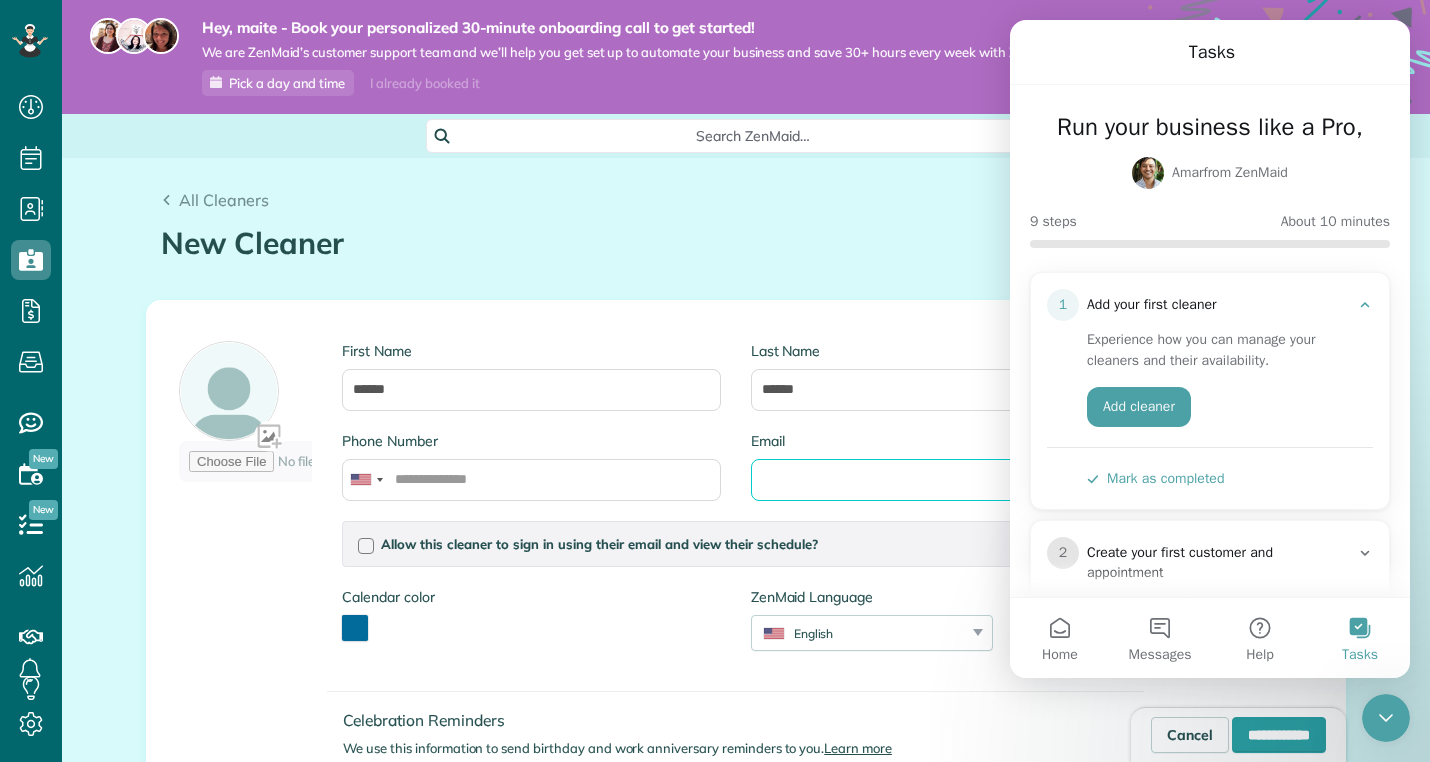 paste on "**********" 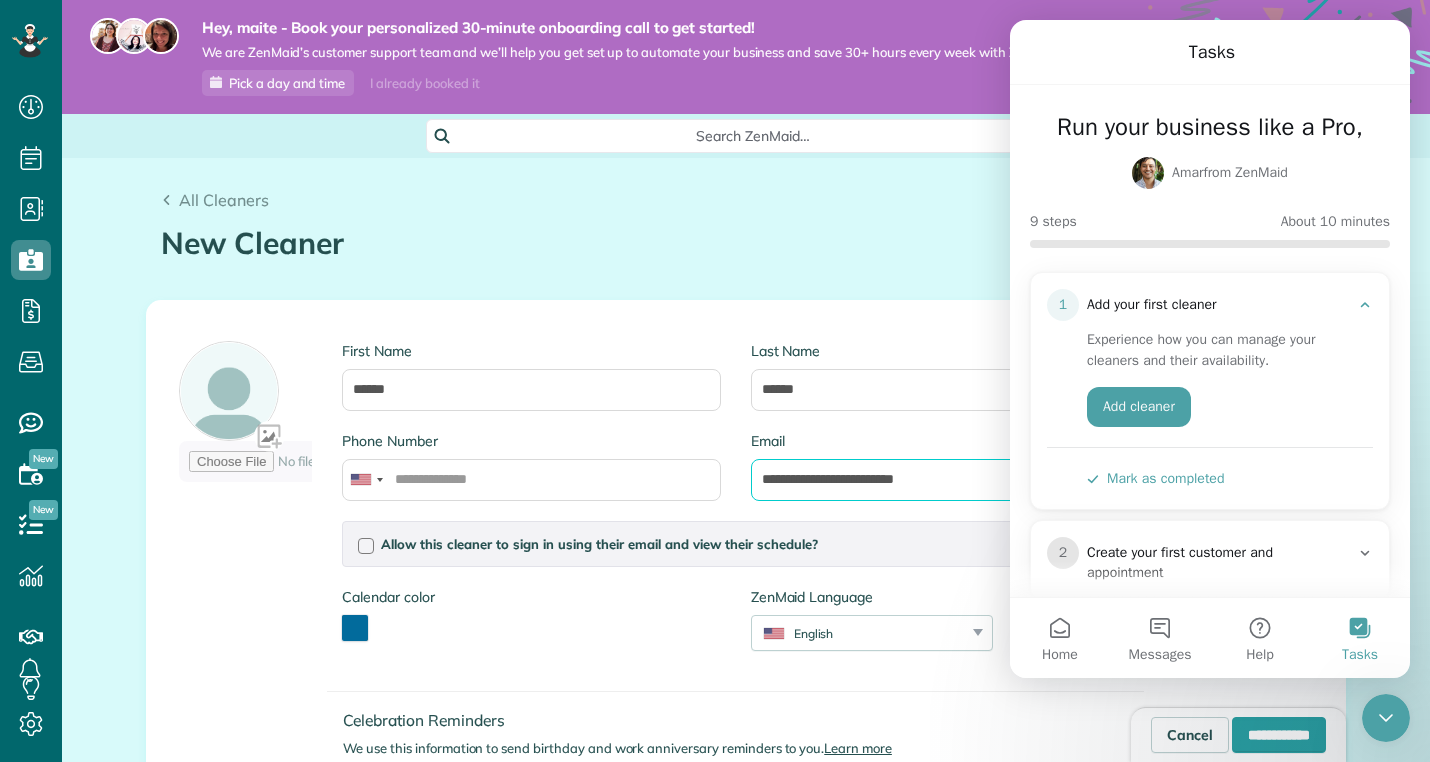 type on "**********" 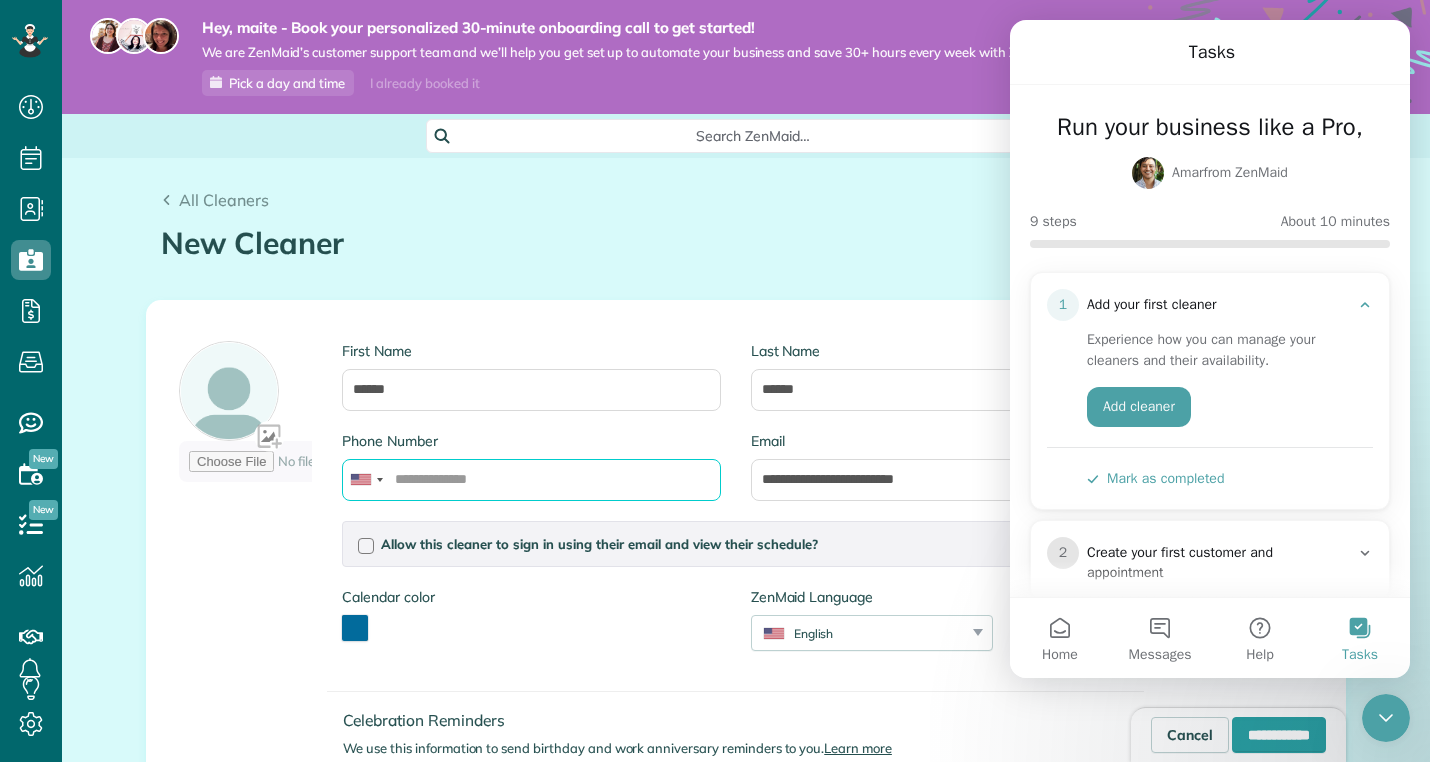 click on "Phone Number" at bounding box center [531, 480] 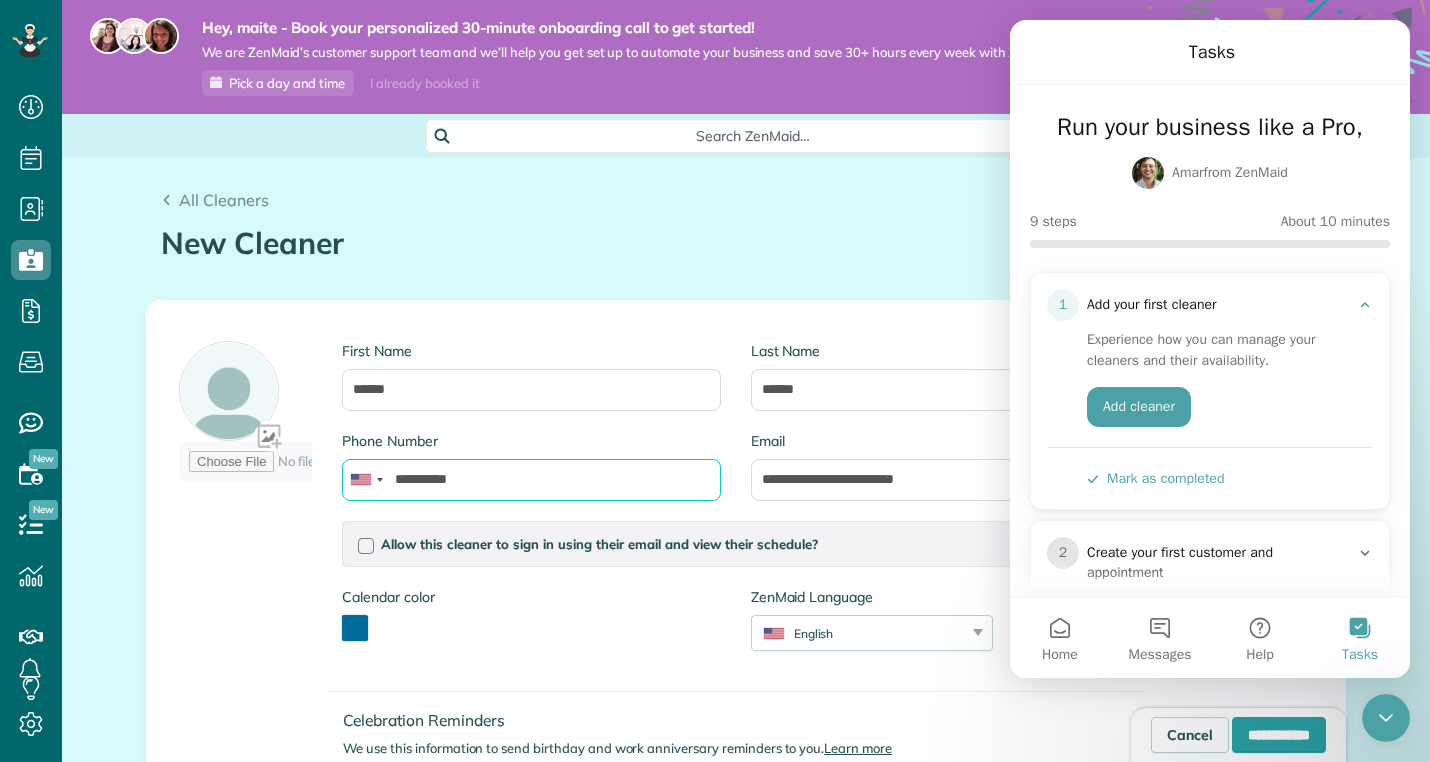 type on "**********" 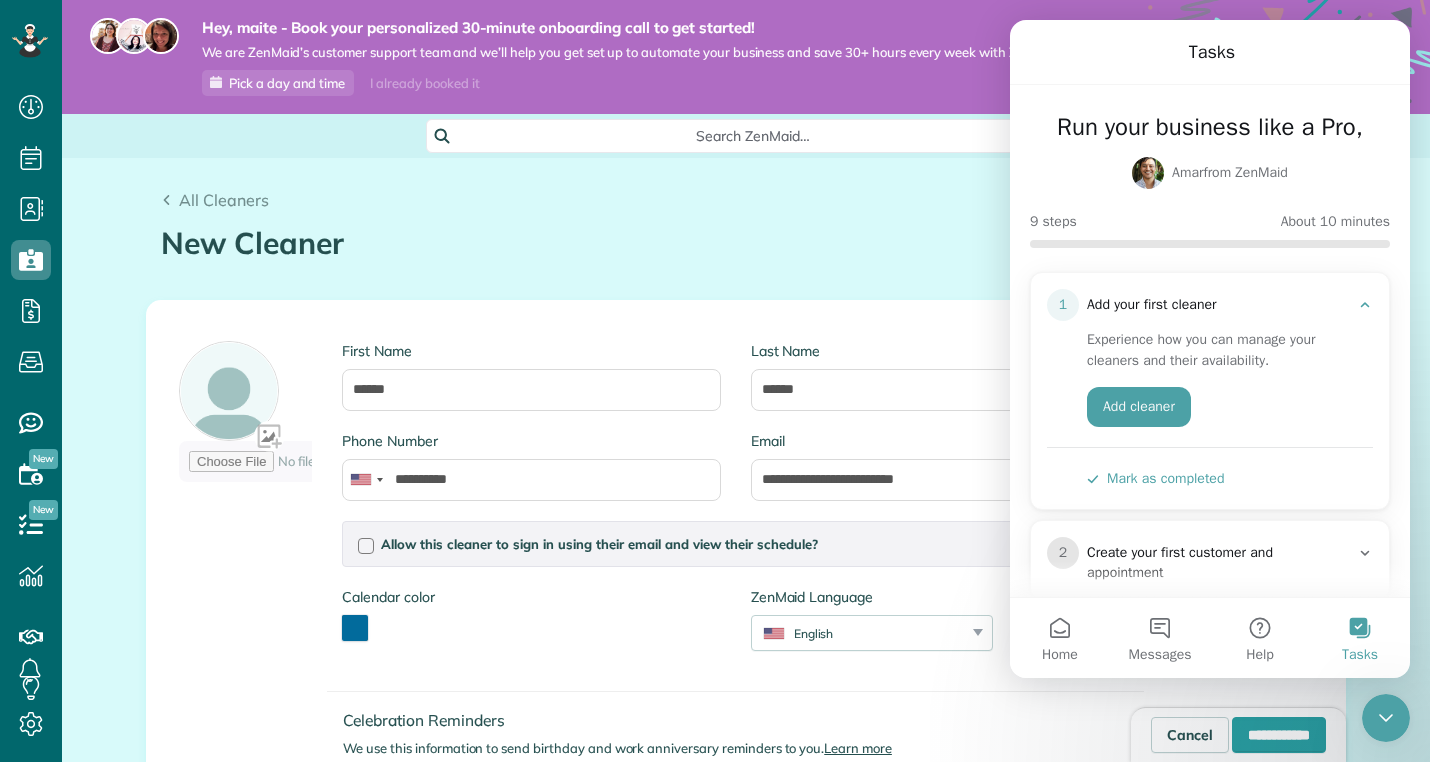 click on "Calendar color
*******" at bounding box center [531, 624] 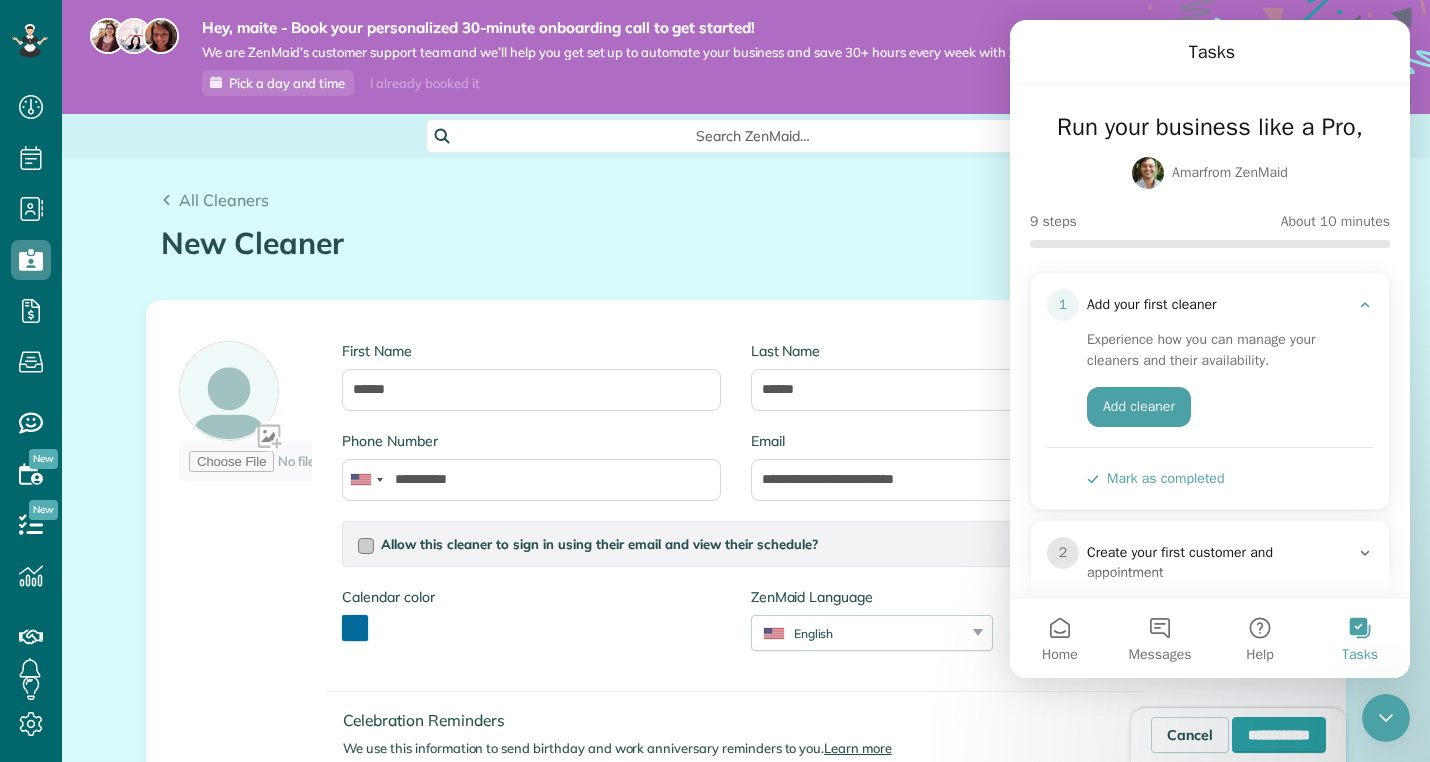 click at bounding box center (366, 546) 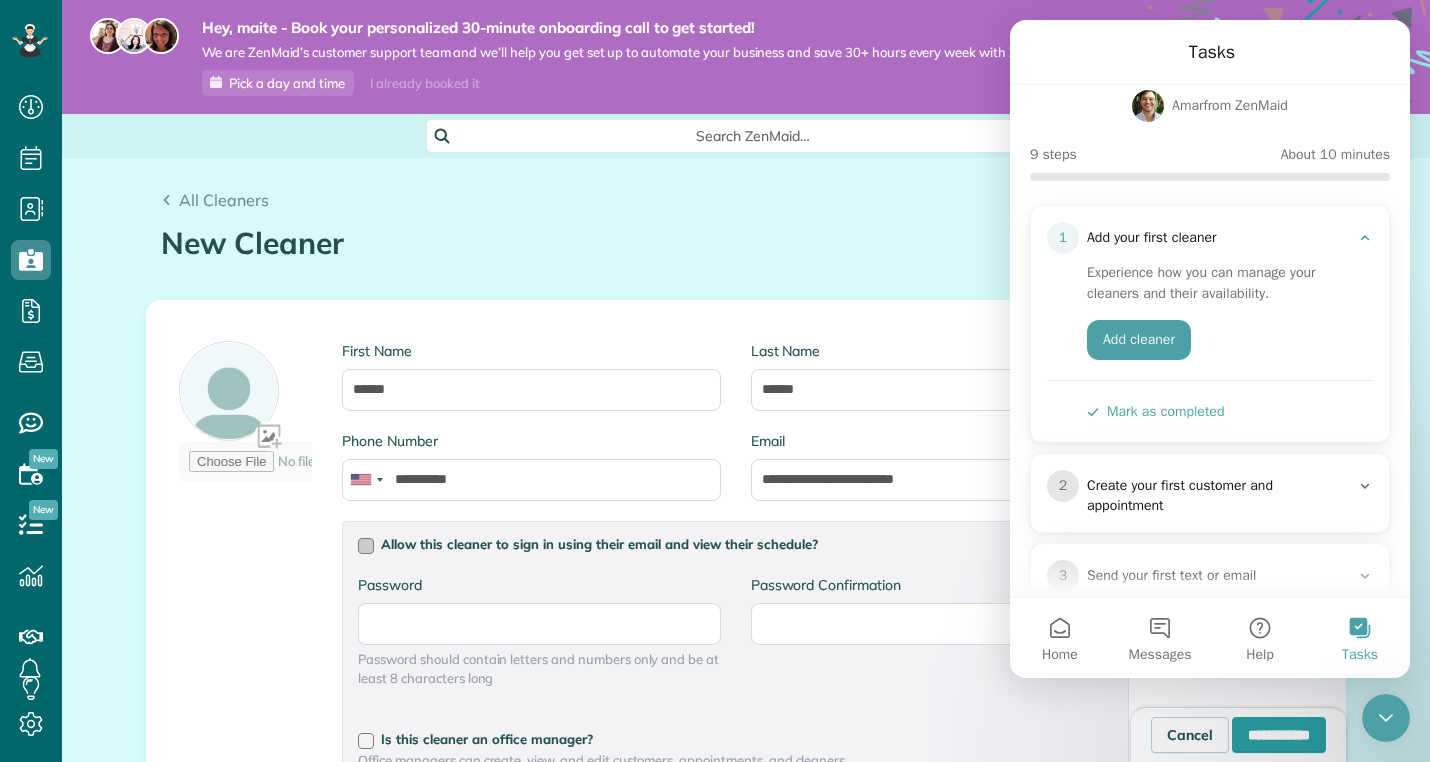 scroll, scrollTop: 79, scrollLeft: 0, axis: vertical 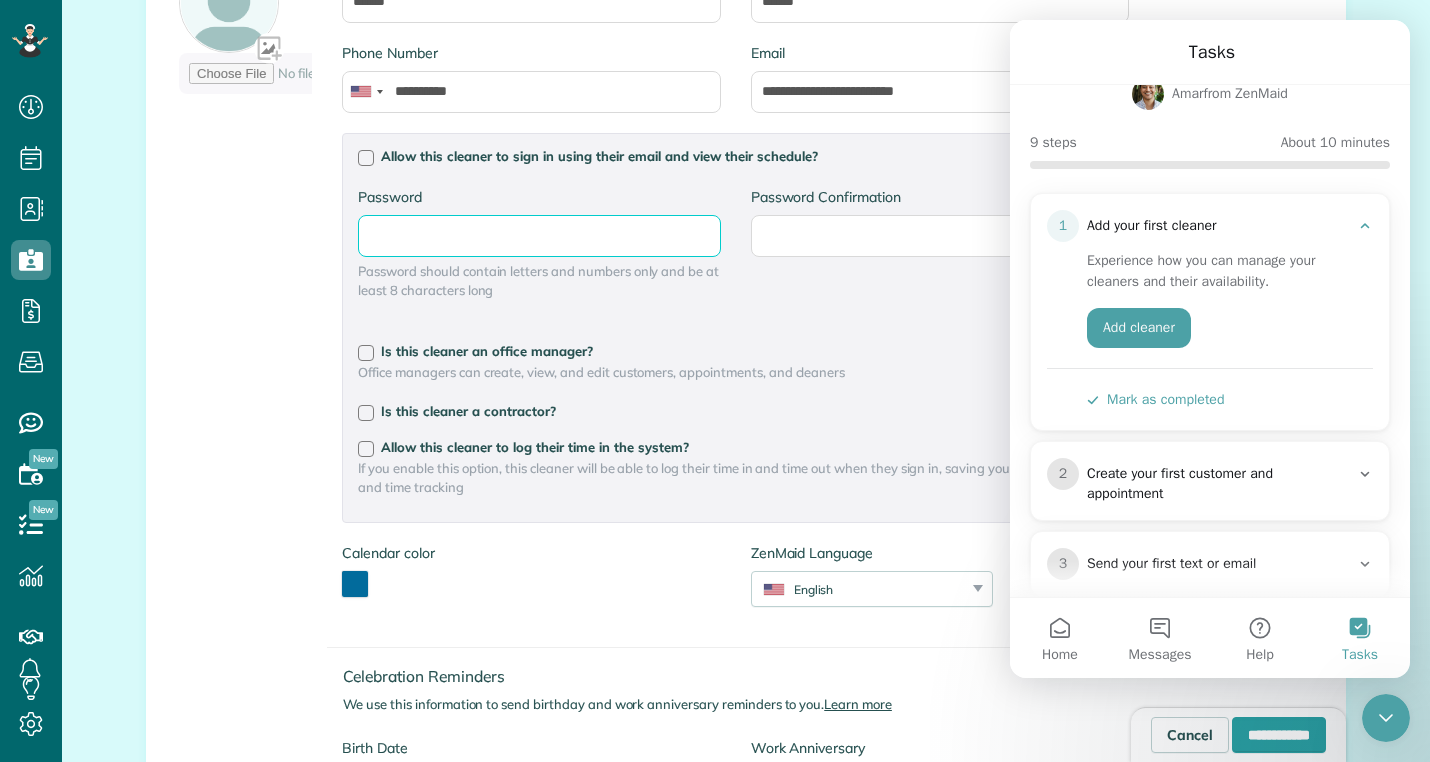 click on "Password" at bounding box center [0, 0] 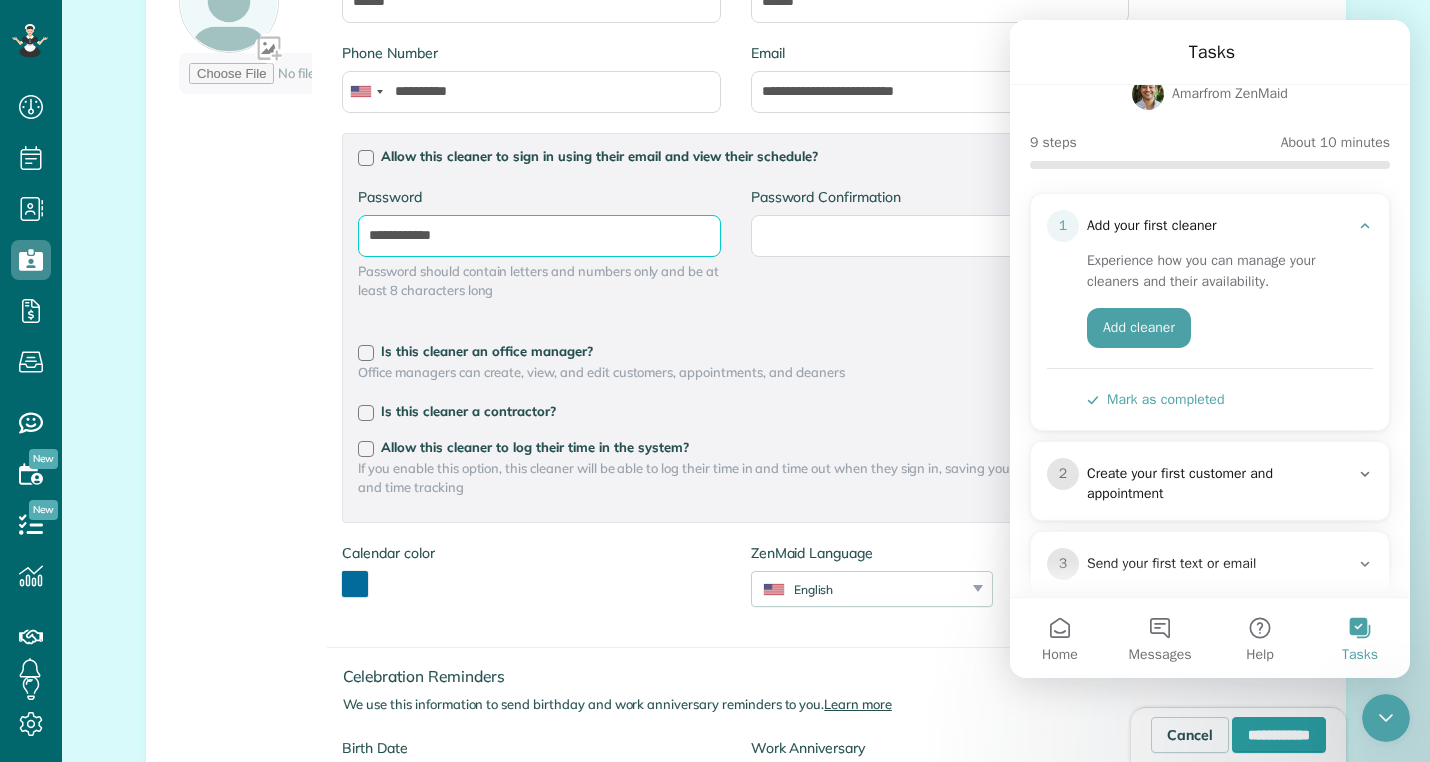 type on "**********" 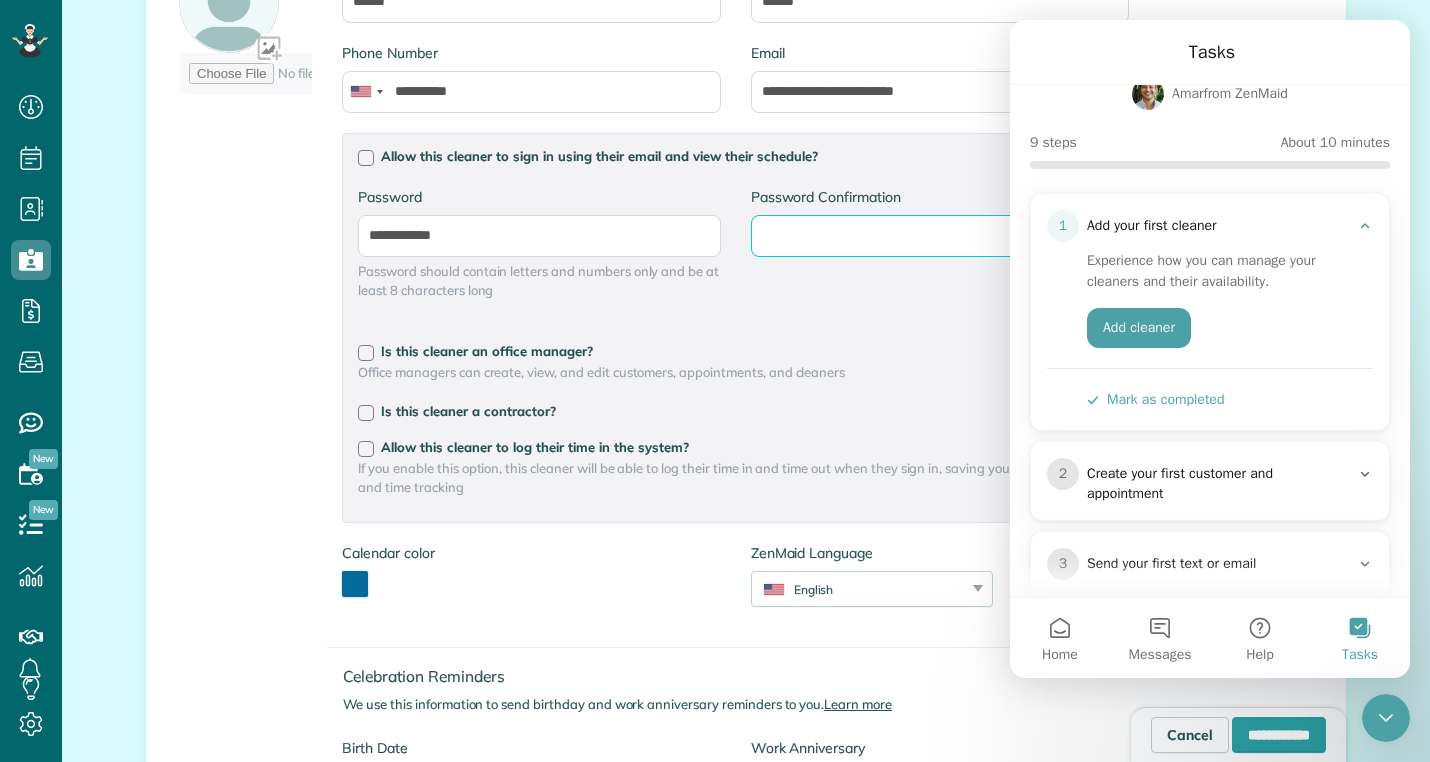 click on "Password Confirmation" at bounding box center [0, 0] 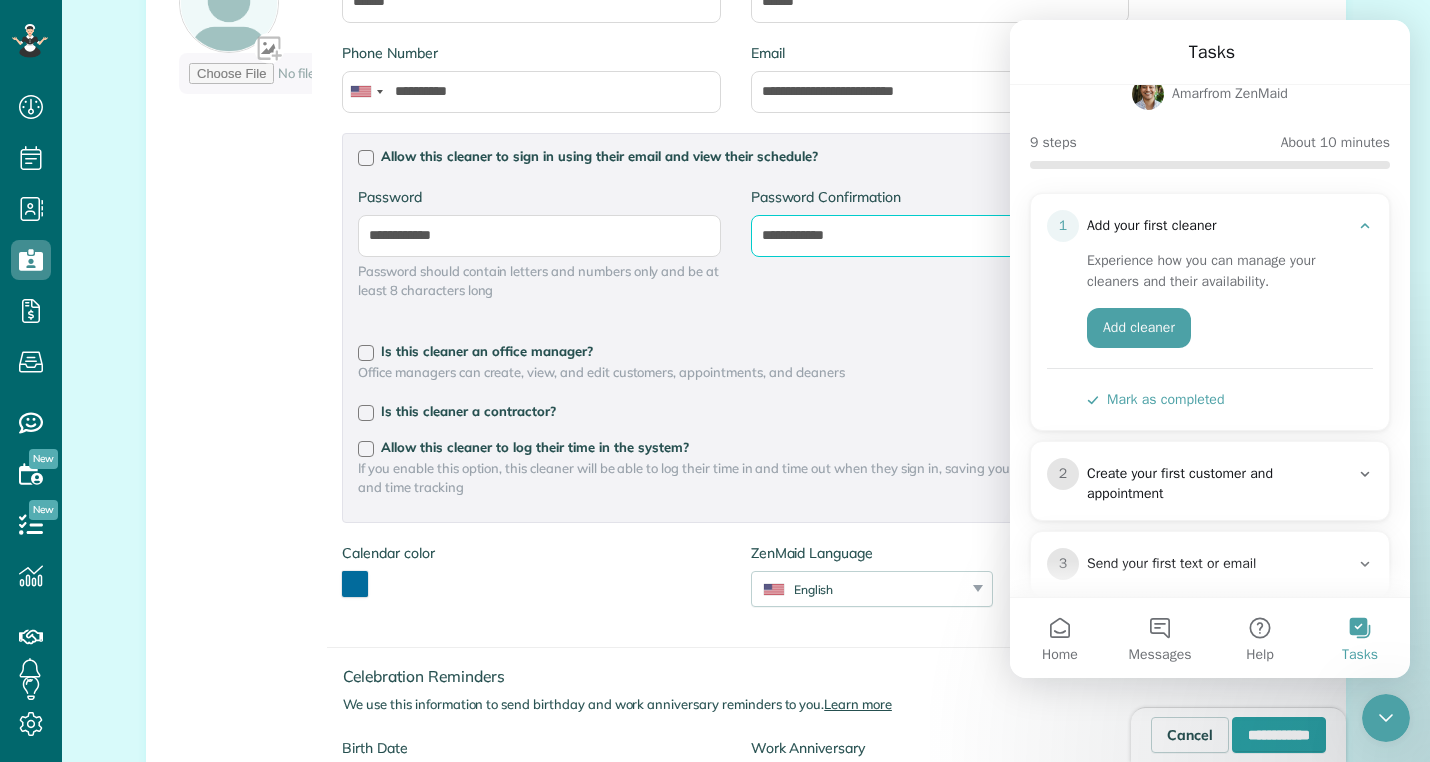 type on "**********" 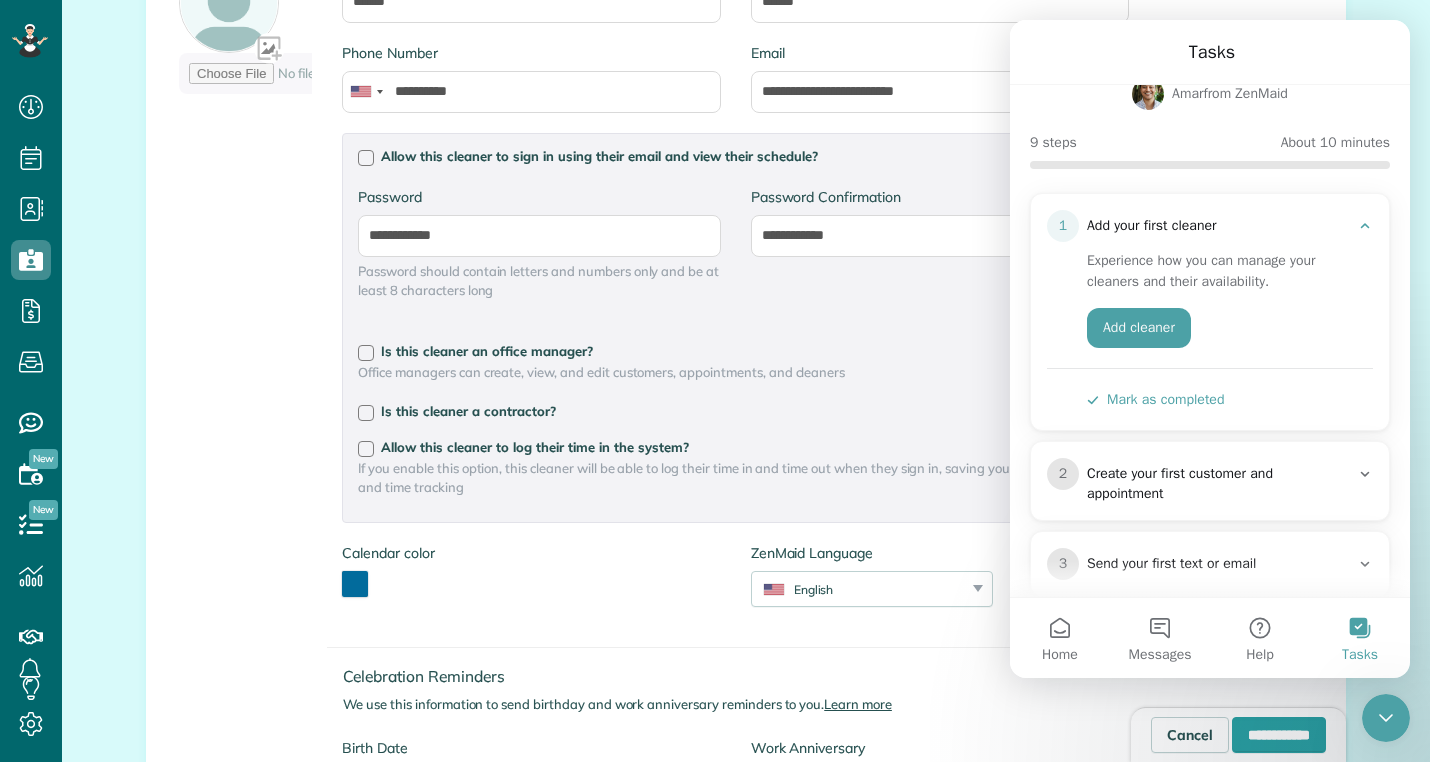 click 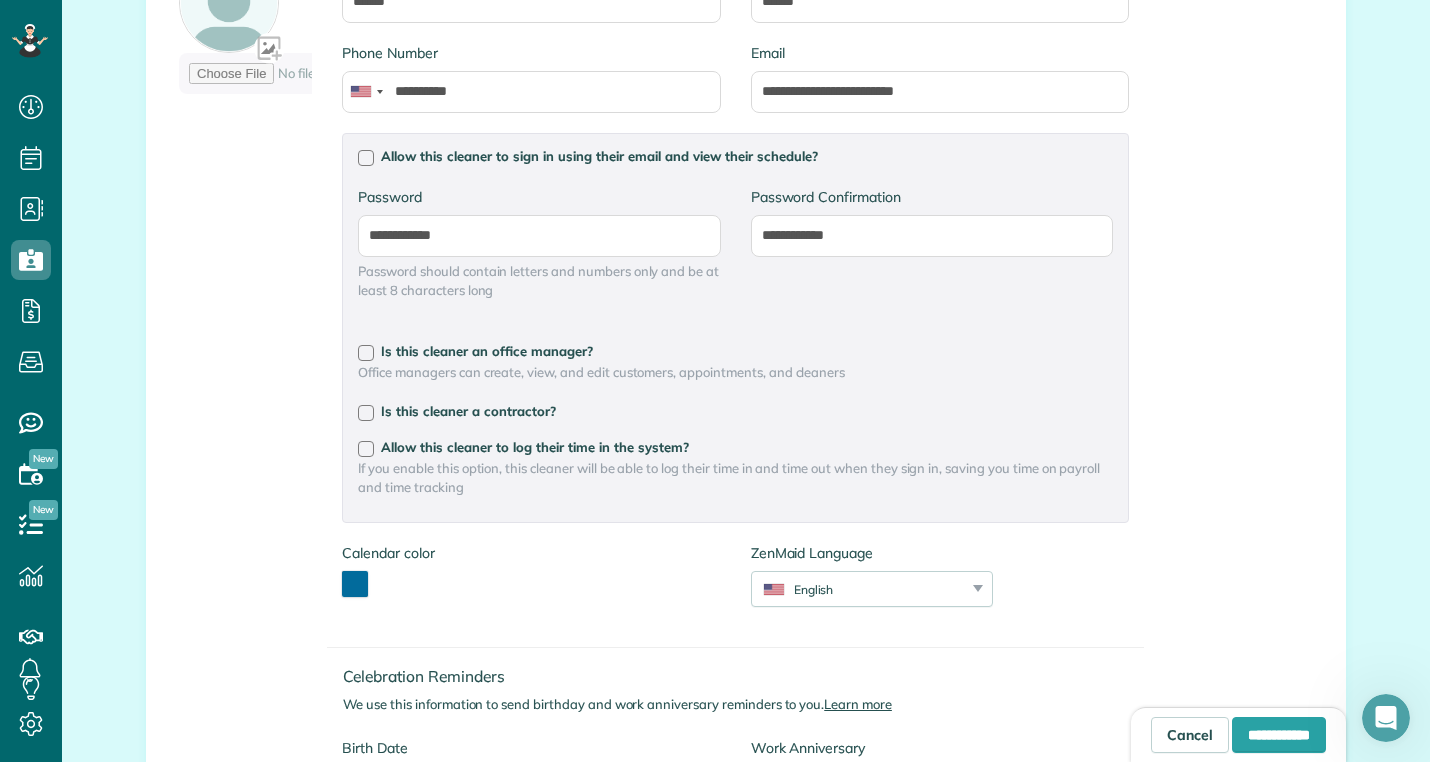 scroll, scrollTop: 0, scrollLeft: 0, axis: both 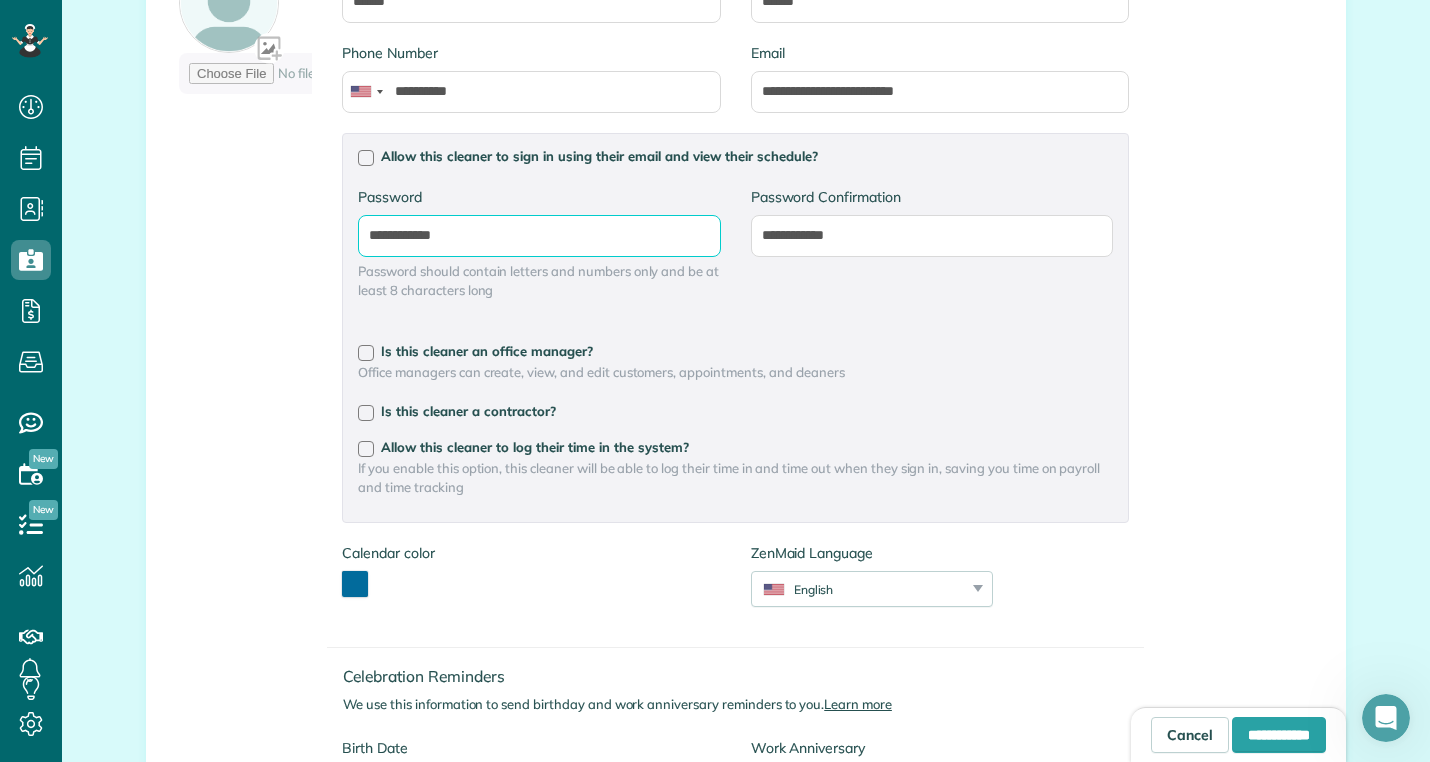 click on "**********" at bounding box center [0, 0] 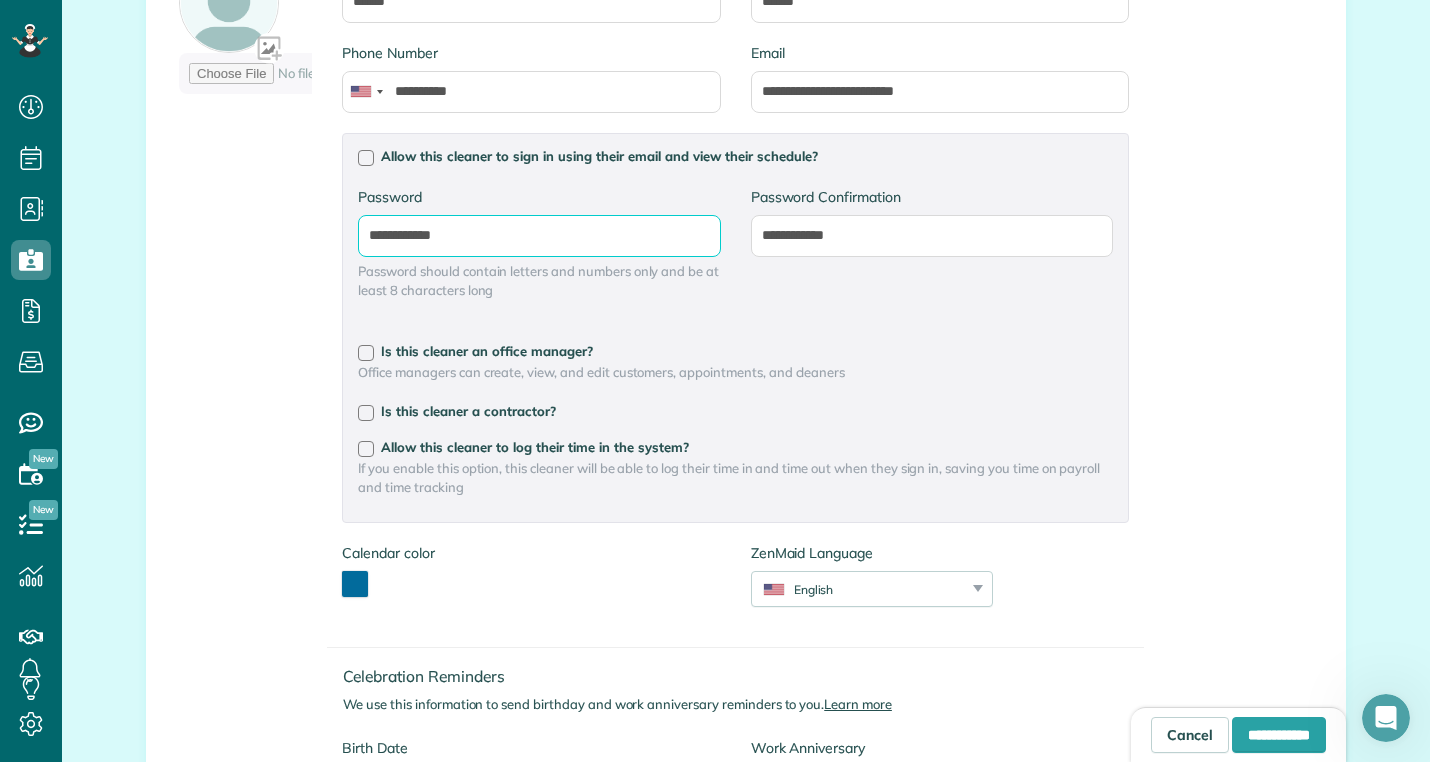 click on "**********" at bounding box center (0, 0) 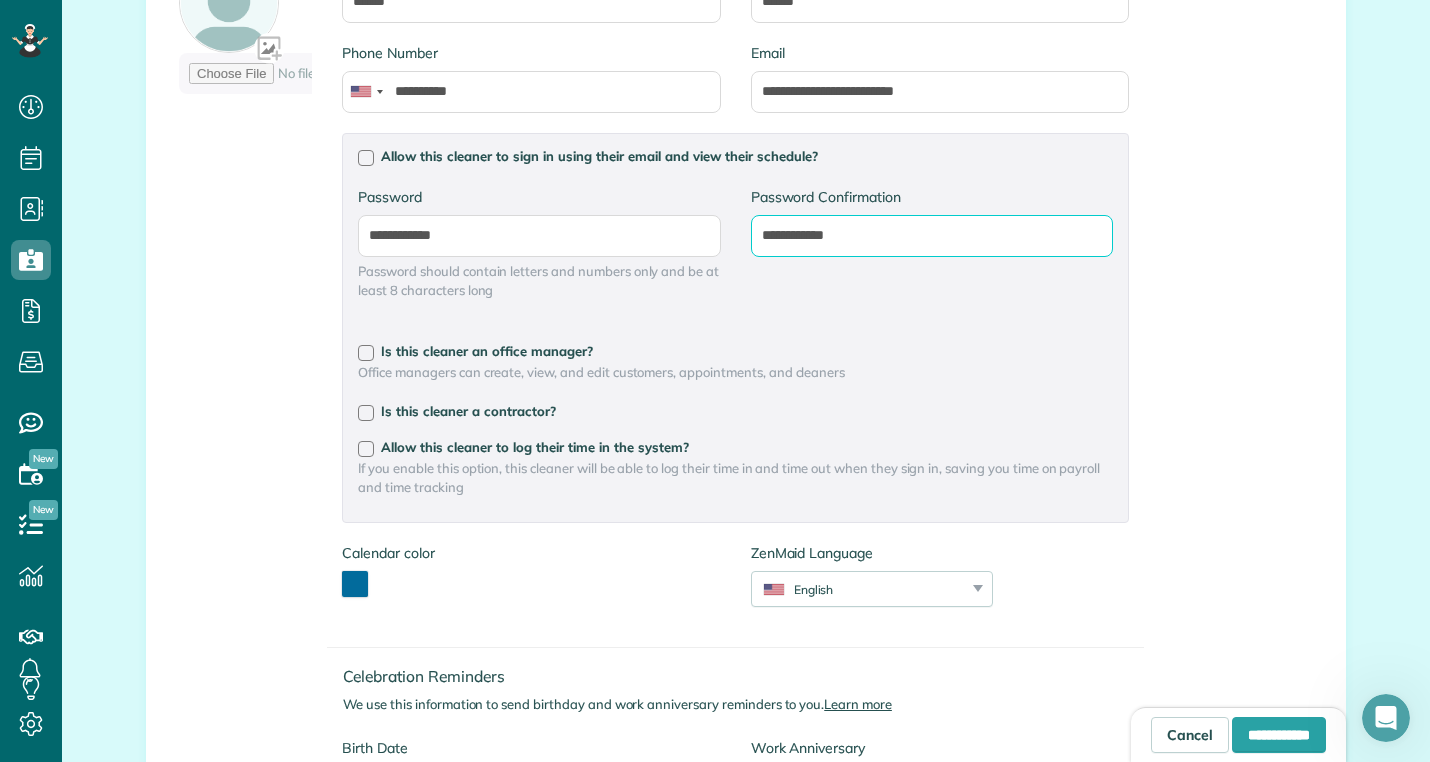 click on "**********" at bounding box center (0, 0) 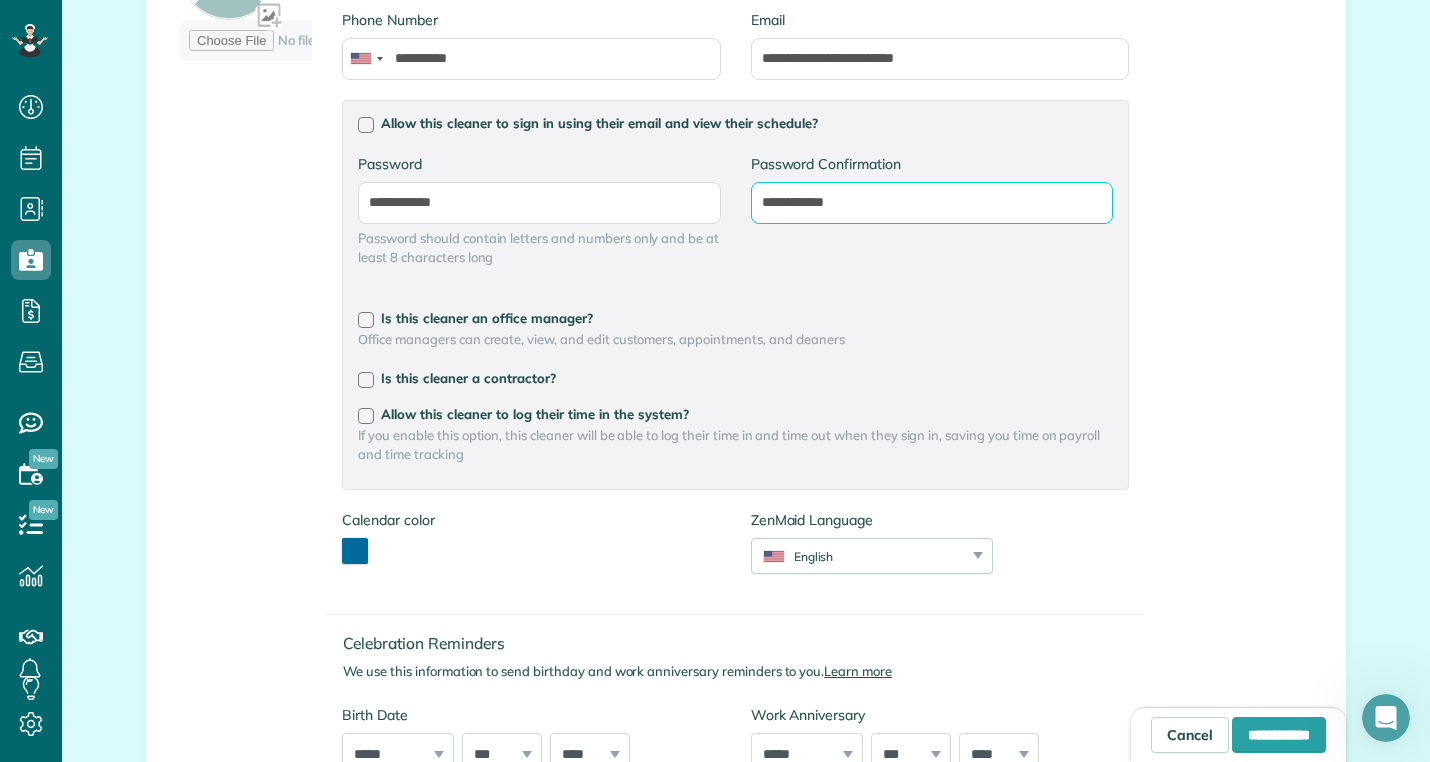 scroll, scrollTop: 424, scrollLeft: 0, axis: vertical 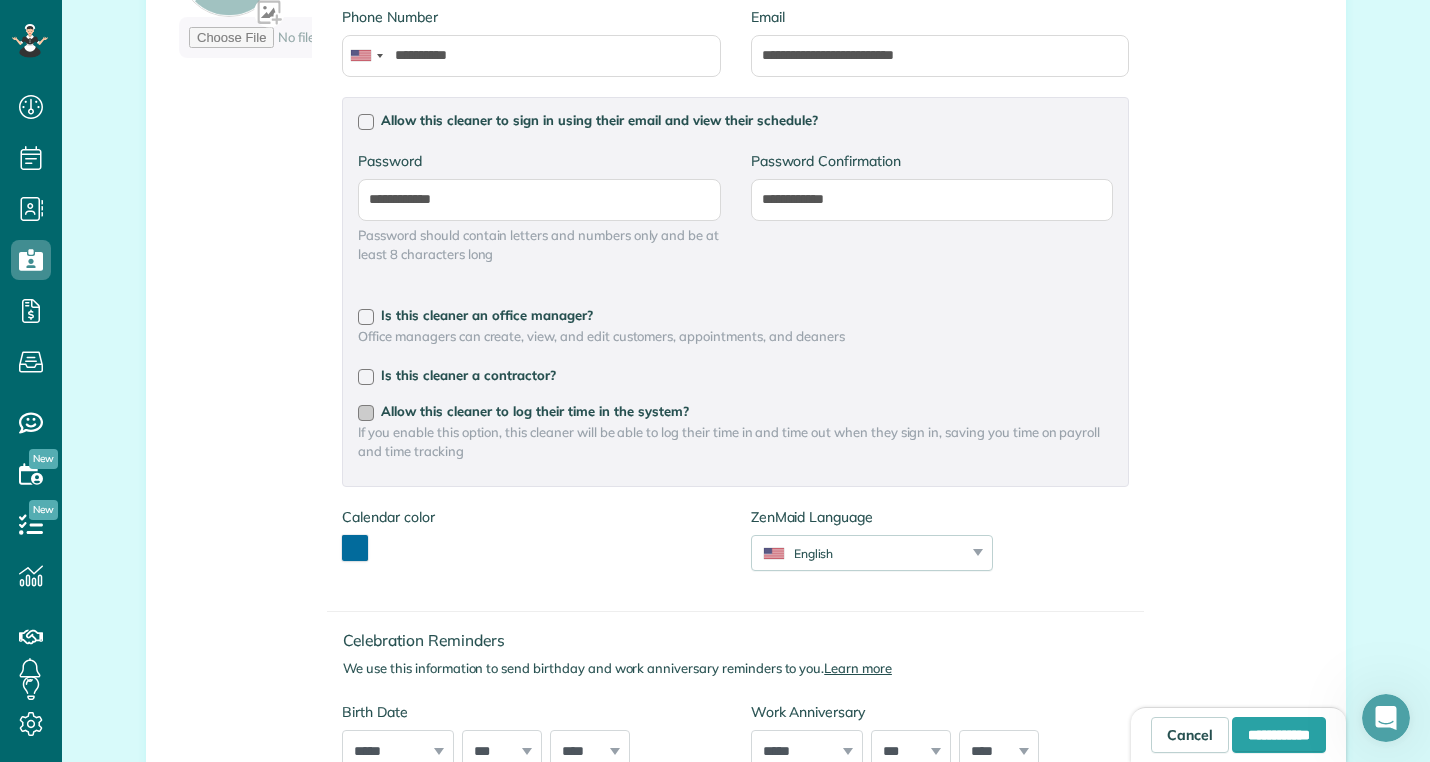 click at bounding box center [366, 413] 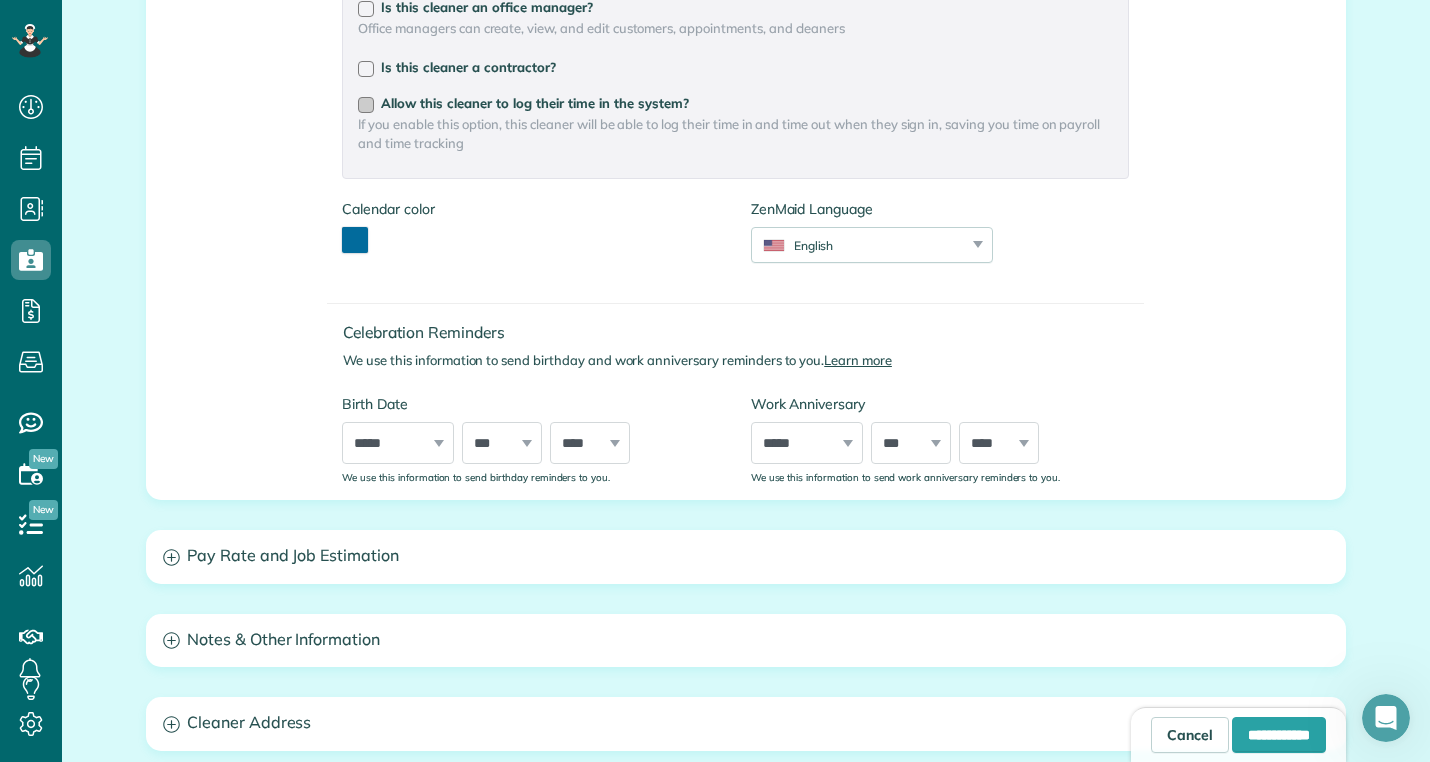 scroll, scrollTop: 946, scrollLeft: 0, axis: vertical 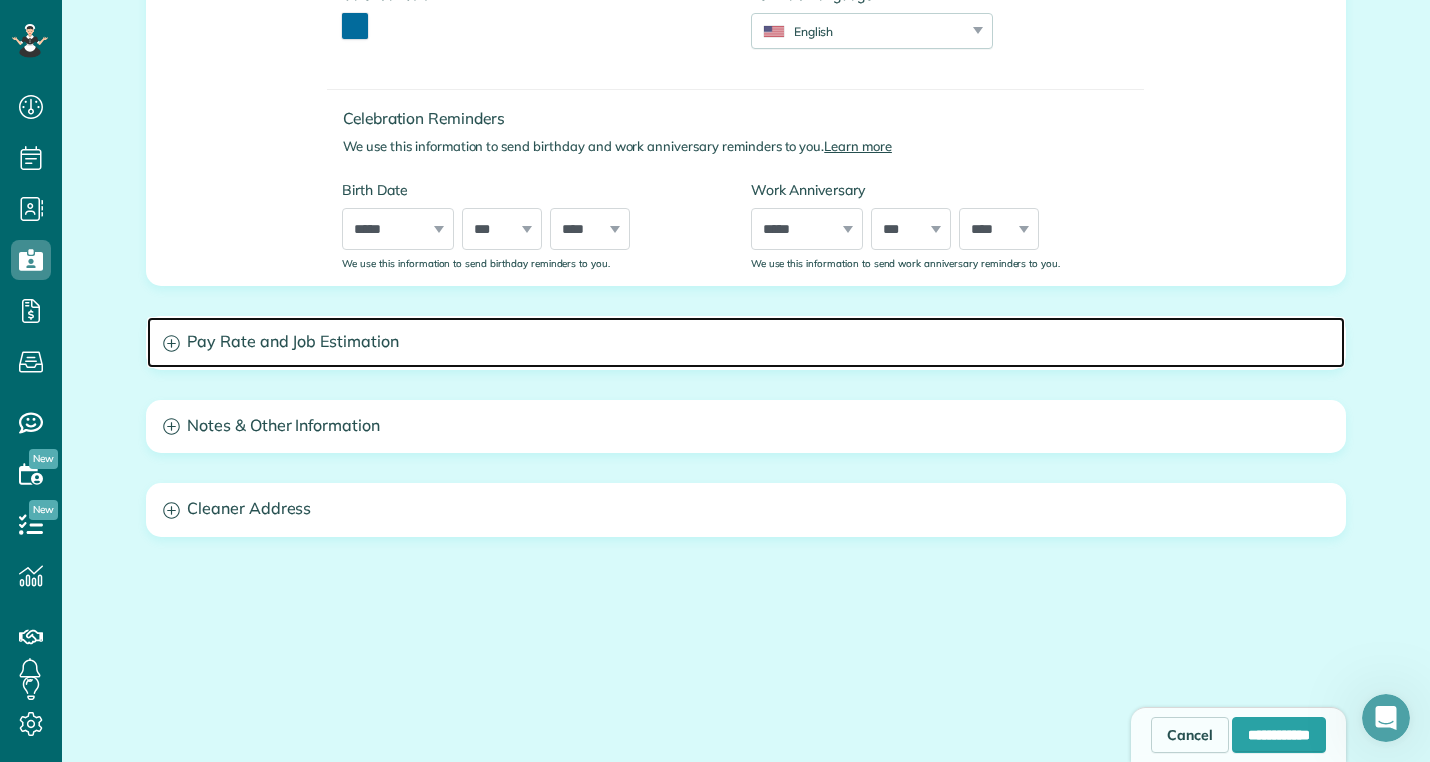 click on "Pay Rate and Job Estimation" at bounding box center [746, 342] 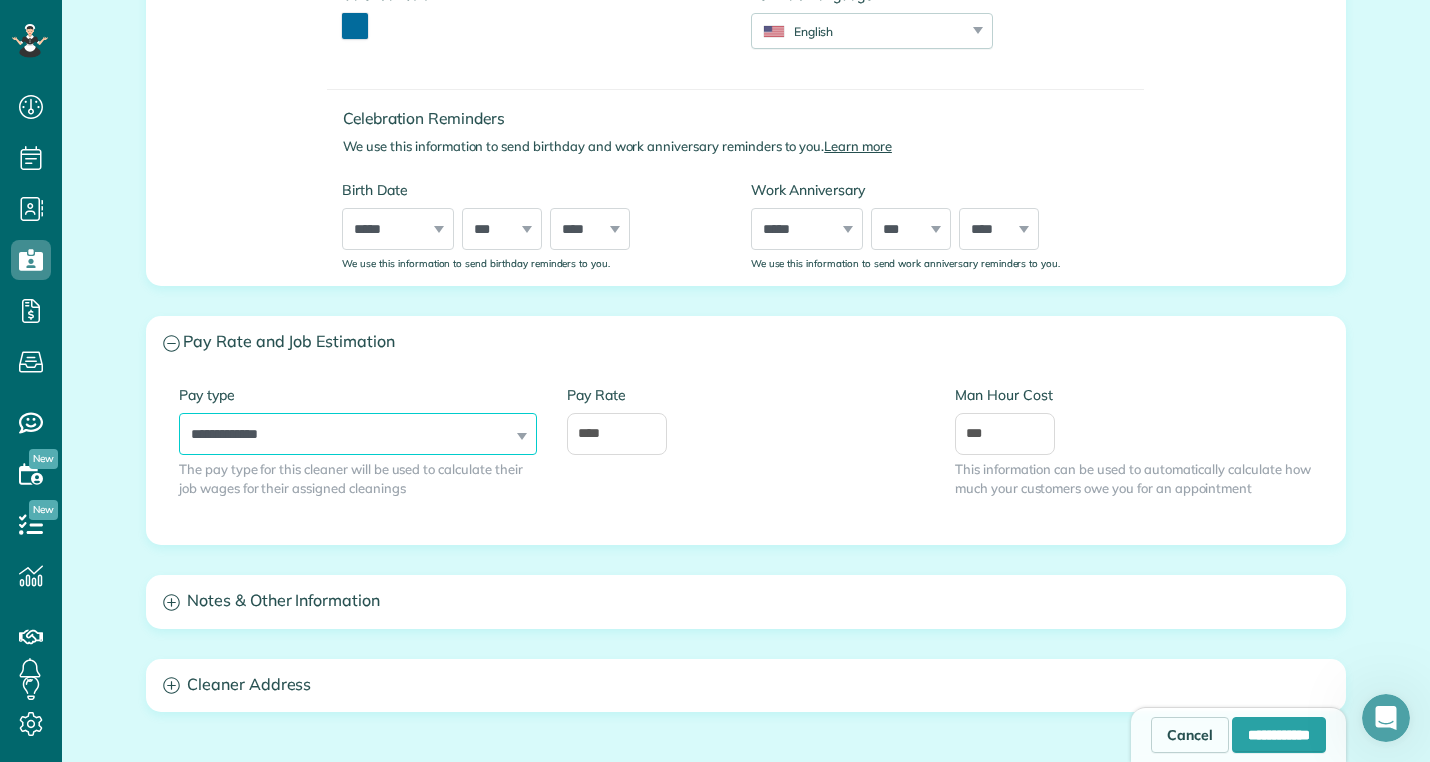 click on "**********" at bounding box center [358, 434] 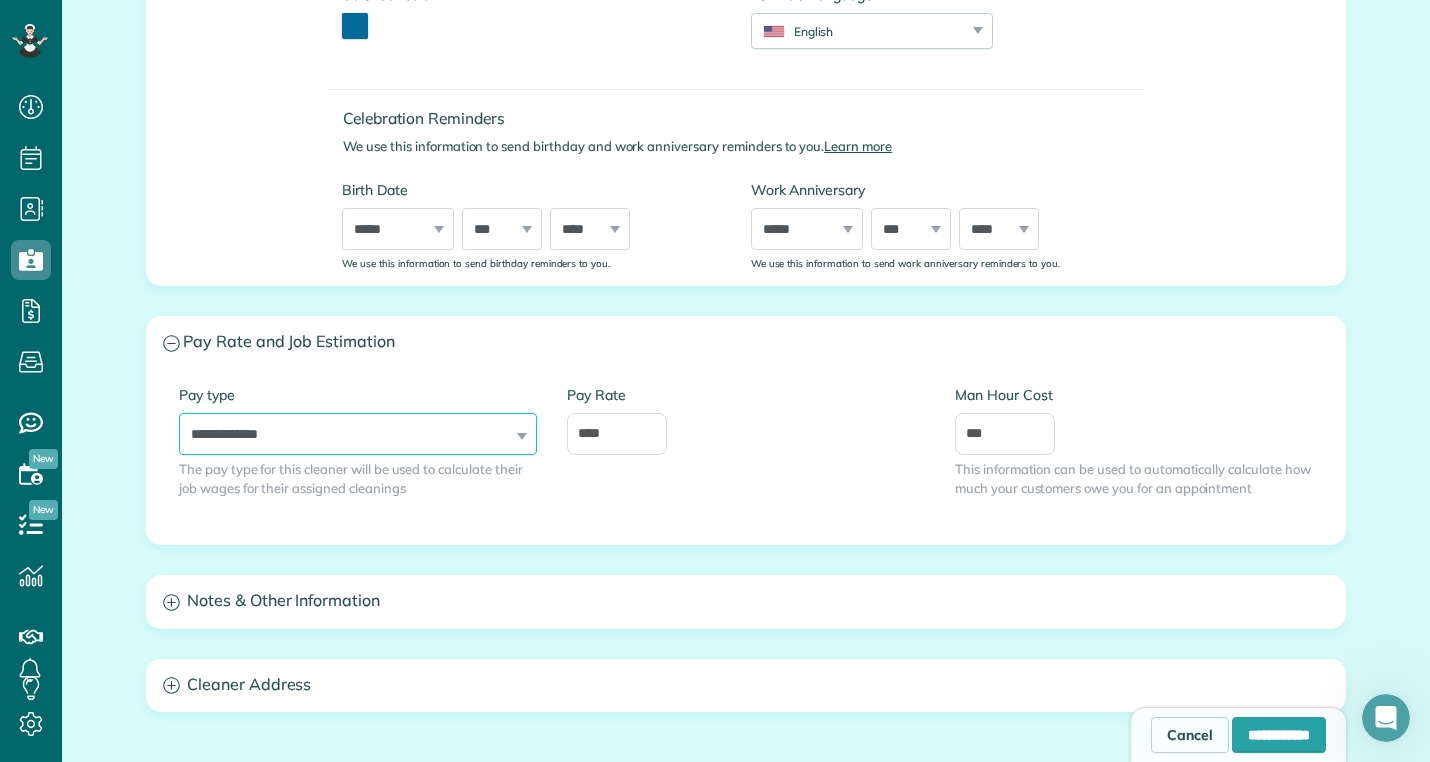 select on "******" 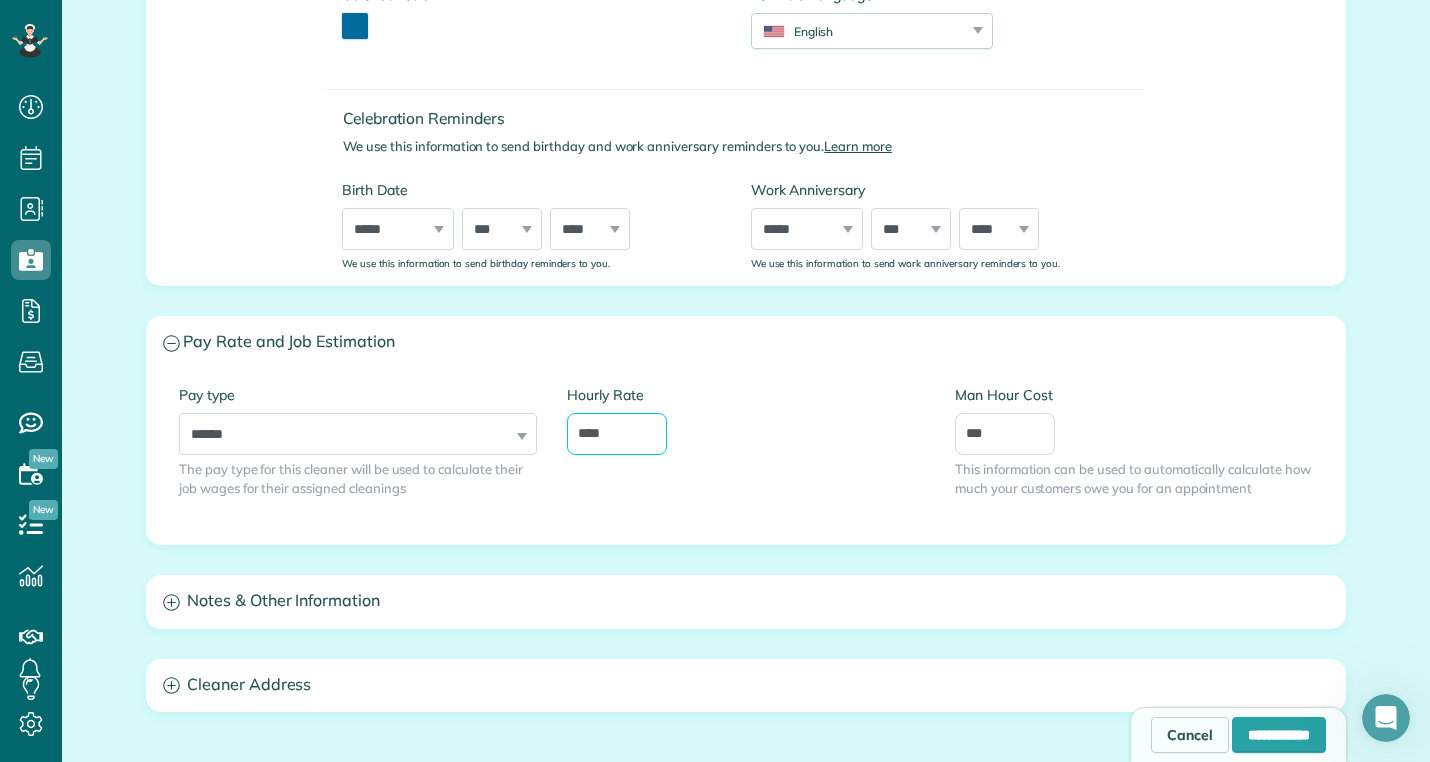 click on "****" at bounding box center [617, 434] 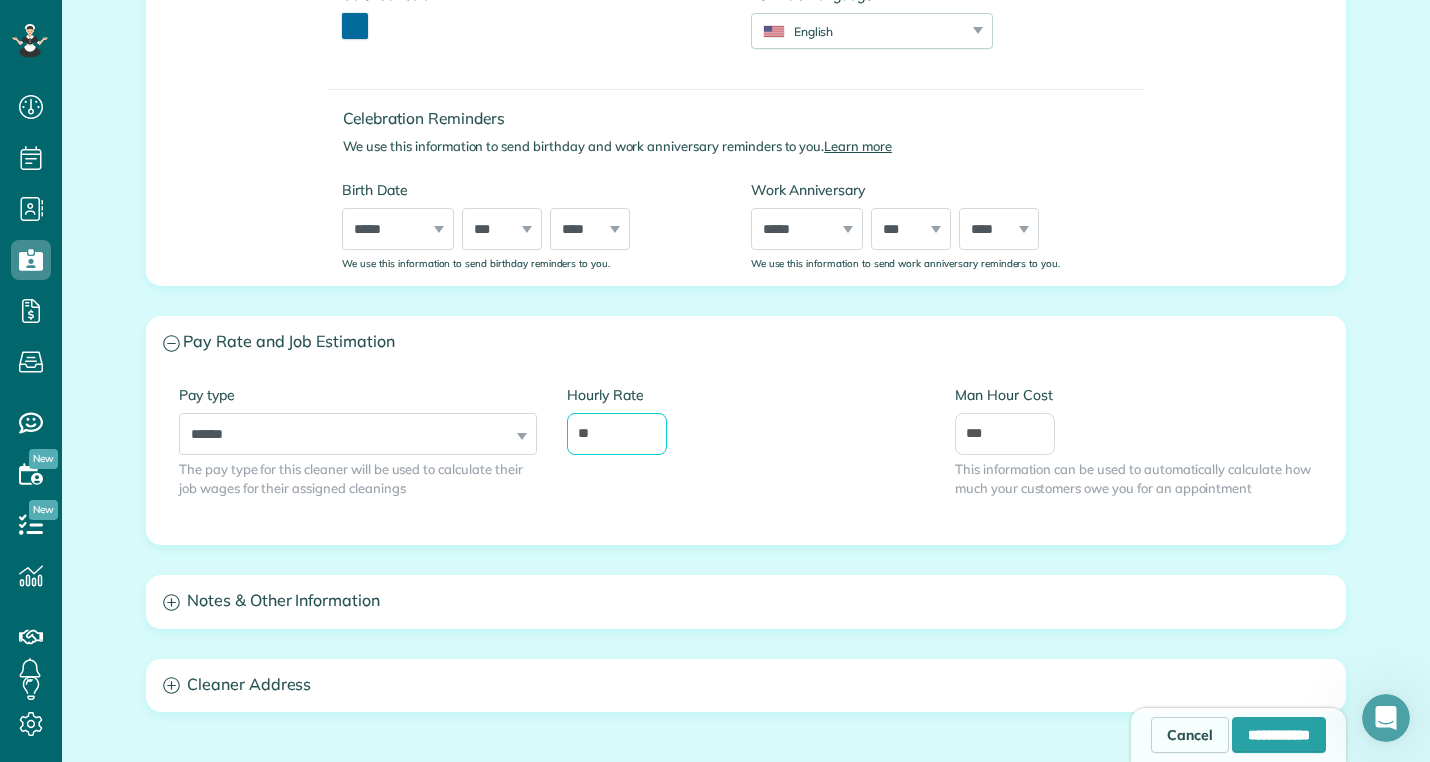 type on "**" 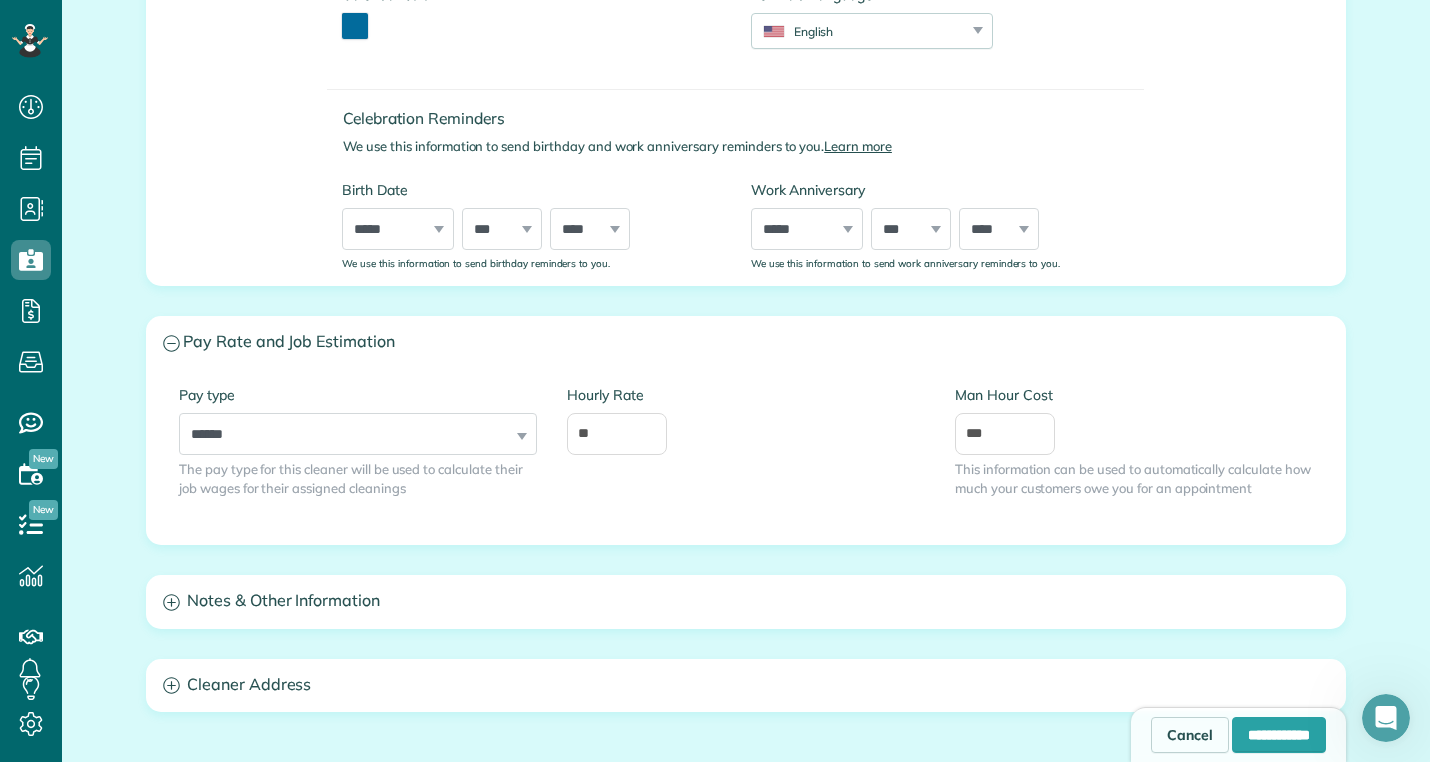 click on "Hourly Rate **" at bounding box center (746, 430) 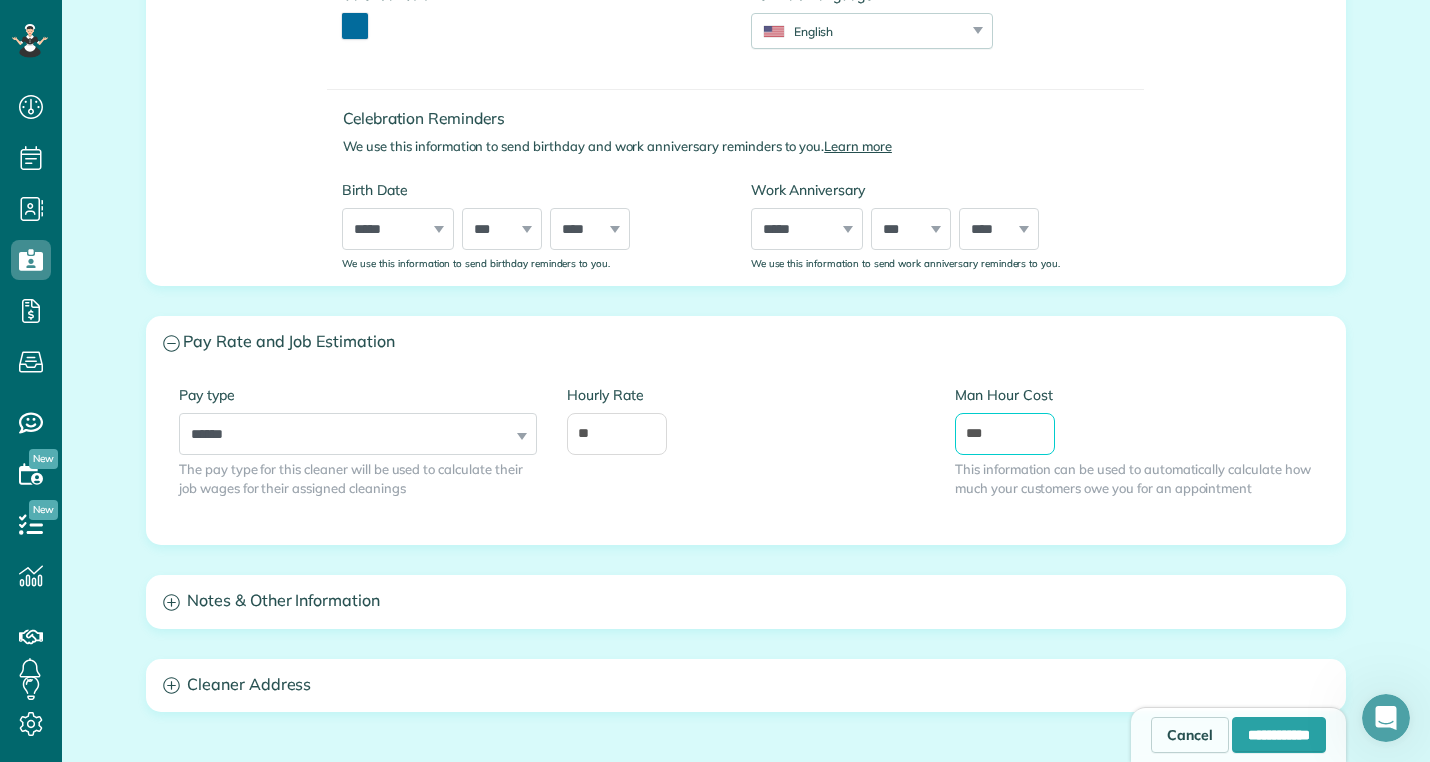 click on "***" at bounding box center [1005, 434] 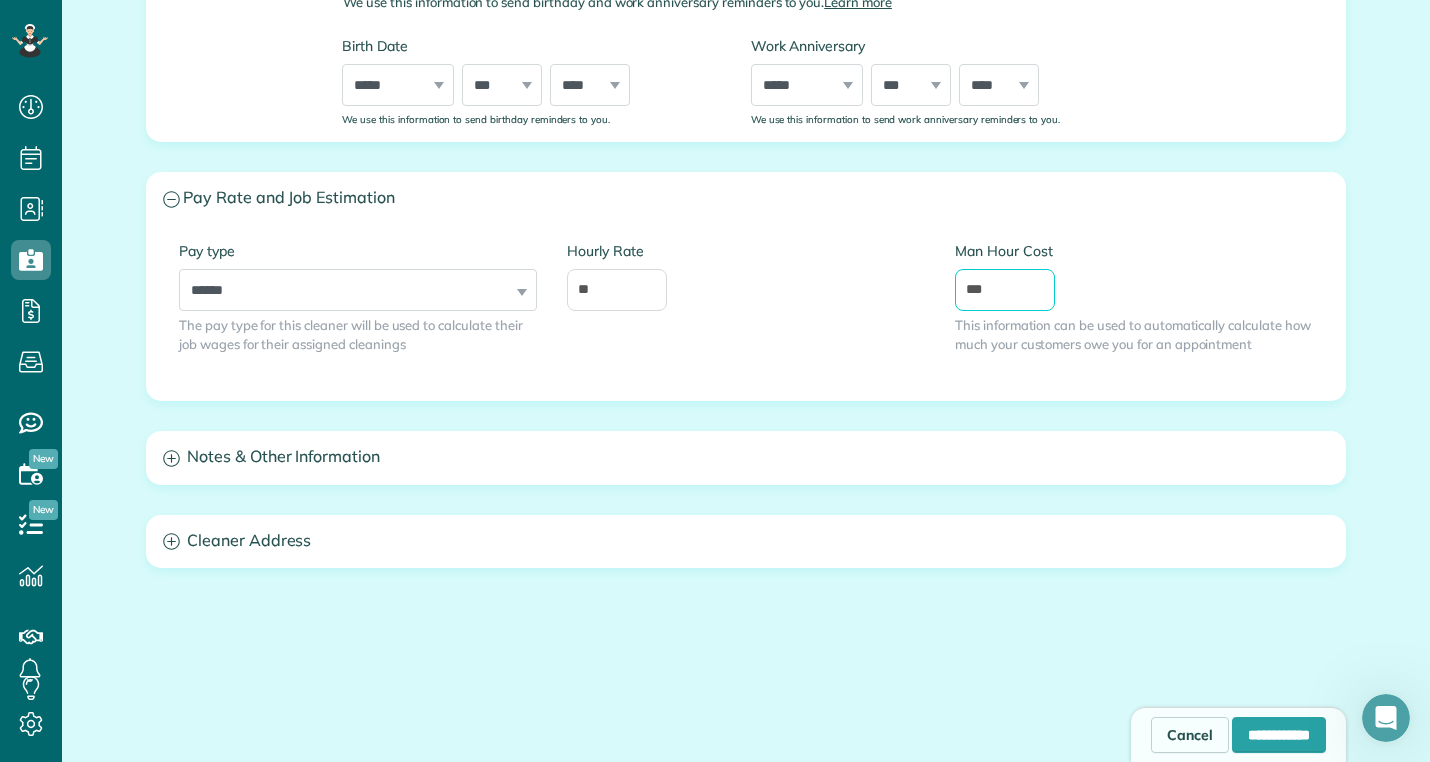 scroll, scrollTop: 1093, scrollLeft: 0, axis: vertical 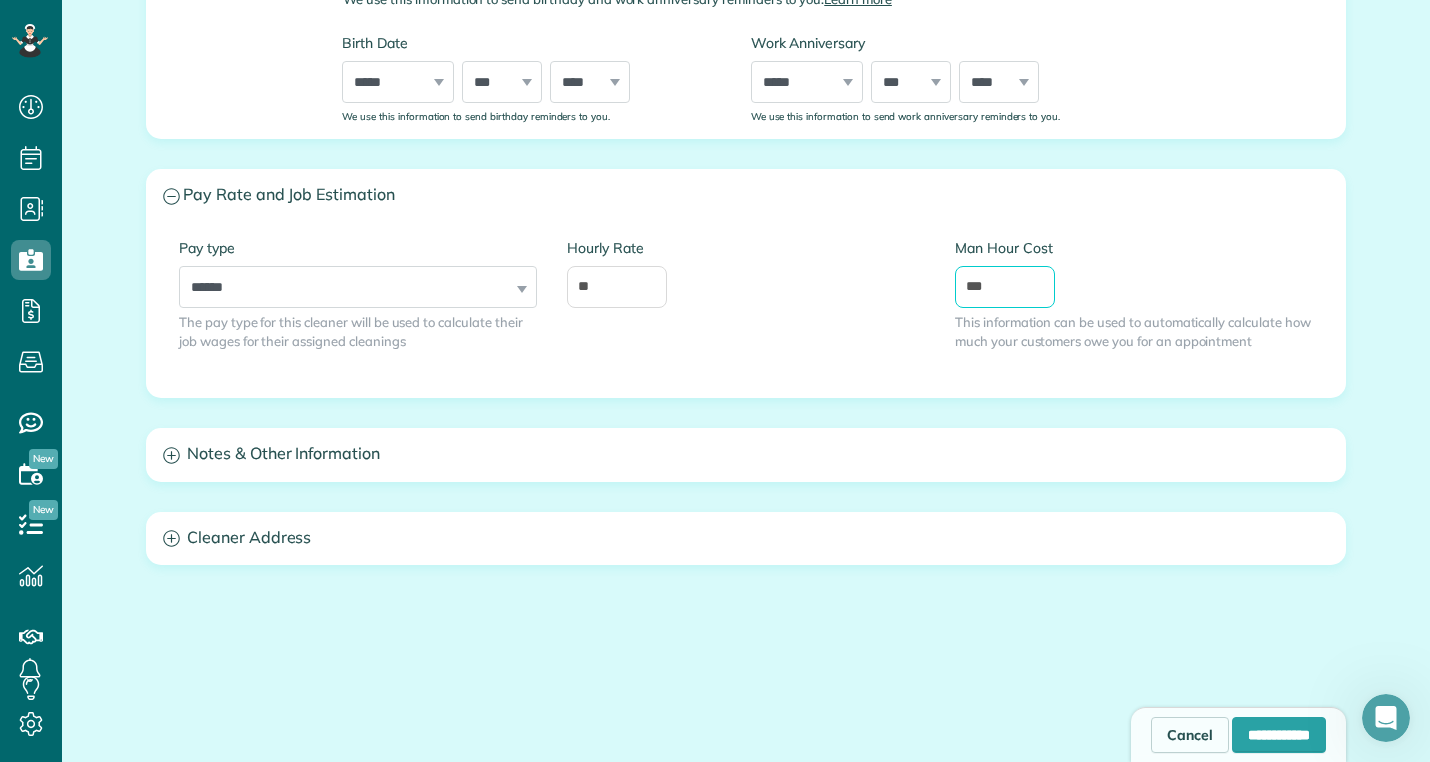 drag, startPoint x: 1008, startPoint y: 300, endPoint x: 966, endPoint y: 278, distance: 47.41308 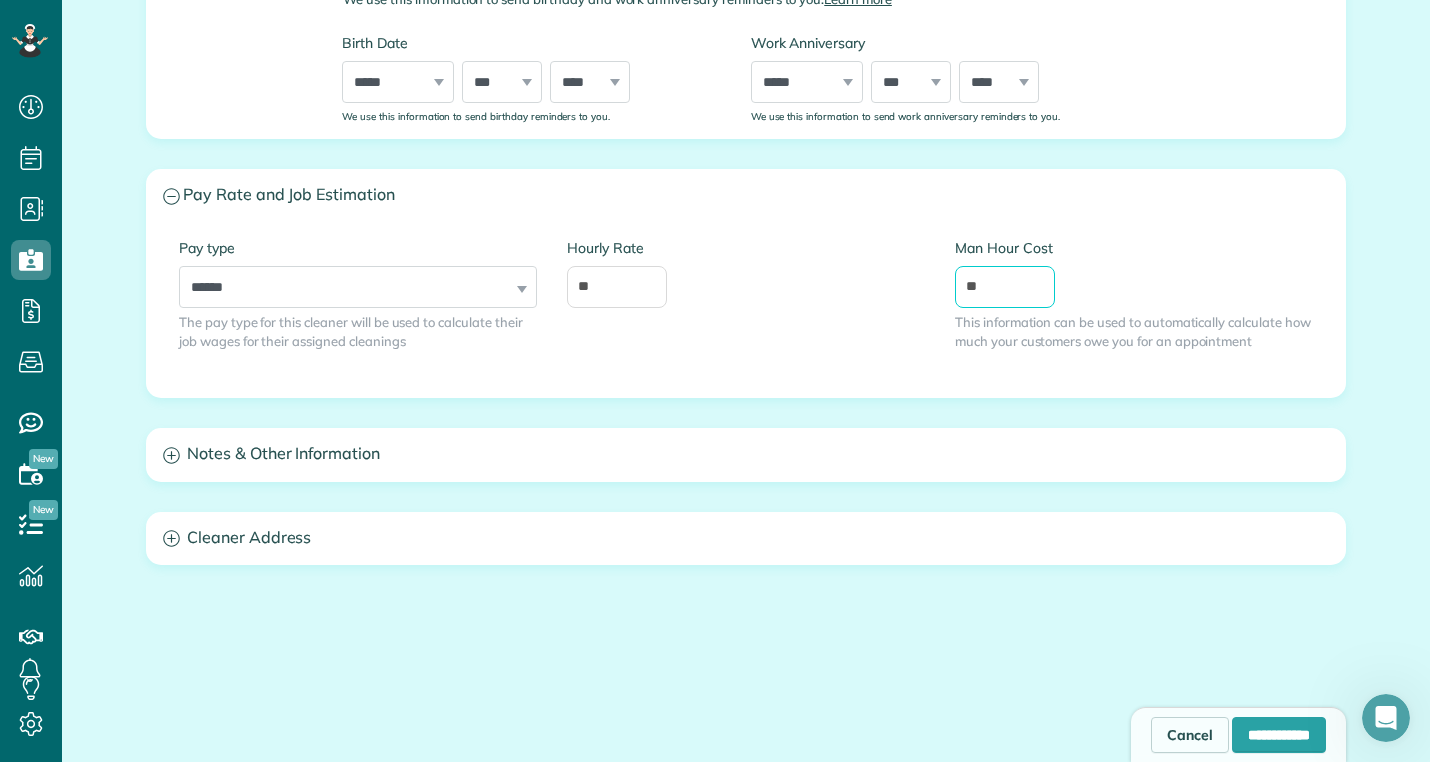 type on "**" 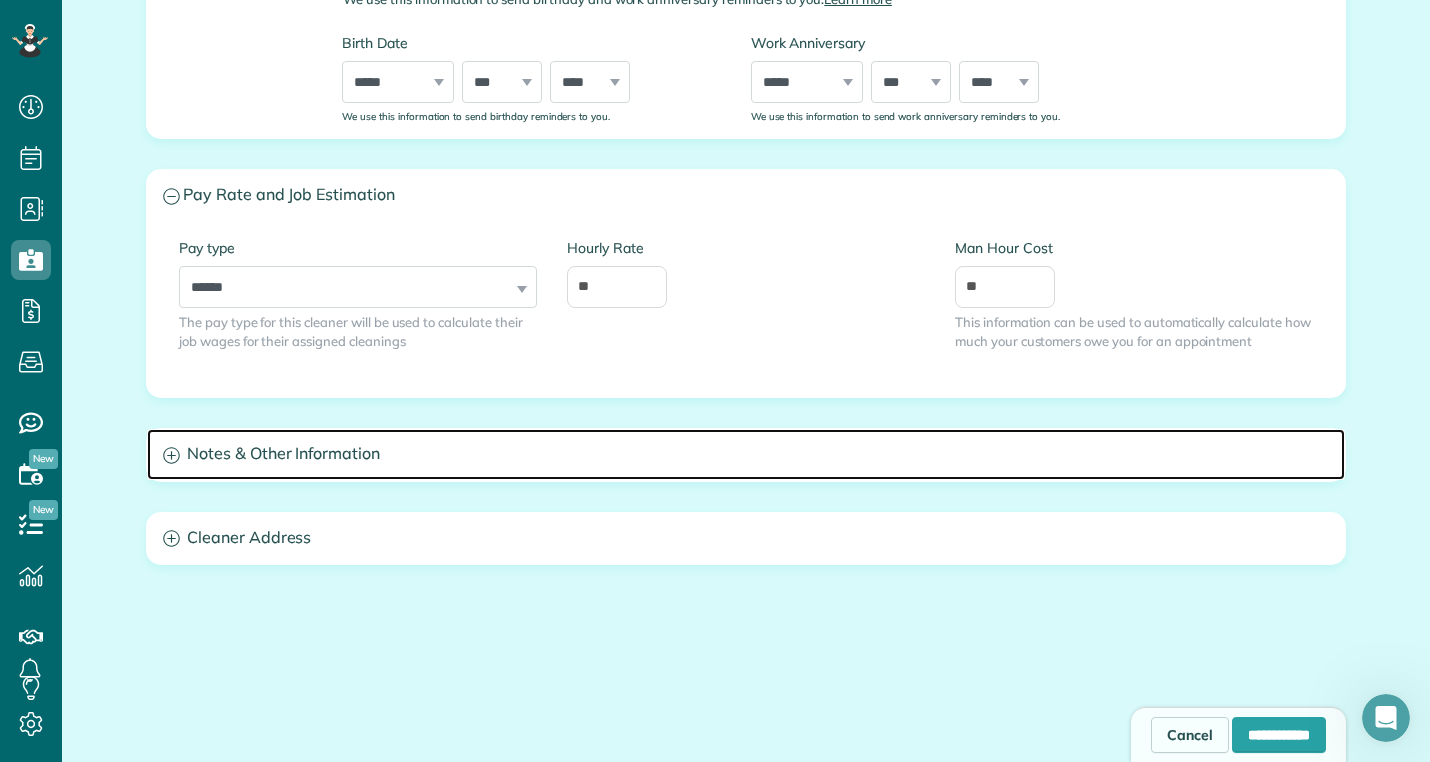 click on "Notes & Other Information" at bounding box center (746, 454) 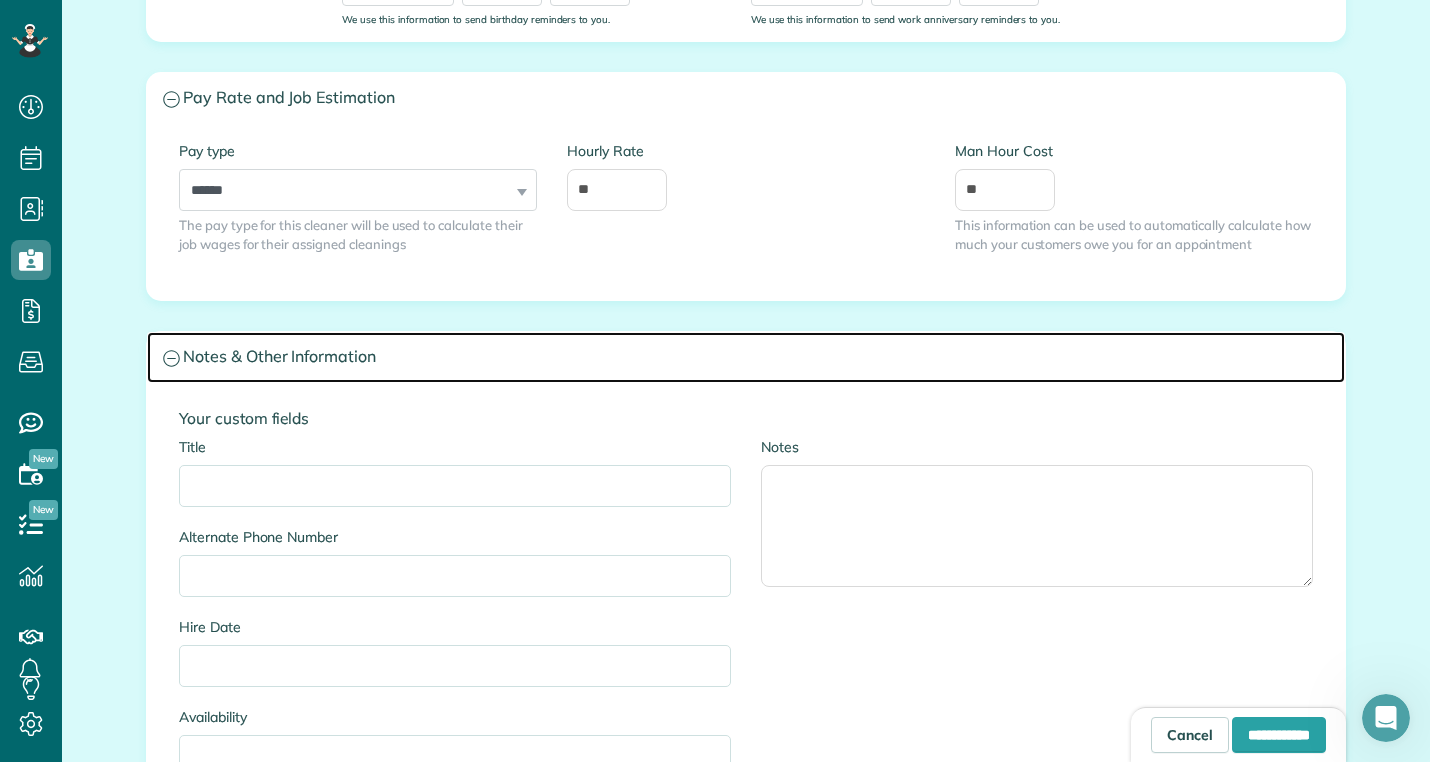 scroll, scrollTop: 1219, scrollLeft: 0, axis: vertical 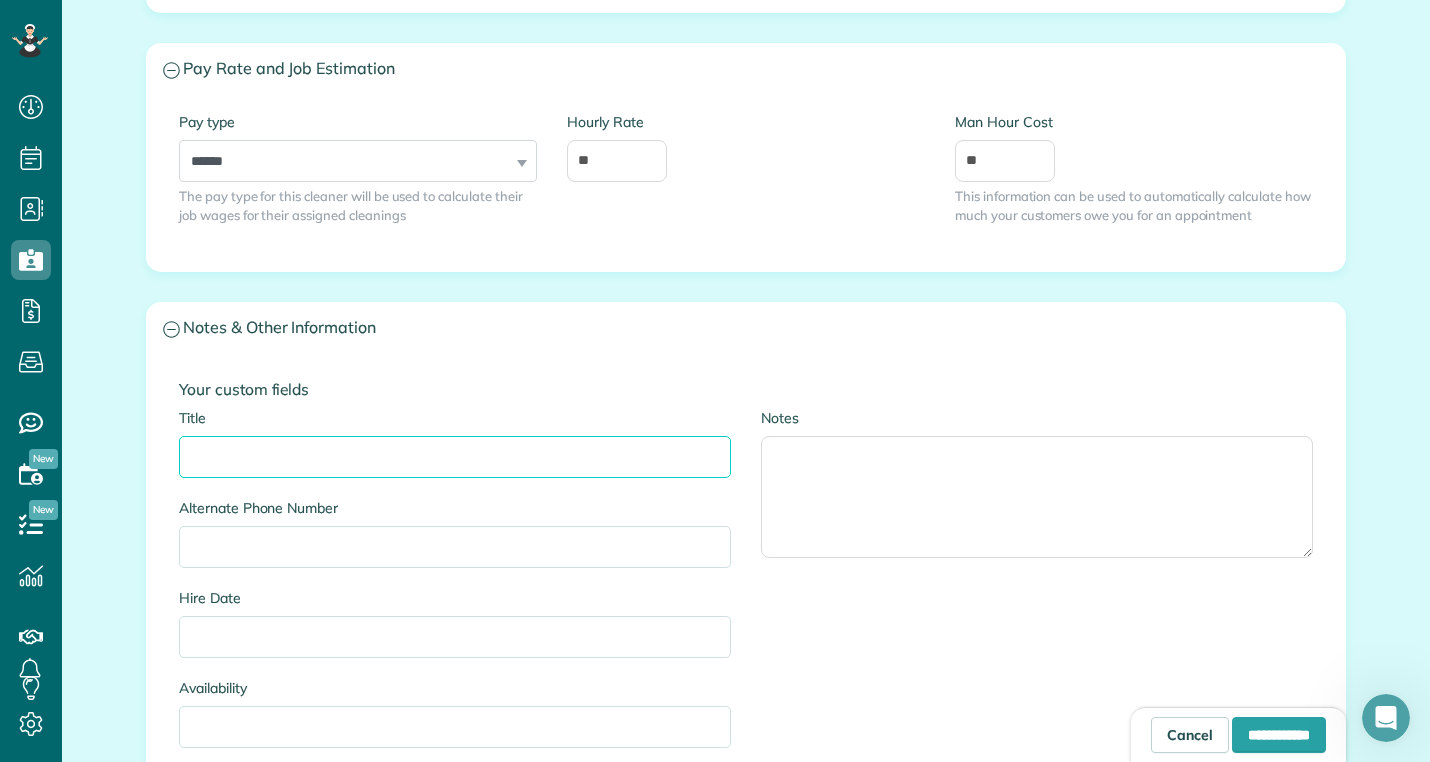 click on "Title" at bounding box center (455, 457) 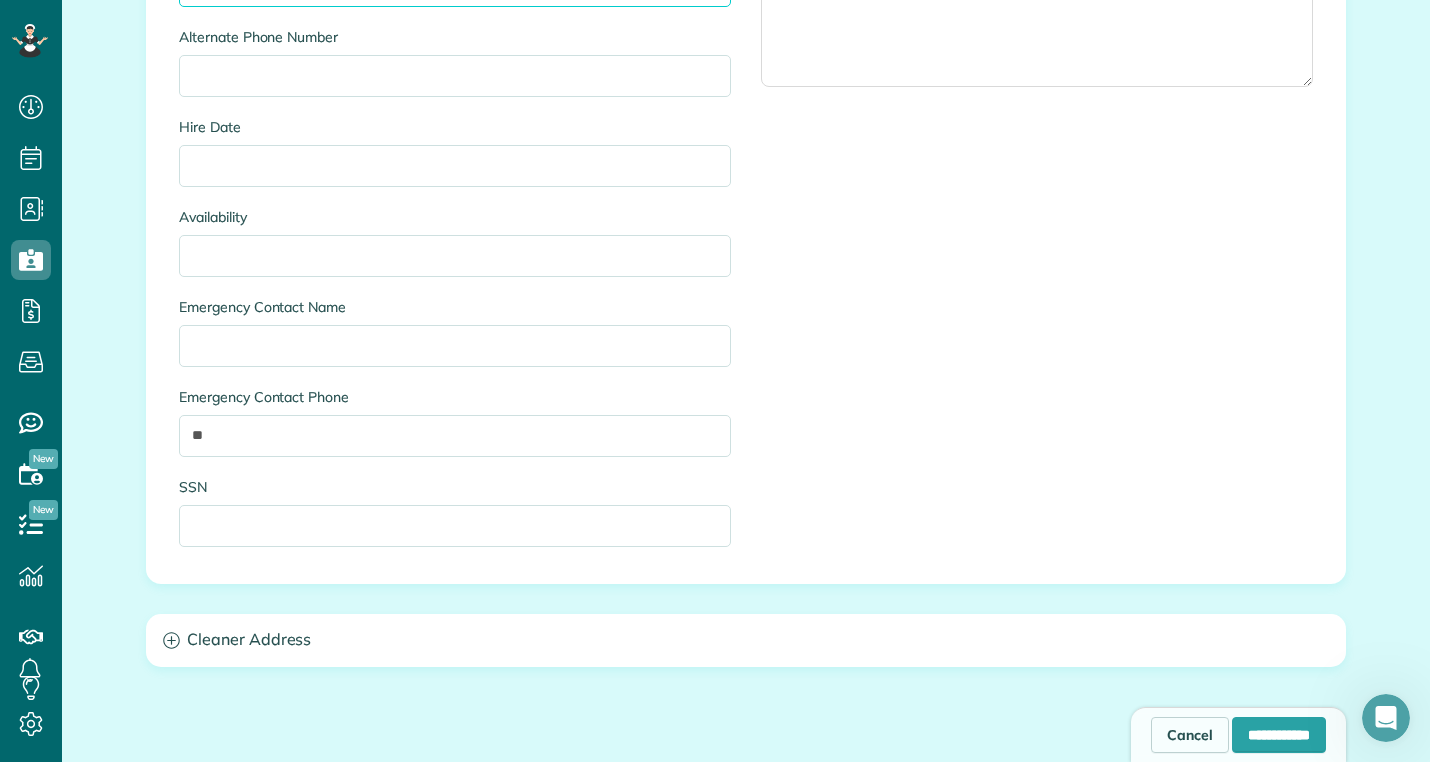 scroll, scrollTop: 1694, scrollLeft: 0, axis: vertical 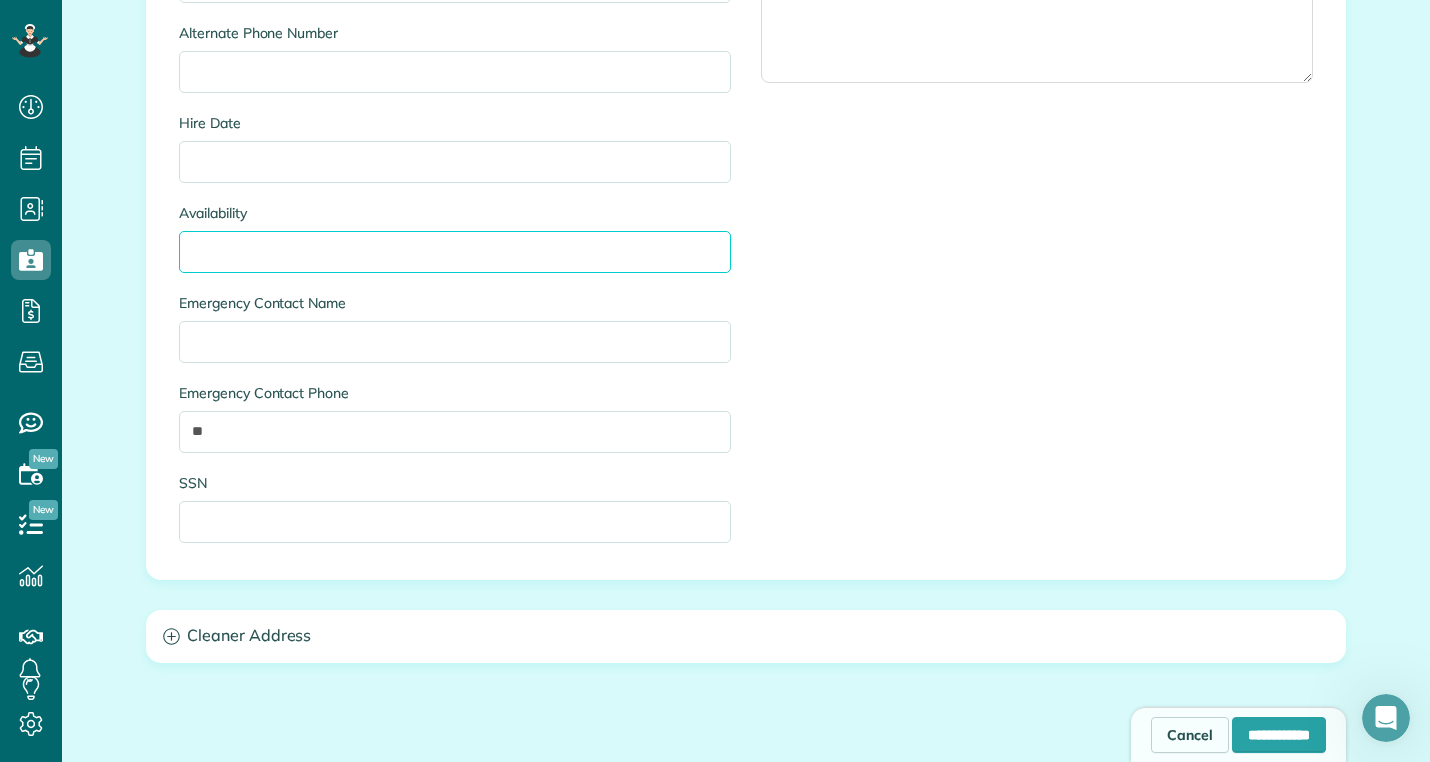 click on "Availability" at bounding box center [455, 252] 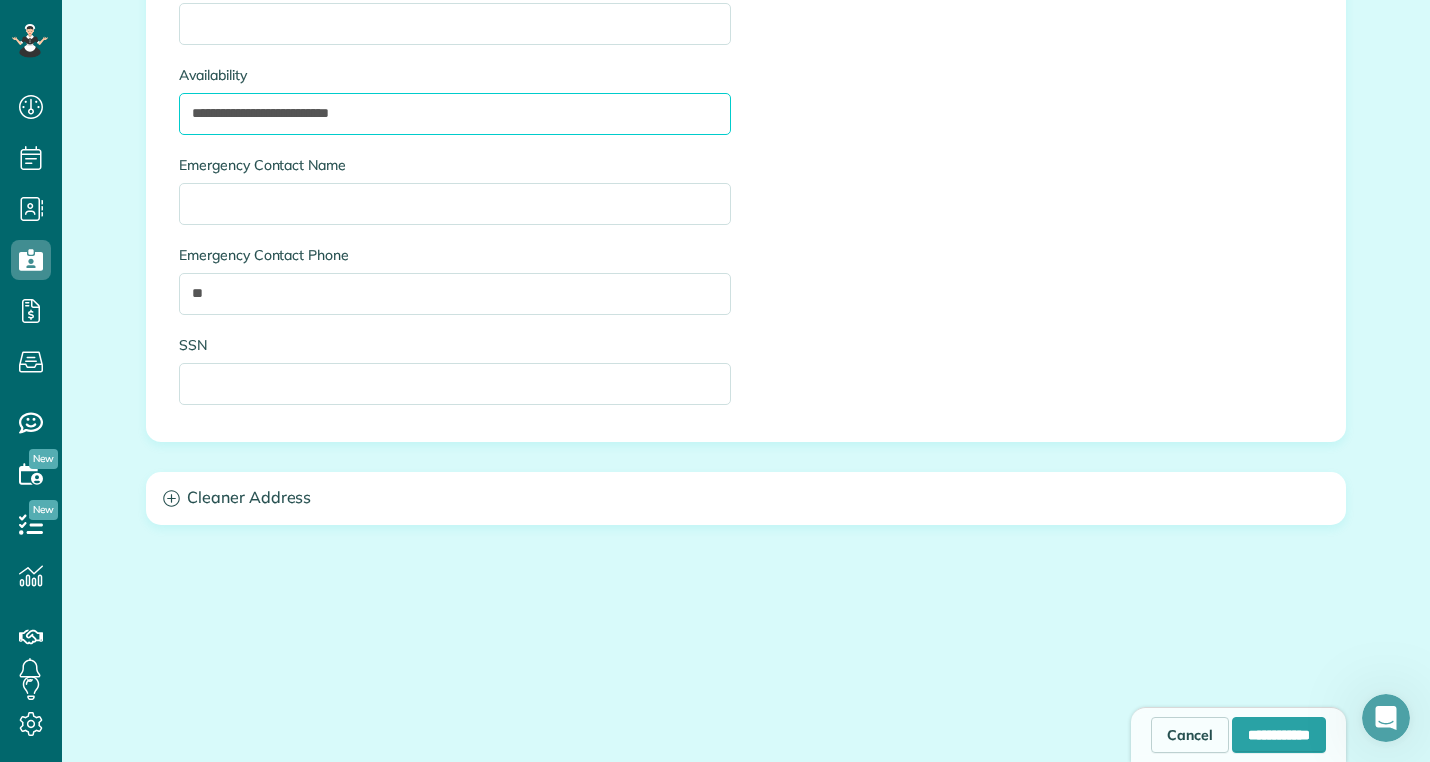 scroll, scrollTop: 1866, scrollLeft: 0, axis: vertical 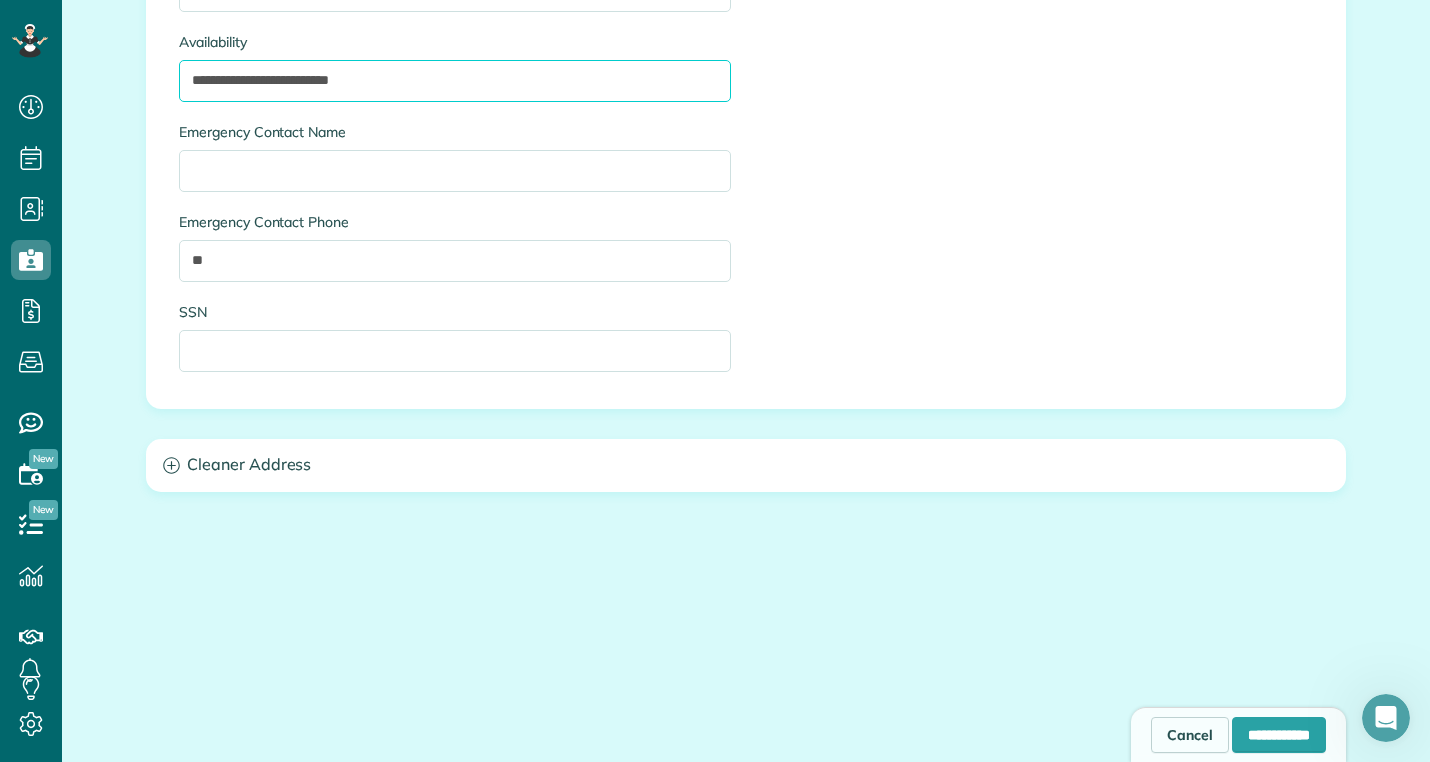 type on "**********" 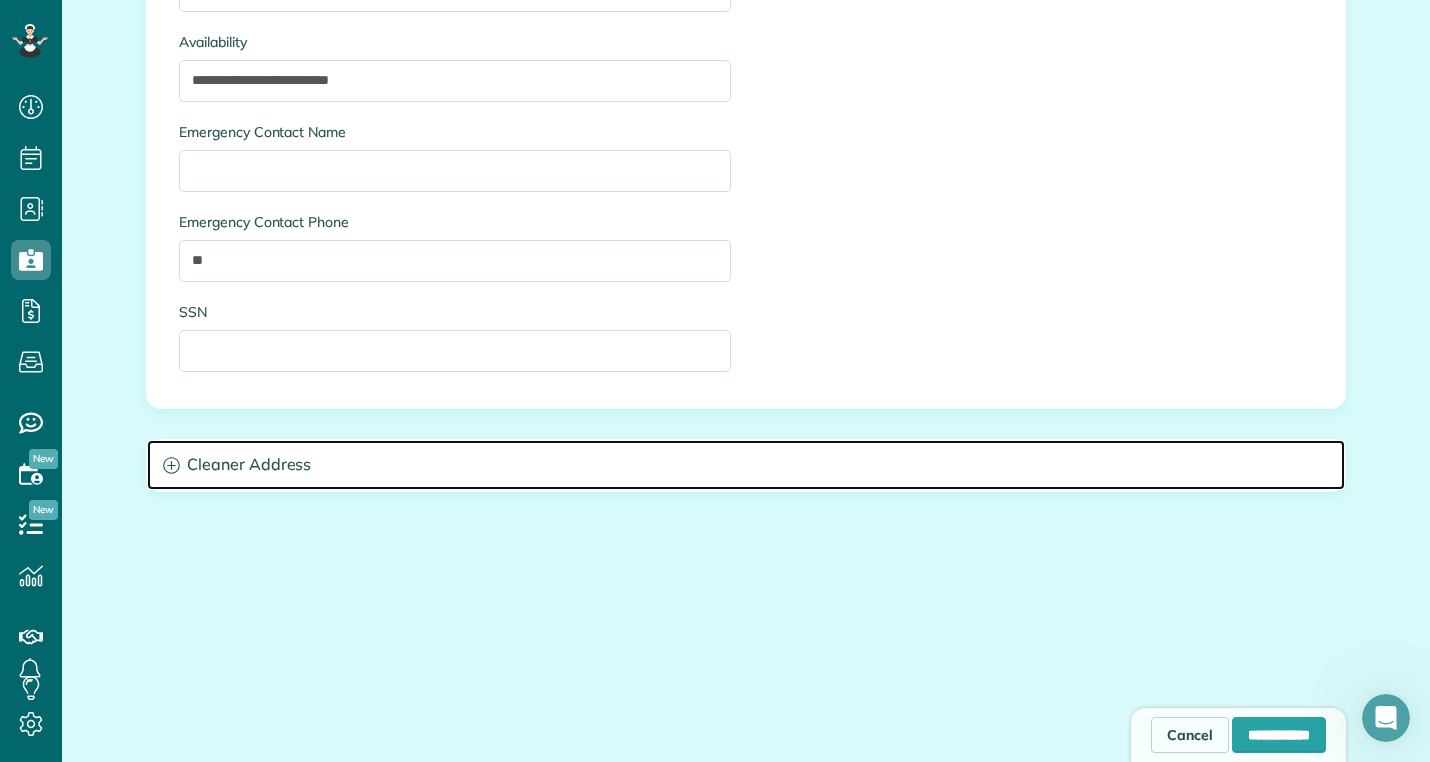 click on "Cleaner Address" at bounding box center (746, 465) 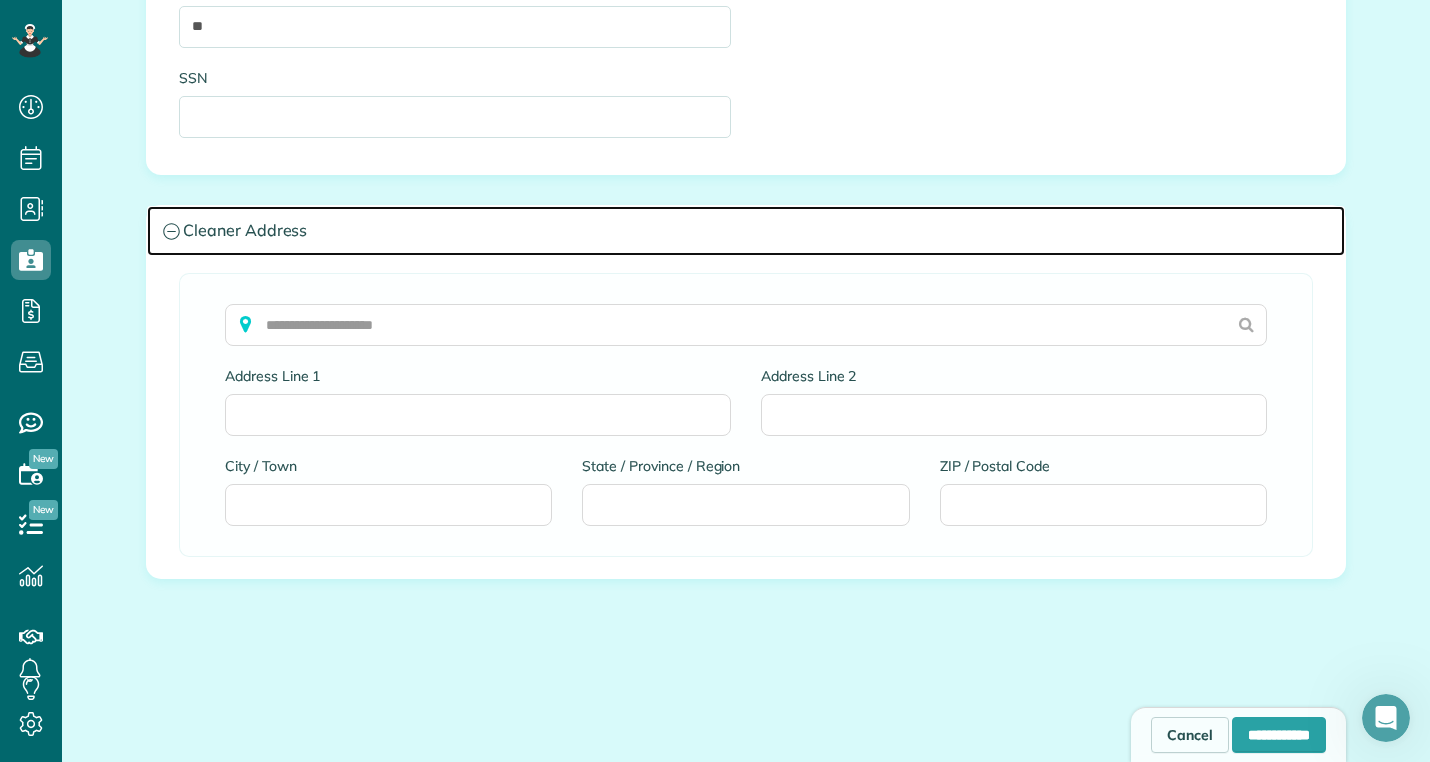 scroll, scrollTop: 2187, scrollLeft: 0, axis: vertical 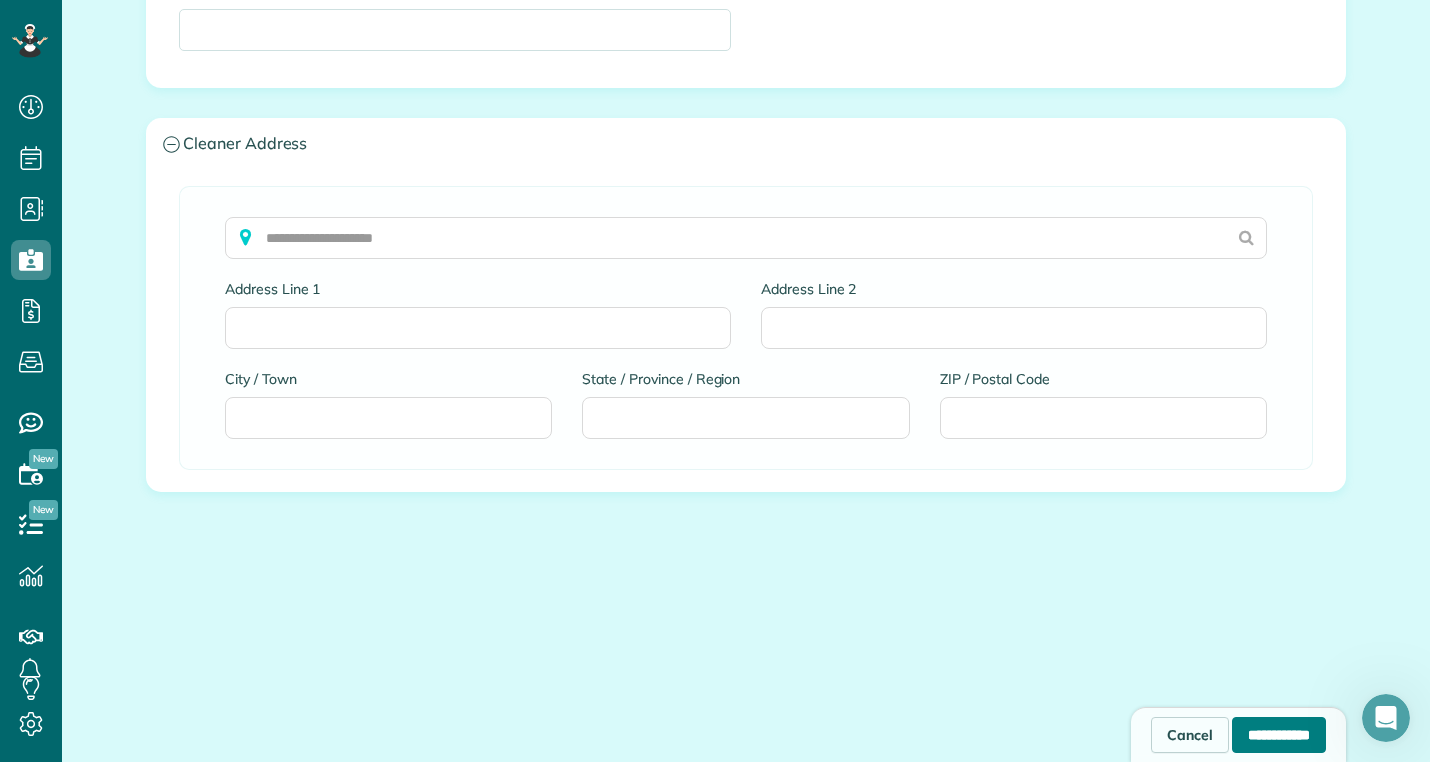 click on "**********" at bounding box center (1279, 735) 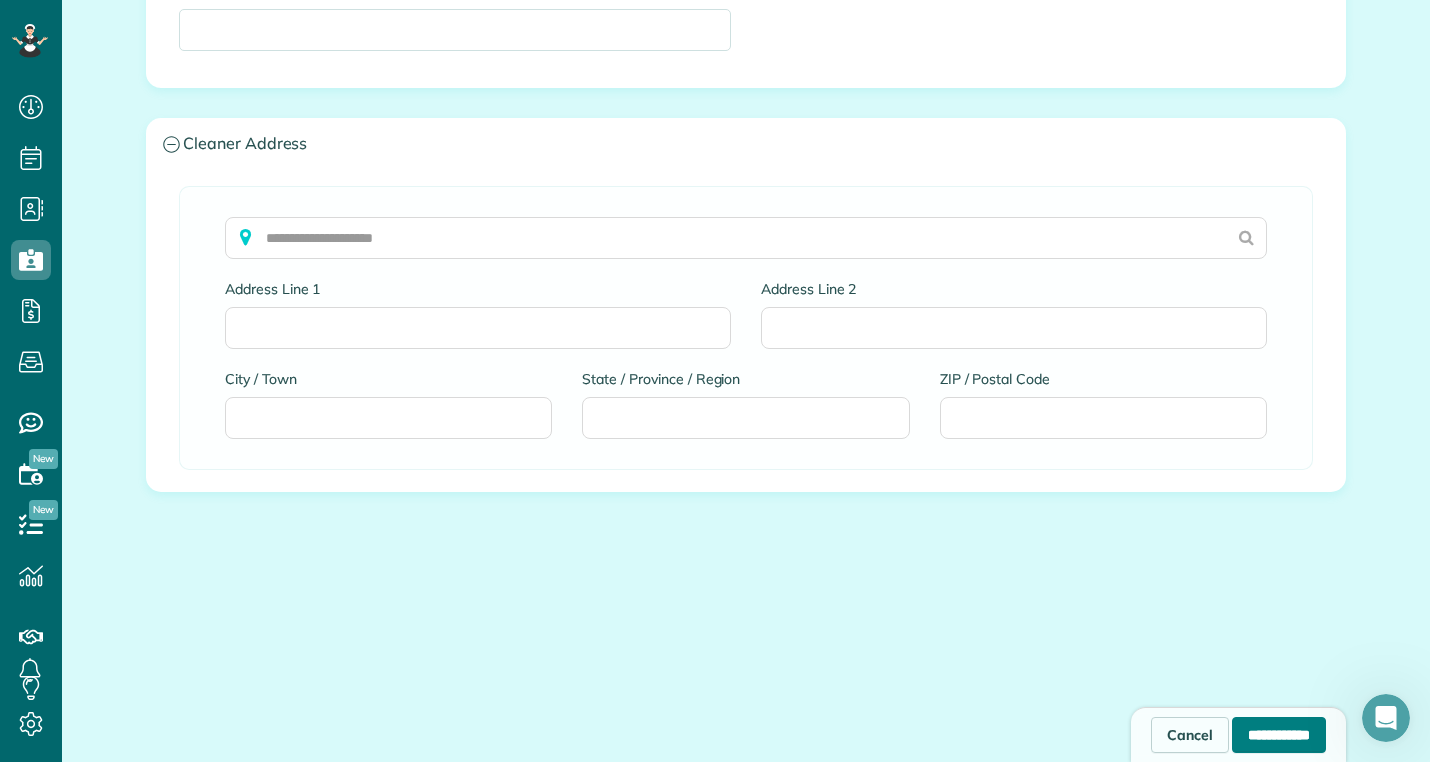 type on "**********" 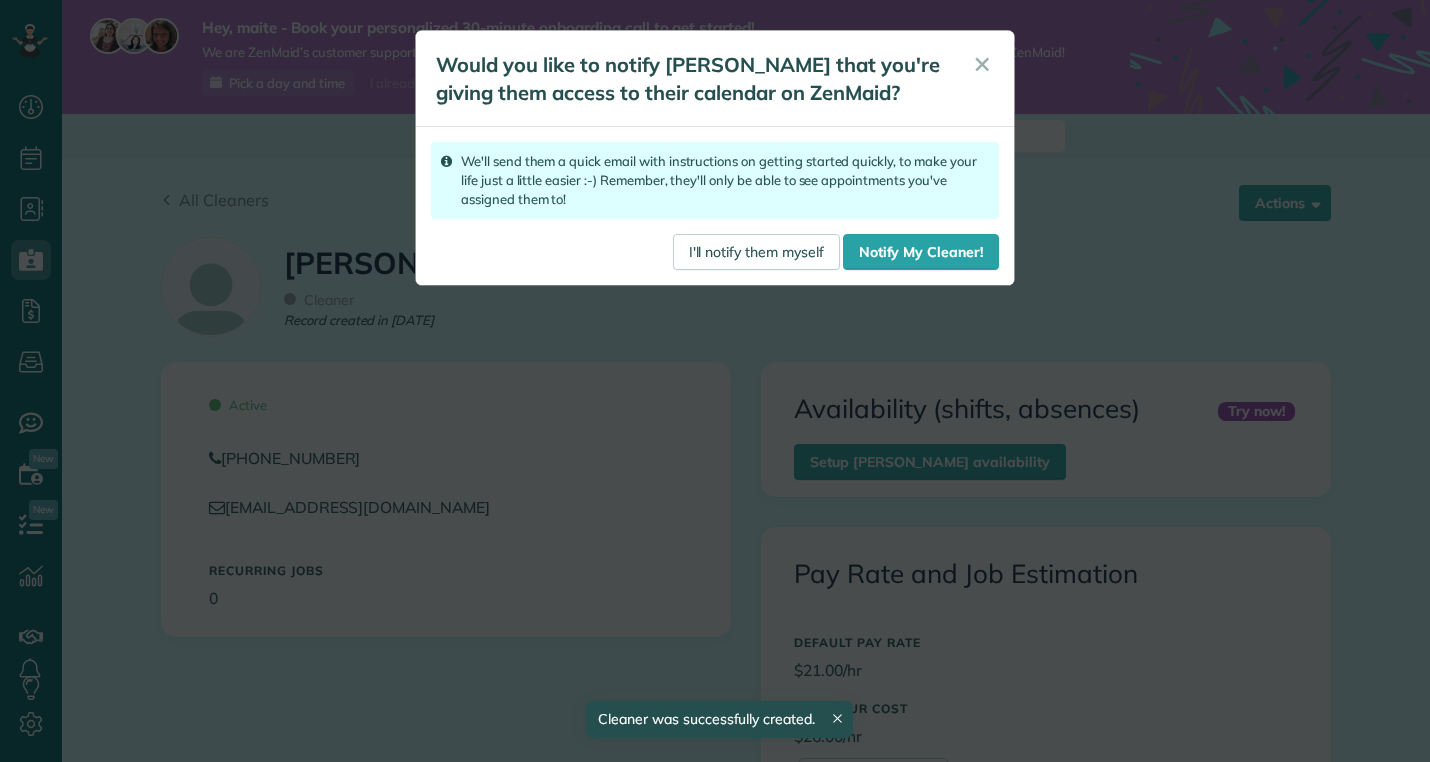 scroll, scrollTop: 0, scrollLeft: 0, axis: both 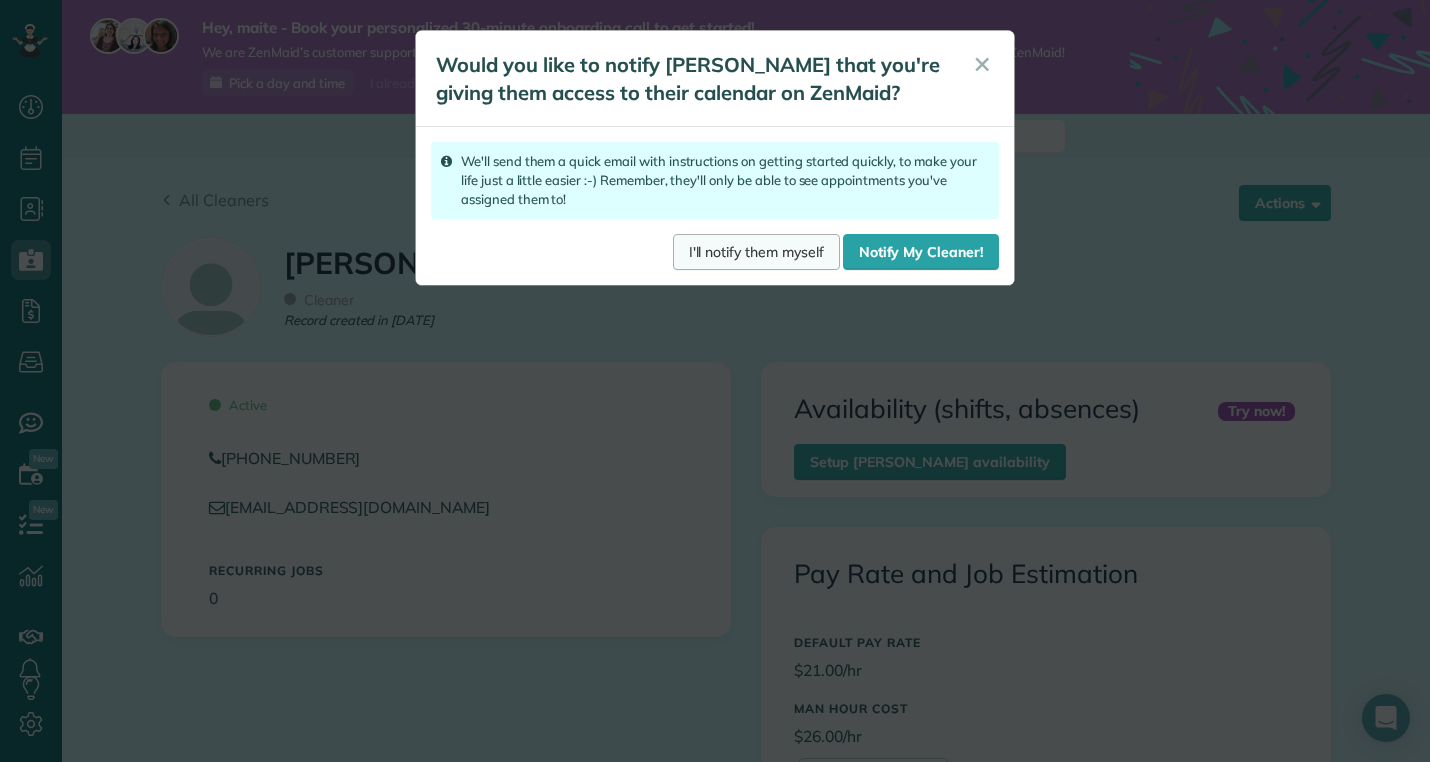 click on "I'll notify them myself" at bounding box center (756, 252) 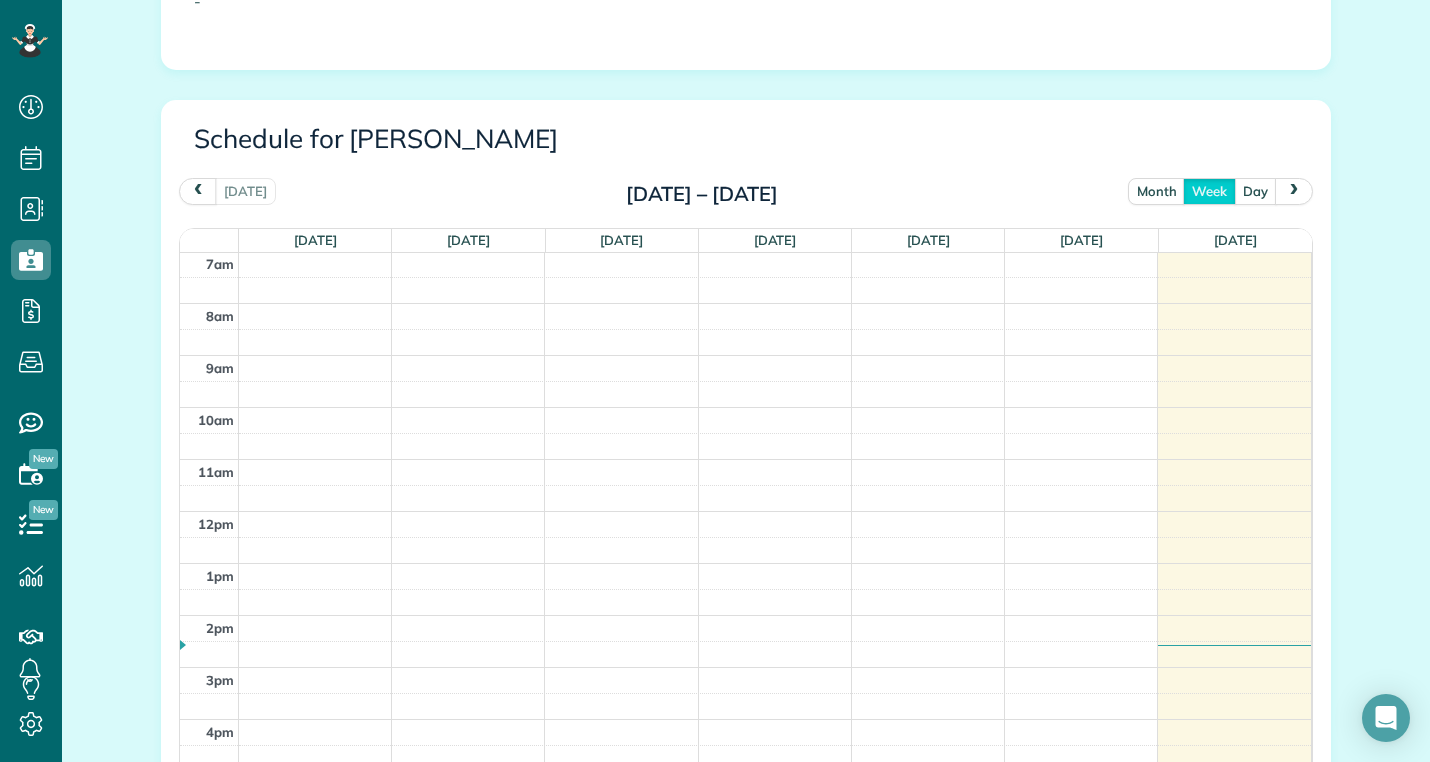 scroll, scrollTop: 1351, scrollLeft: 0, axis: vertical 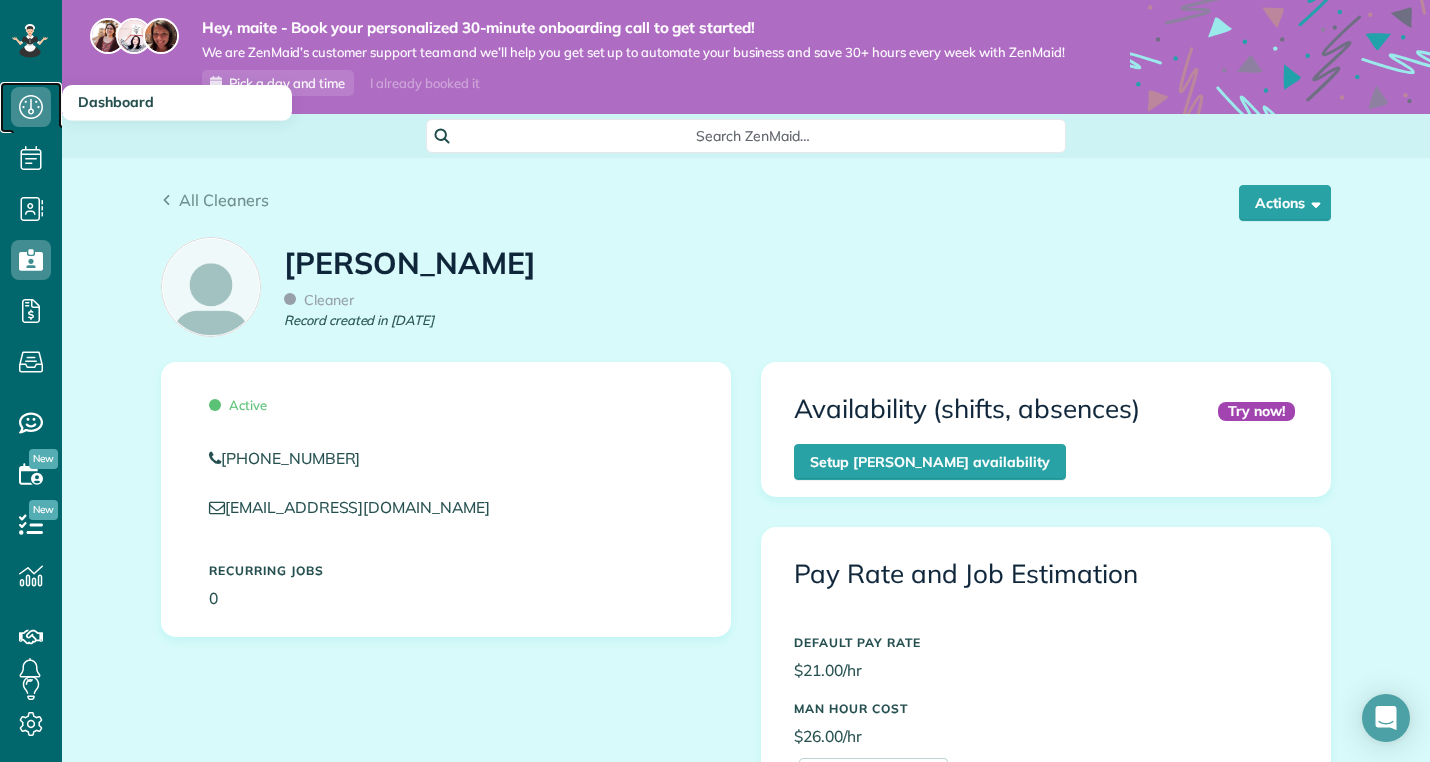 click 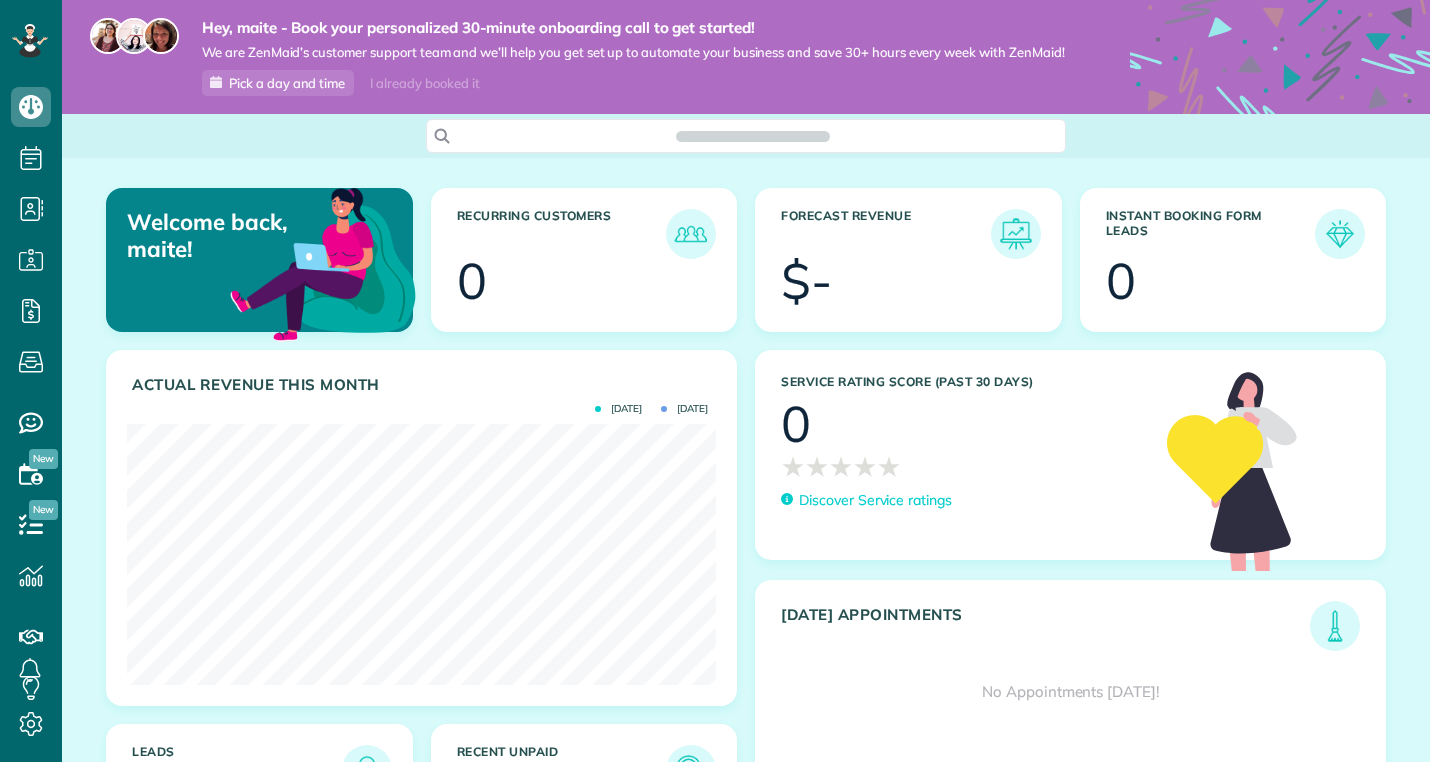scroll, scrollTop: 0, scrollLeft: 0, axis: both 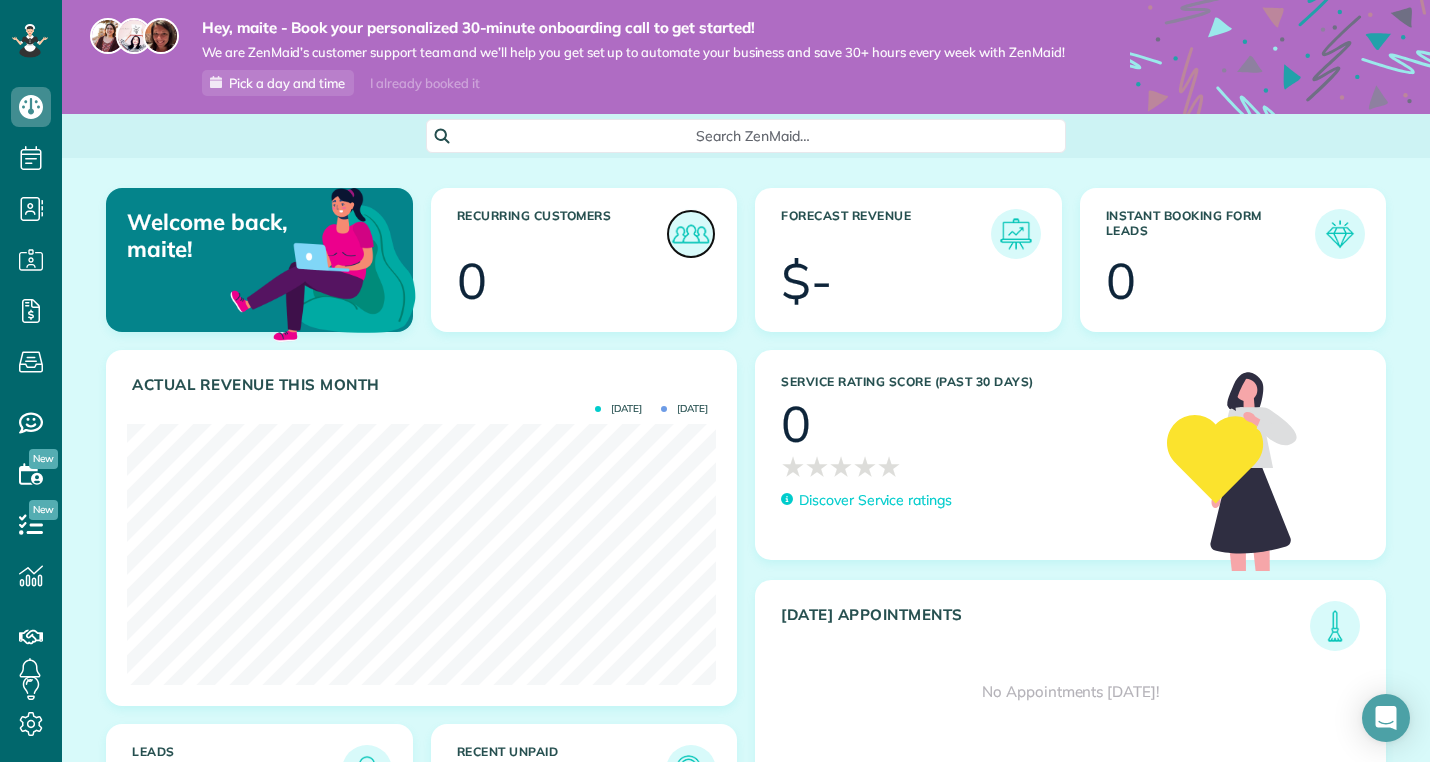 click at bounding box center [691, 234] 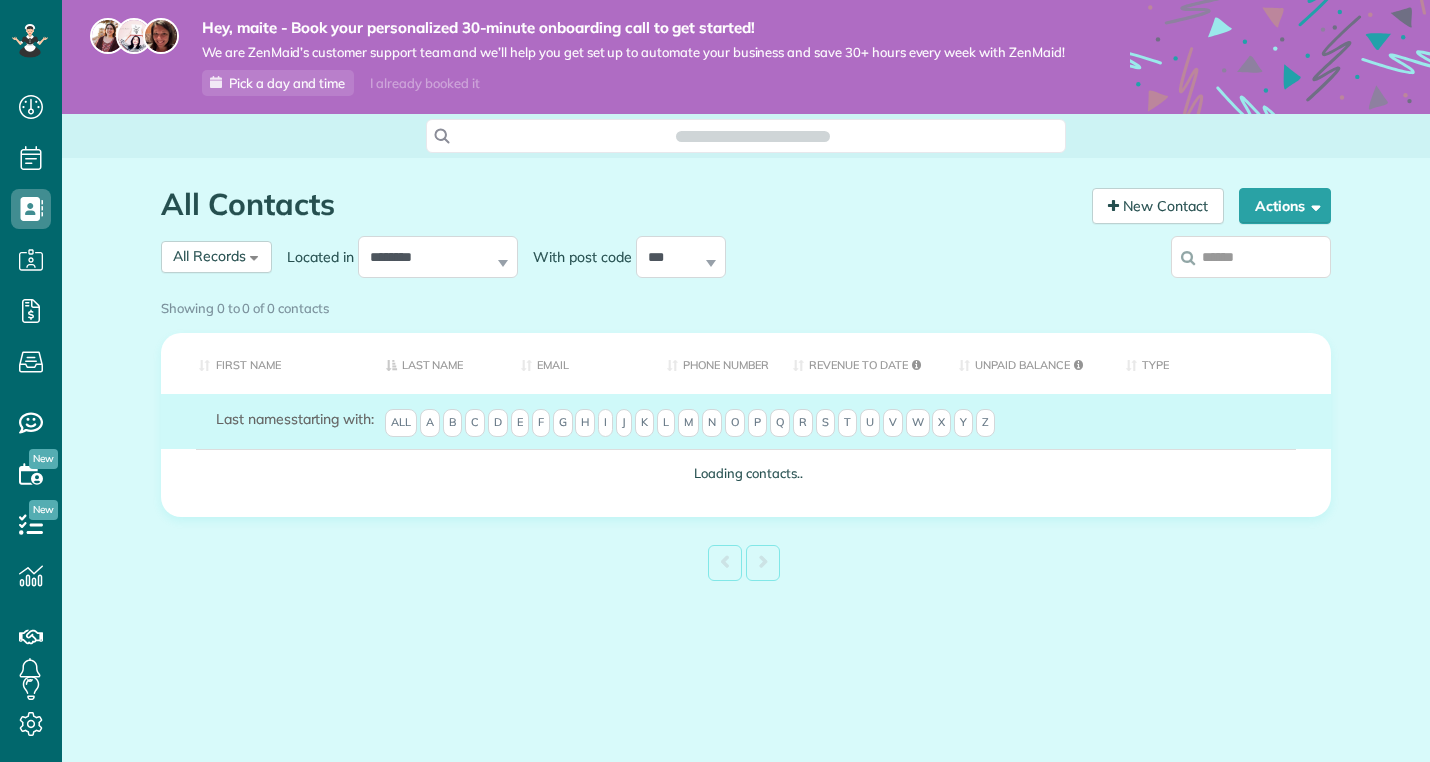 scroll, scrollTop: 0, scrollLeft: 0, axis: both 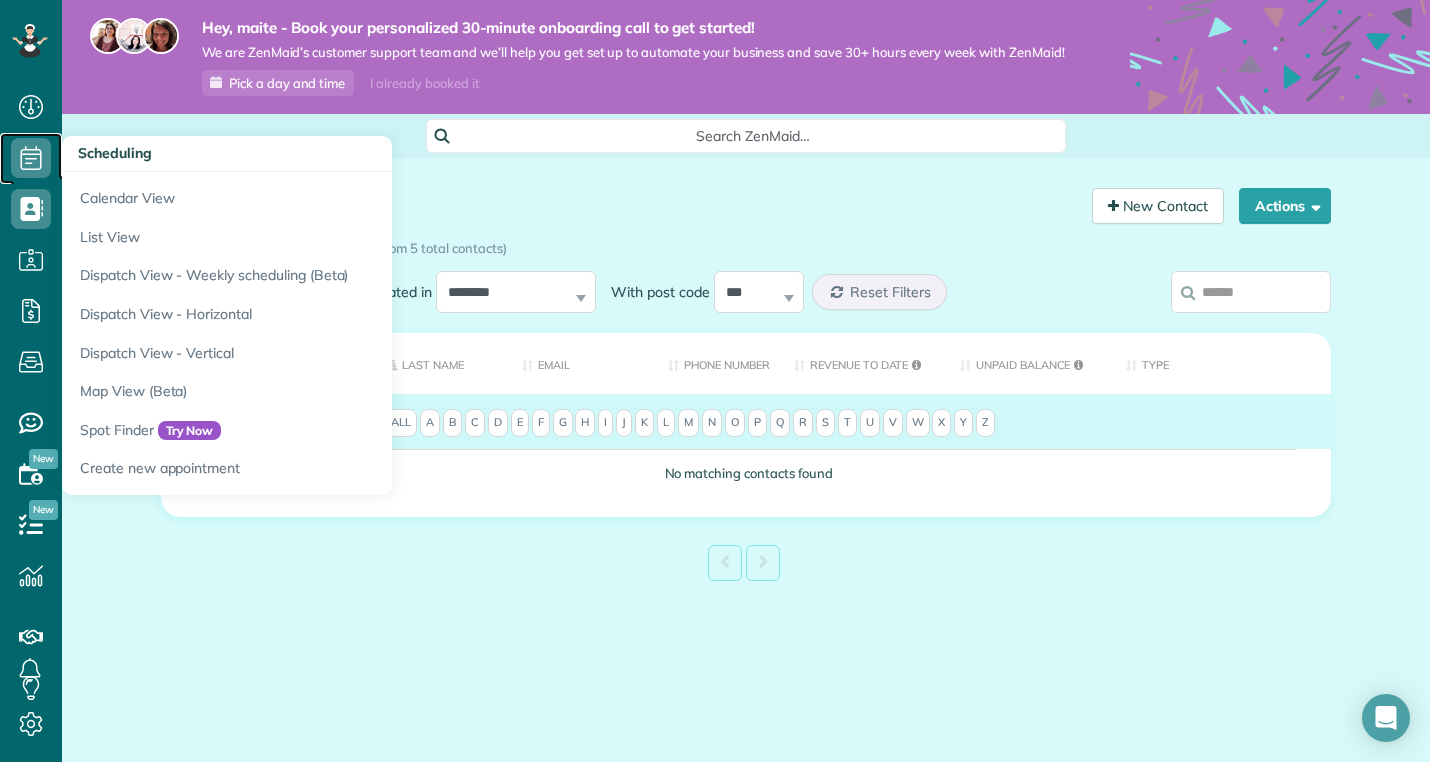 click 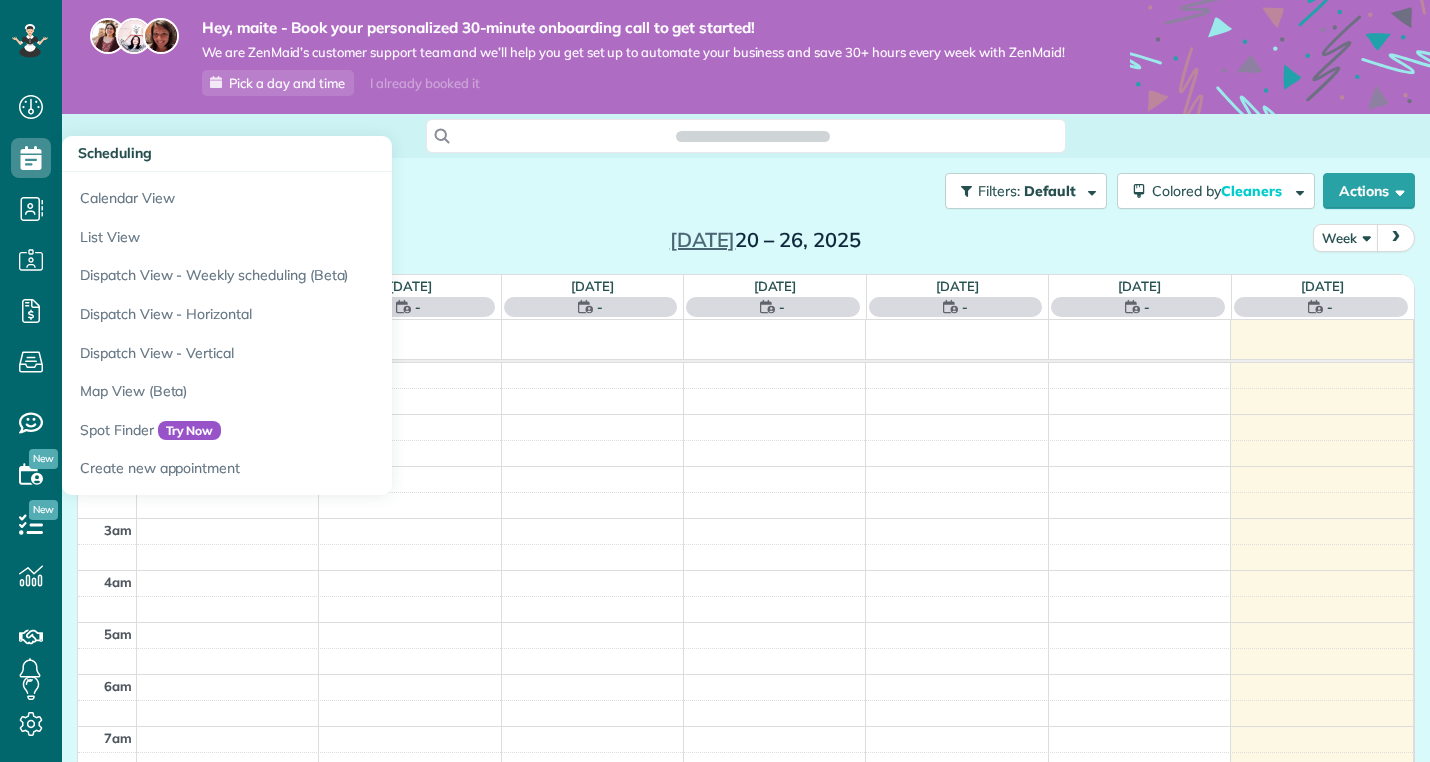 scroll, scrollTop: 0, scrollLeft: 0, axis: both 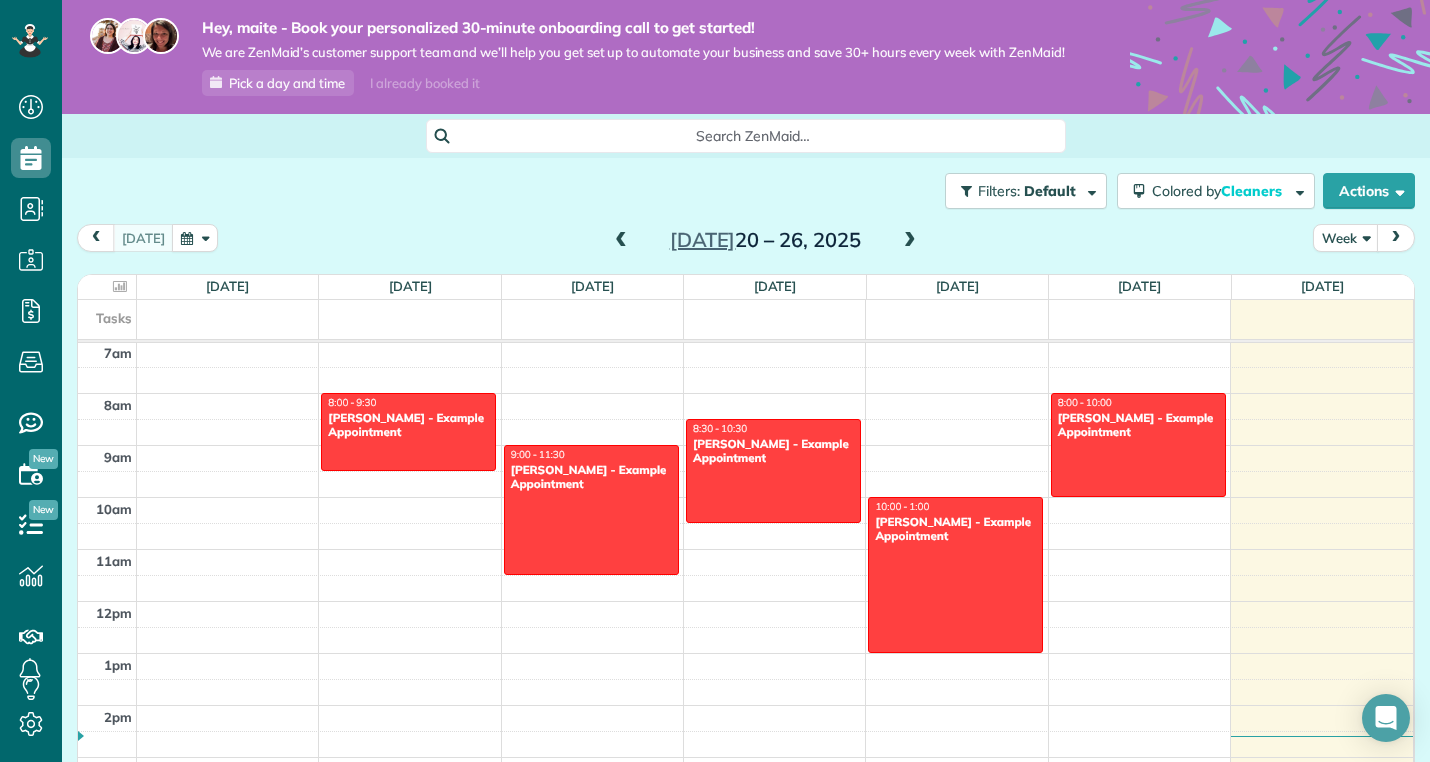 click on "Filters:   Default
Colored by  Cleaners
Color by Cleaner
Color by Team
Color by Status
Color by Recurrence
Color by Paid/Unpaid
Filters  Default
Schedule Changes
Actions
Create Appointment
Create Task
Clock In/Out
Send Work Orders
Print Route Sheets
[DATE] Emails/Texts
View Metrics" at bounding box center [746, 191] 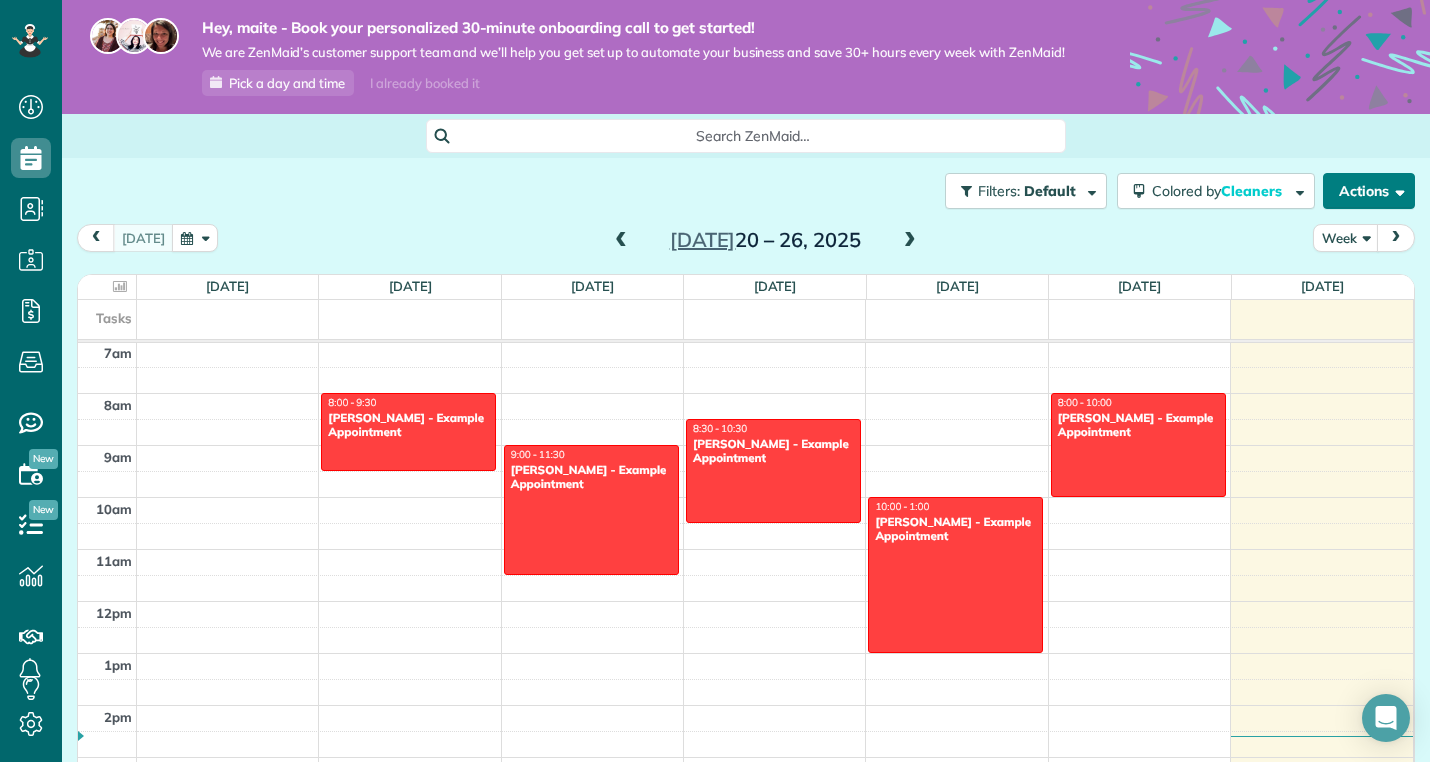 click on "Actions" at bounding box center [1369, 191] 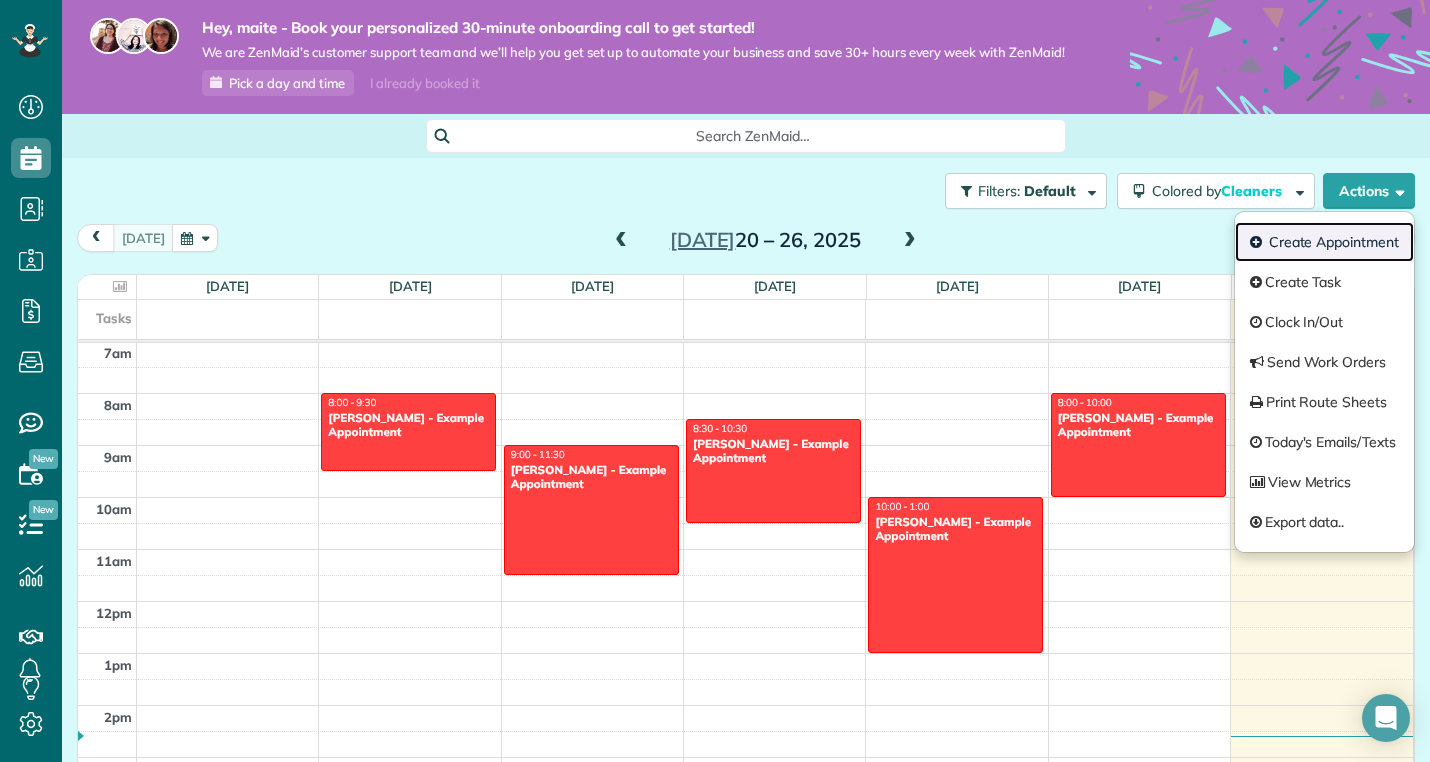 click on "Create Appointment" at bounding box center [1324, 242] 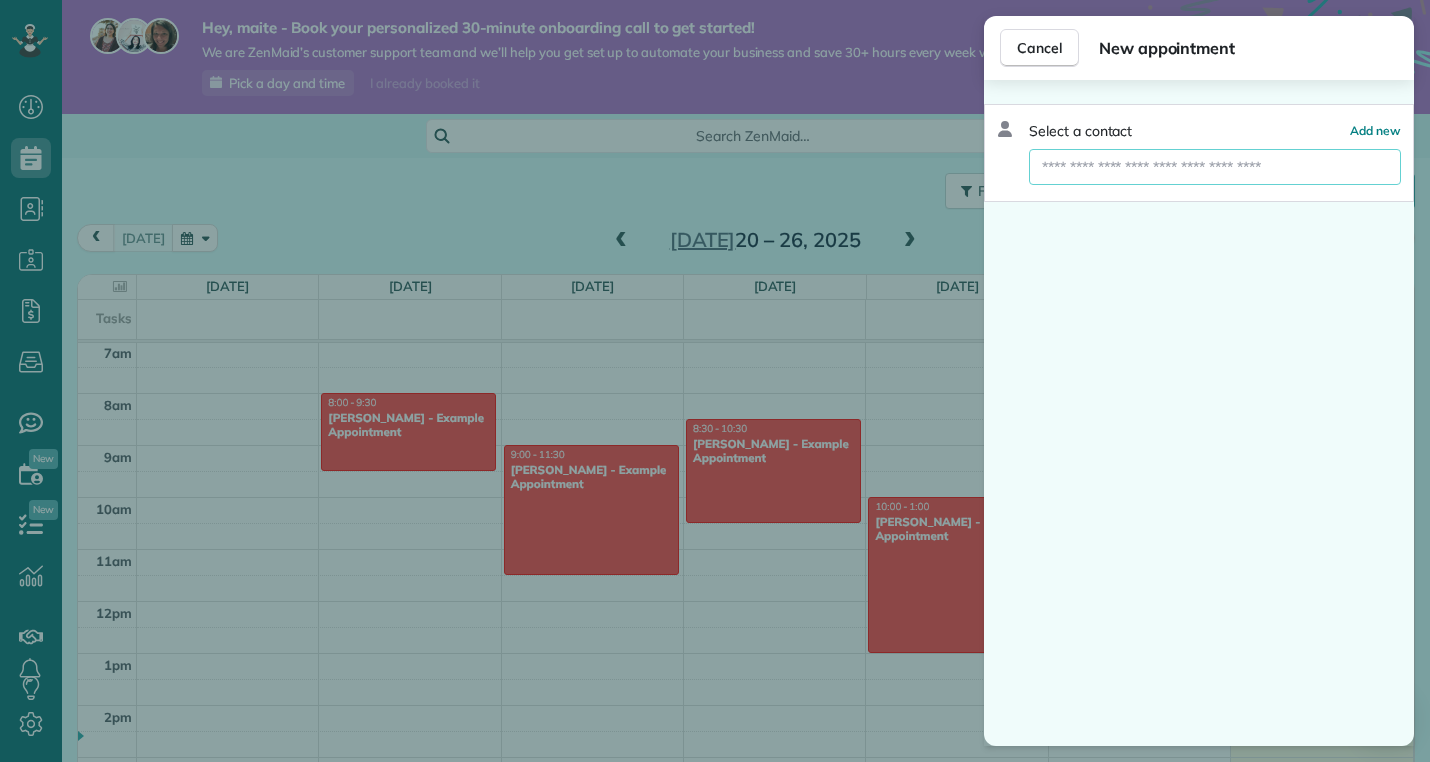 click at bounding box center (1215, 167) 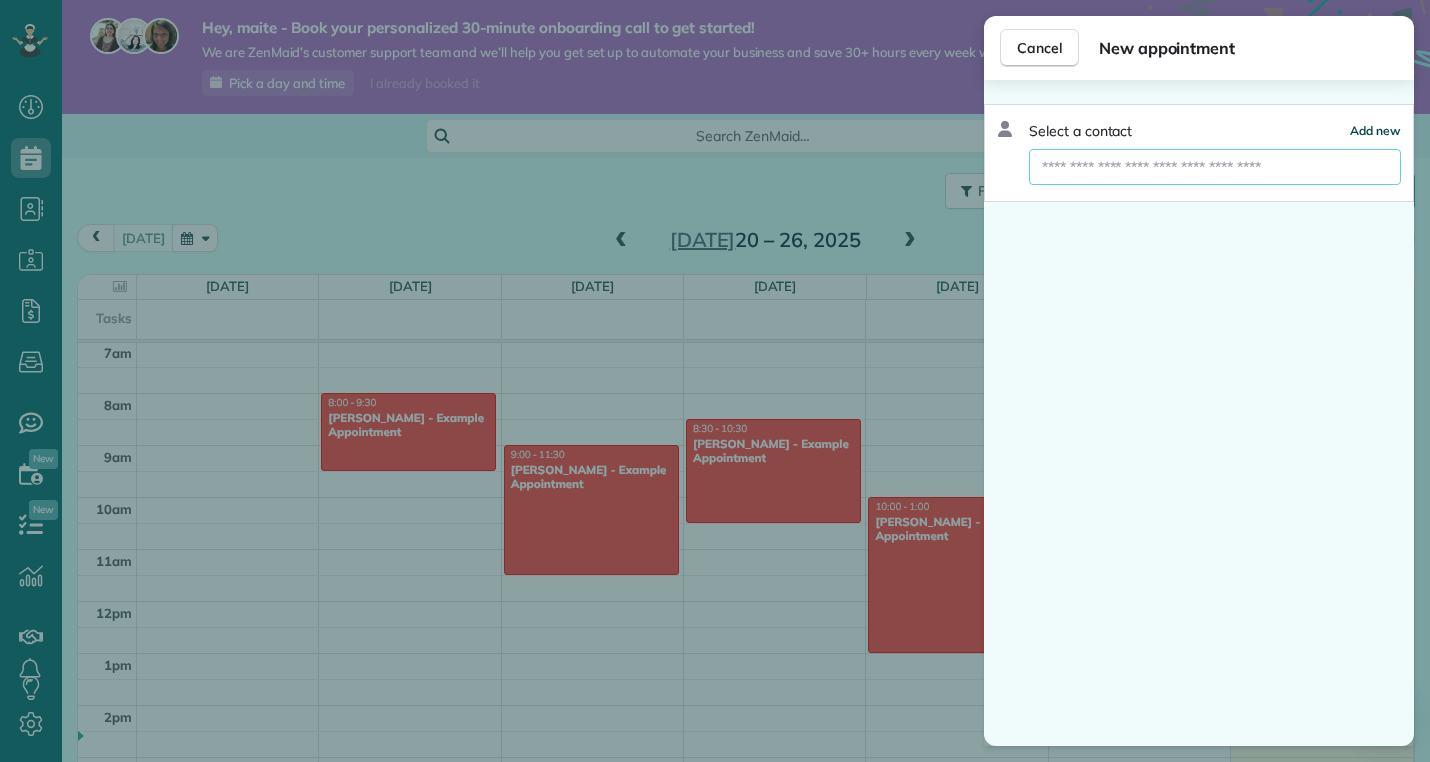 click on "Add new" at bounding box center [1375, 130] 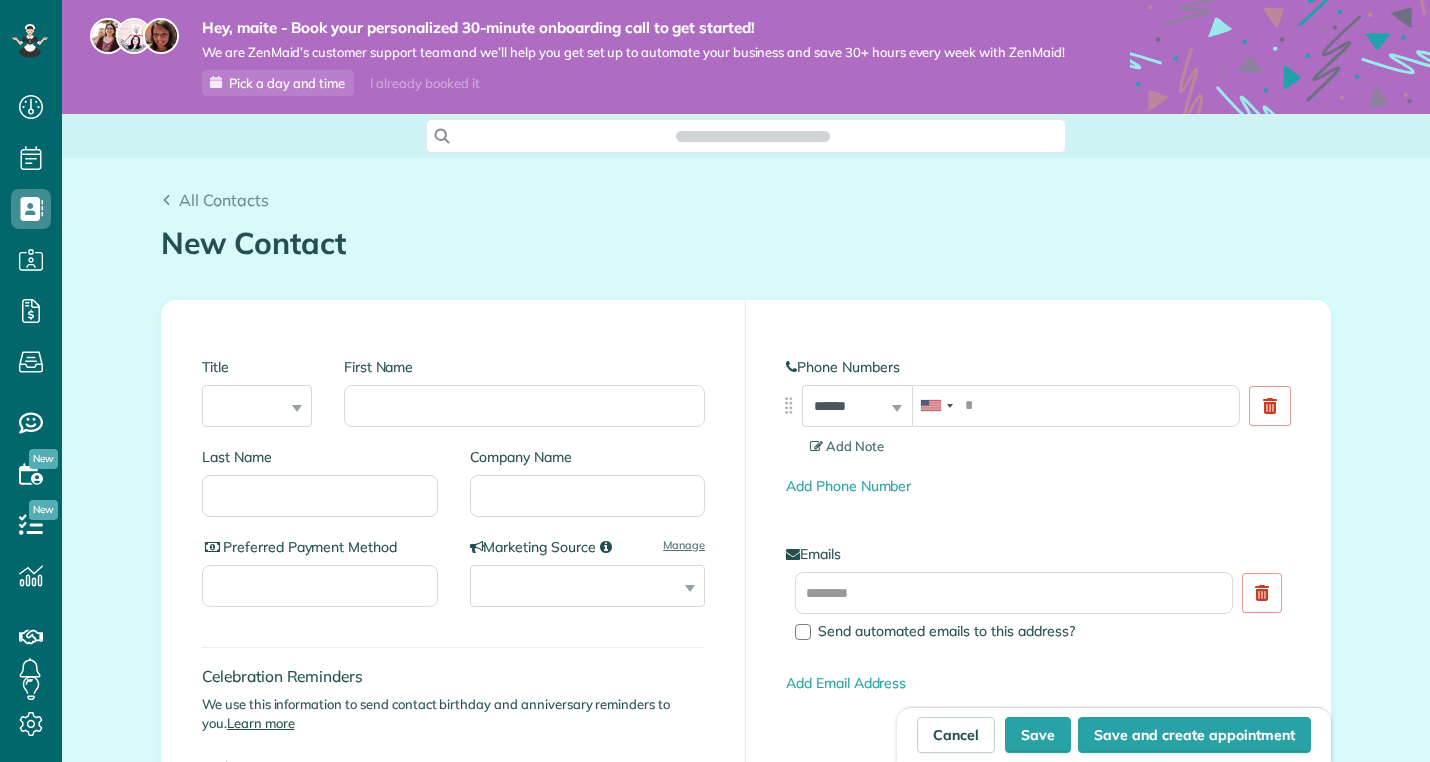 scroll, scrollTop: 0, scrollLeft: 0, axis: both 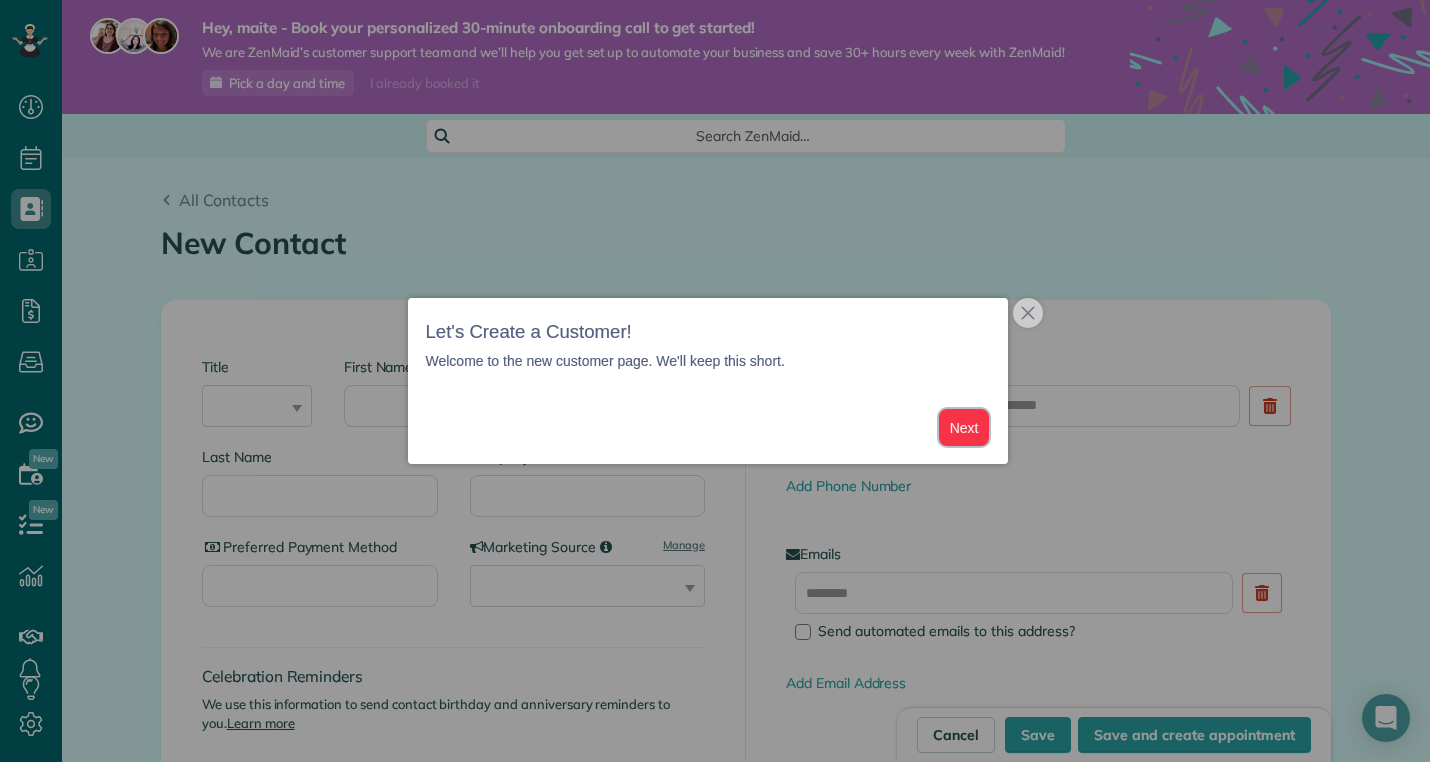 click on "Next" at bounding box center [964, 427] 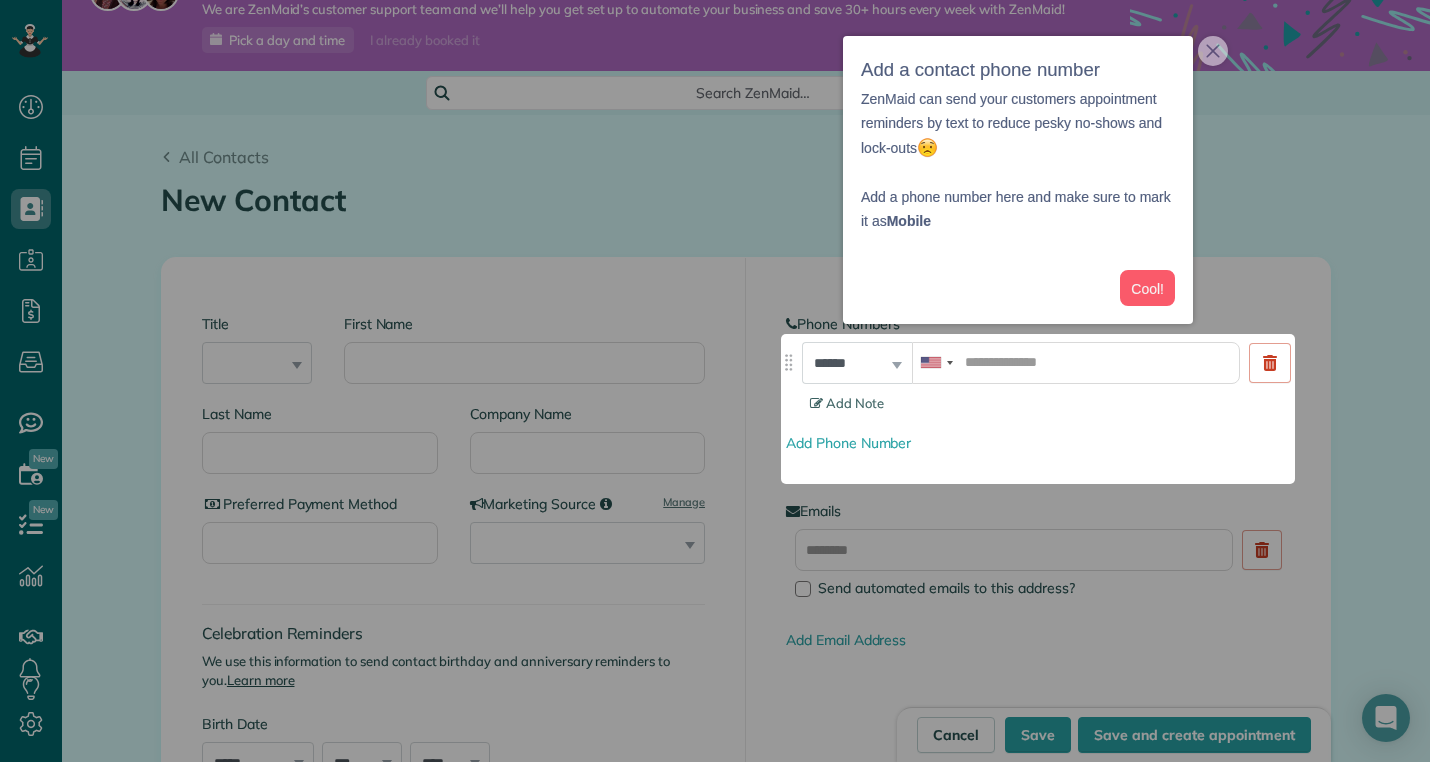 scroll, scrollTop: 45, scrollLeft: 0, axis: vertical 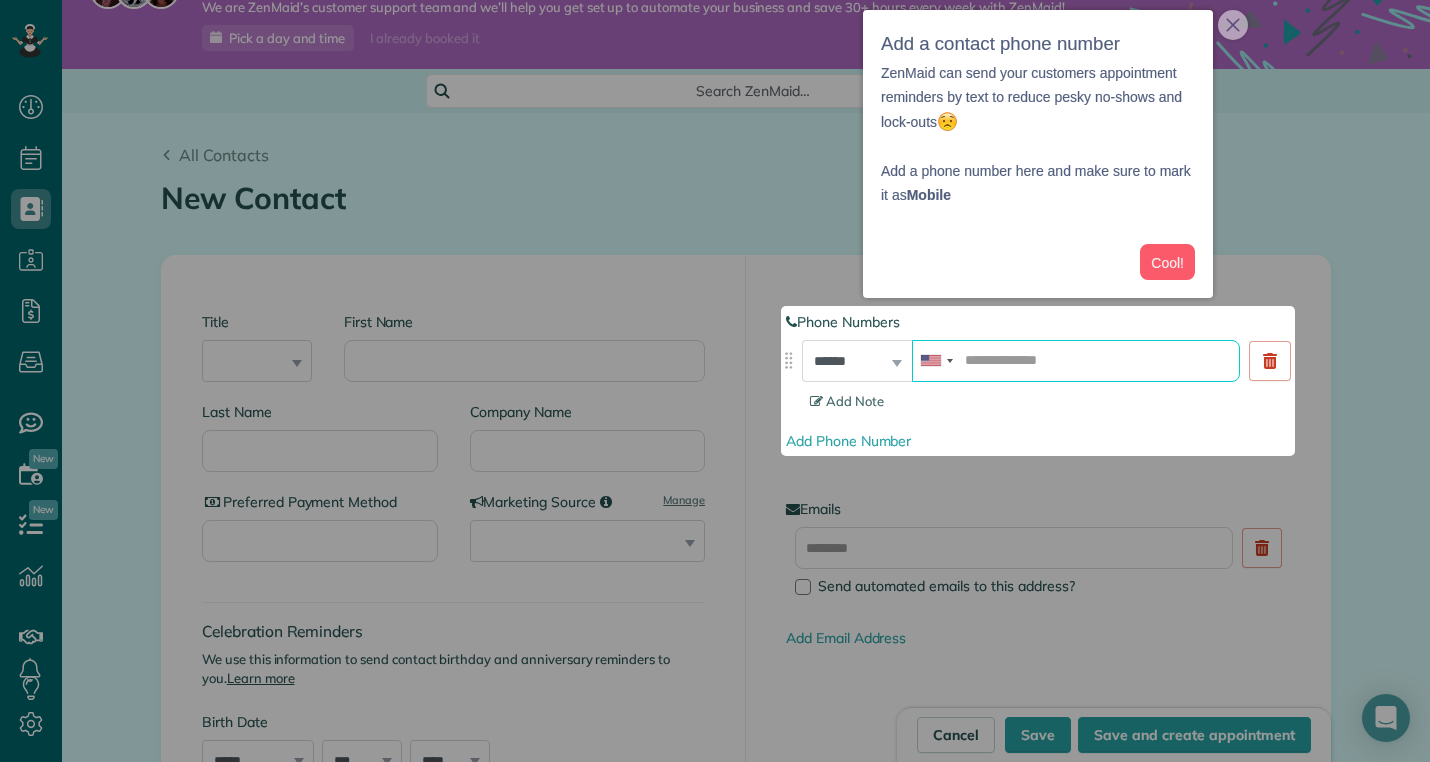 click at bounding box center [1076, 361] 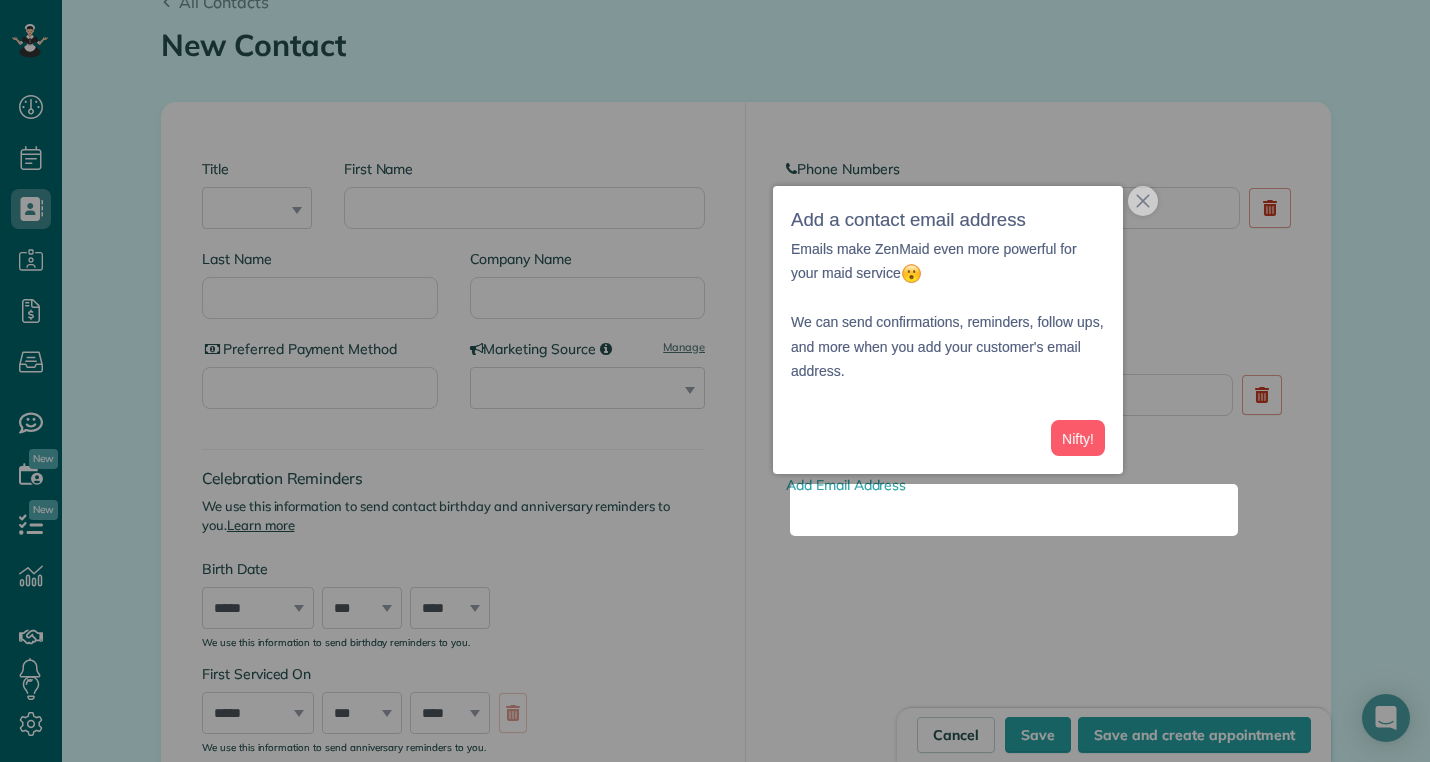 scroll, scrollTop: 212, scrollLeft: 0, axis: vertical 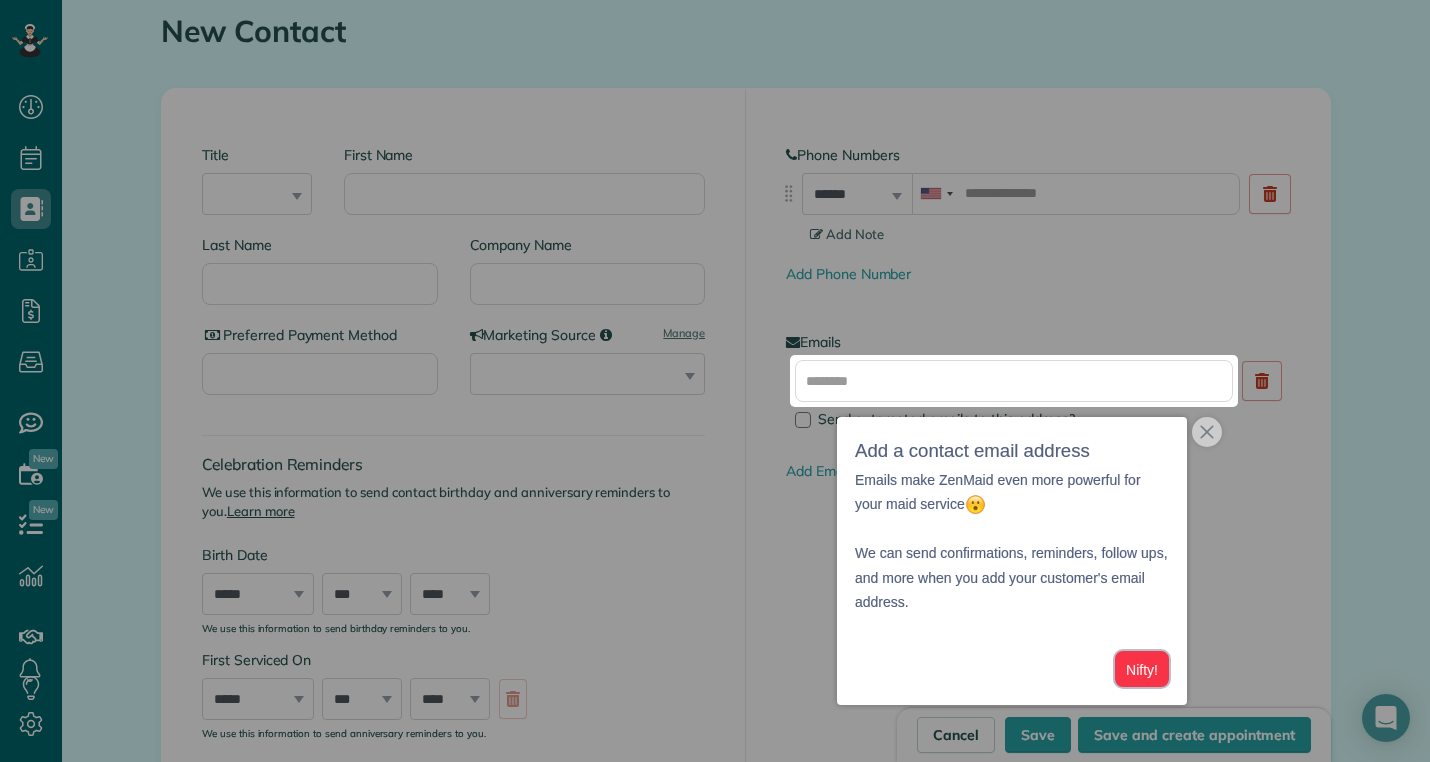 click on "Nifty!" at bounding box center [1142, 669] 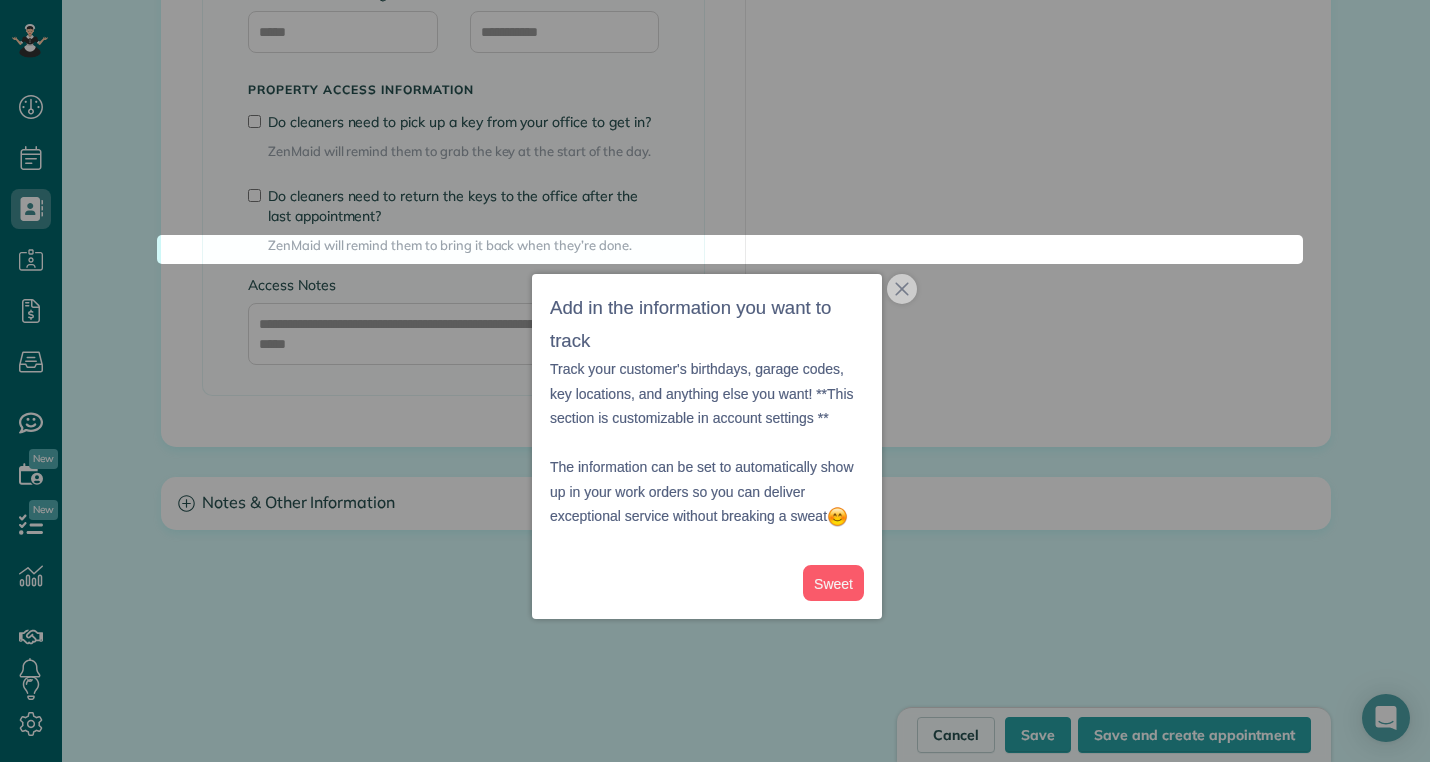 scroll, scrollTop: 1725, scrollLeft: 0, axis: vertical 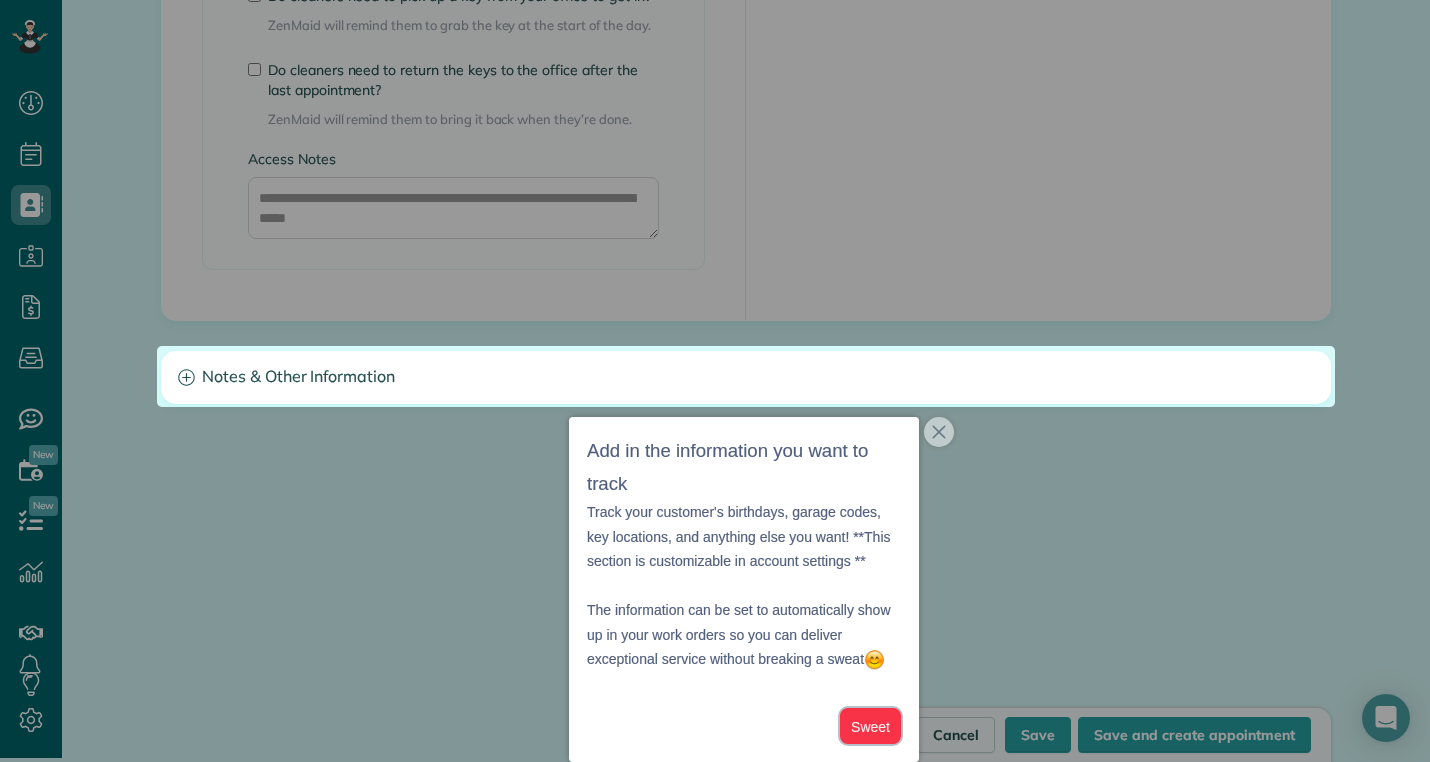 click on "Sweet" at bounding box center (870, 726) 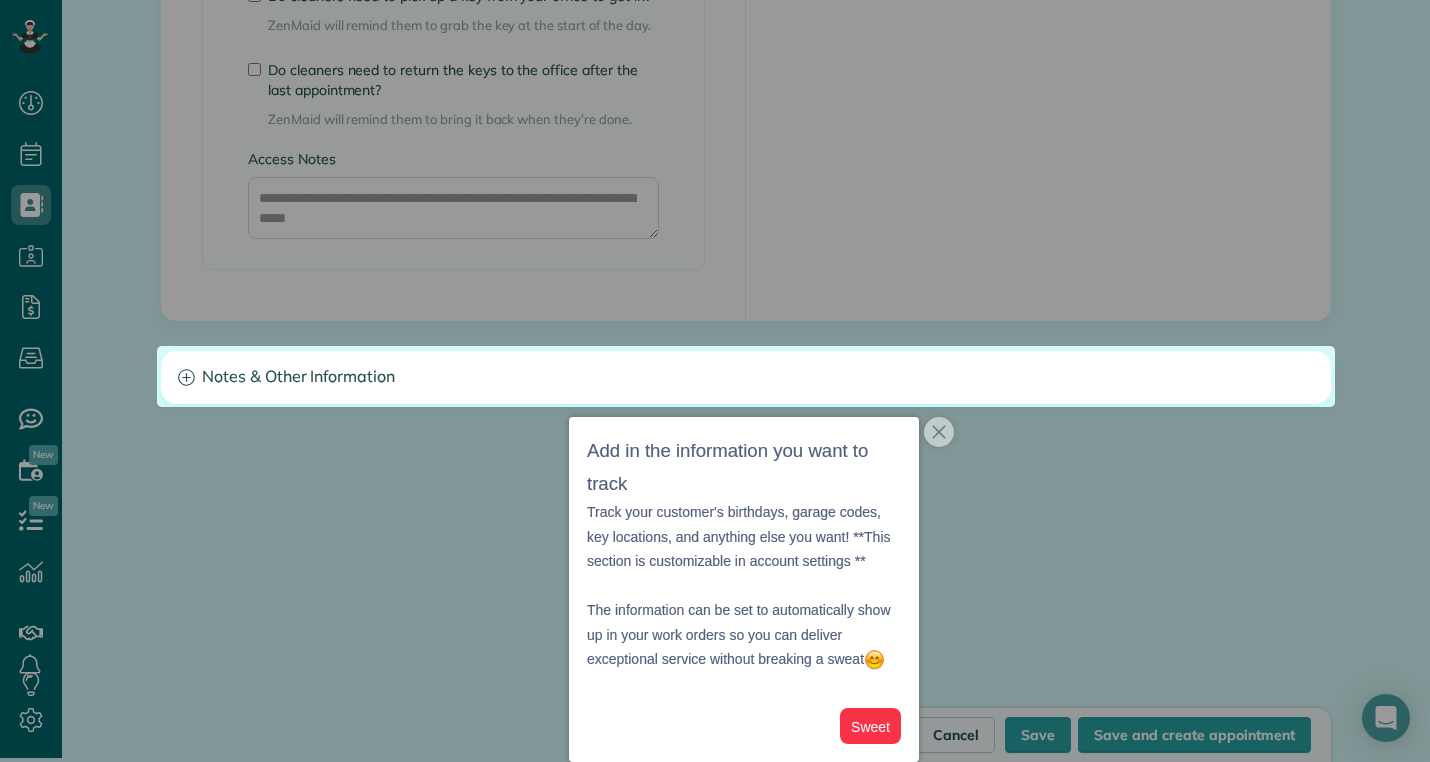 scroll, scrollTop: 0, scrollLeft: 0, axis: both 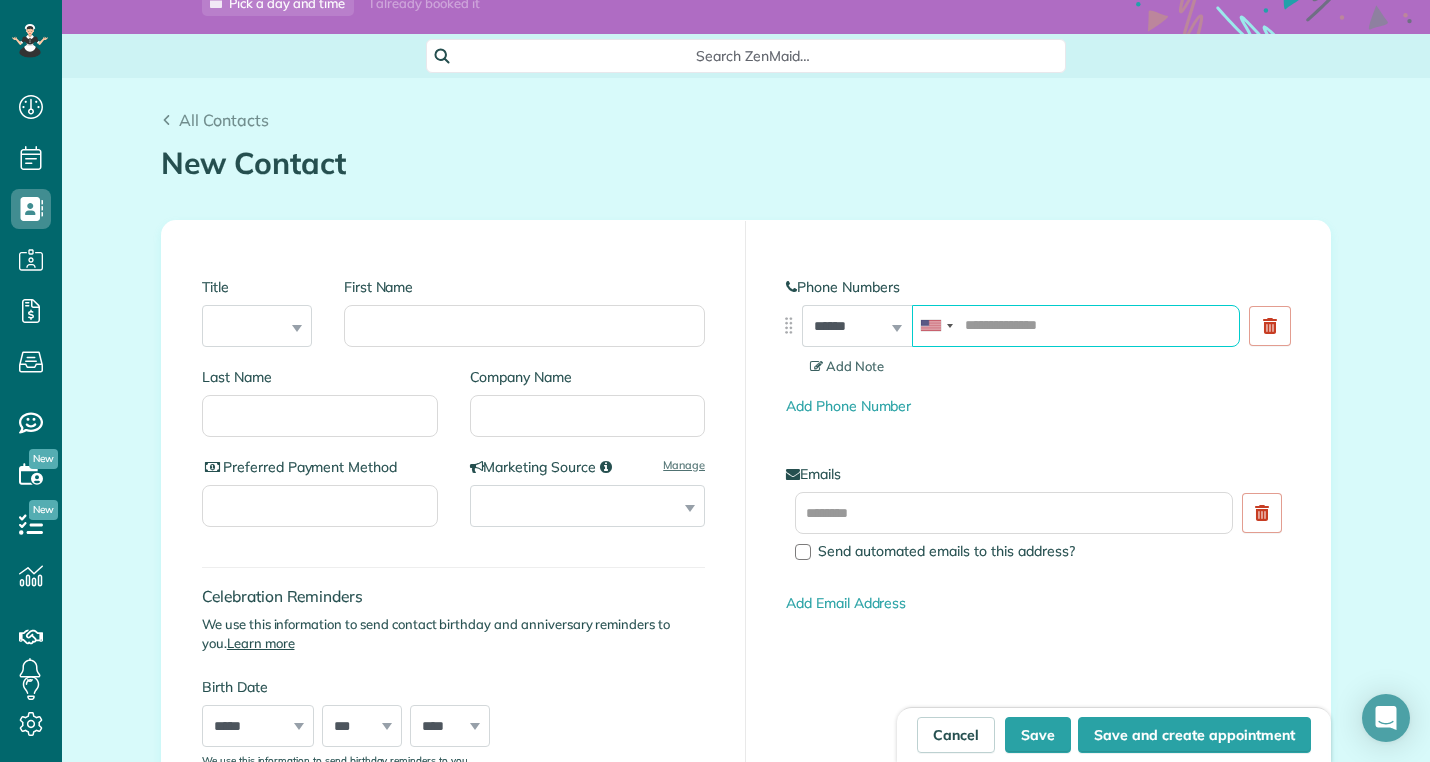 click at bounding box center [1076, 326] 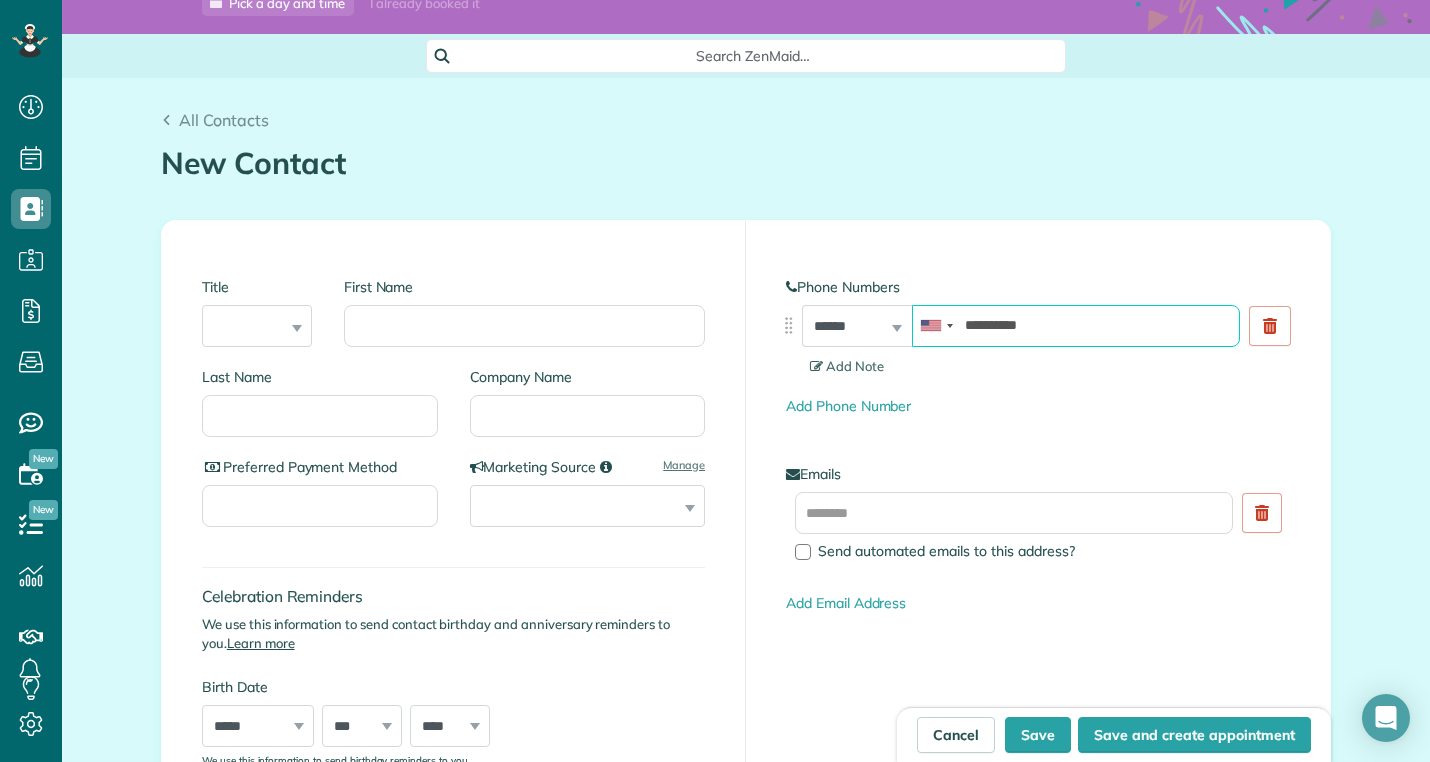 type on "**********" 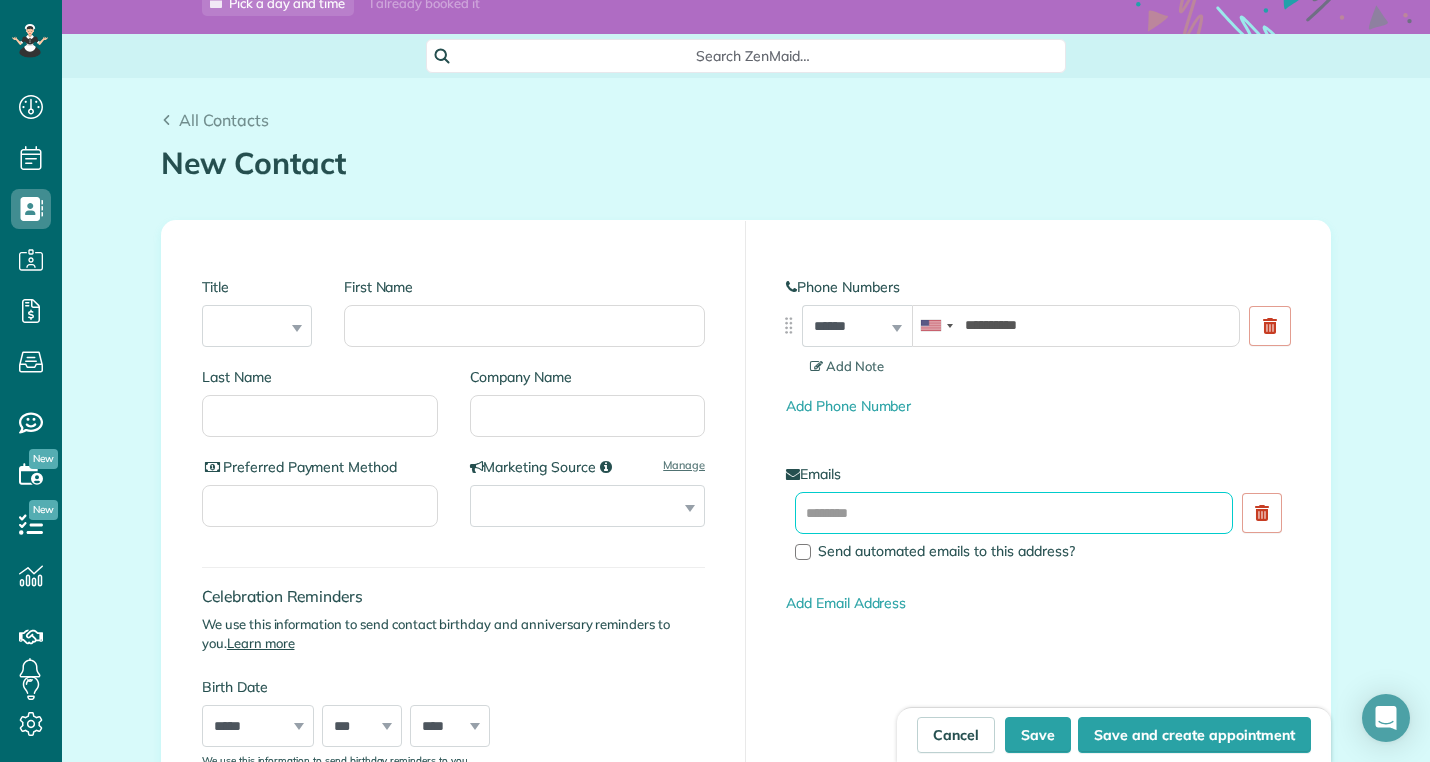 click at bounding box center (1014, 513) 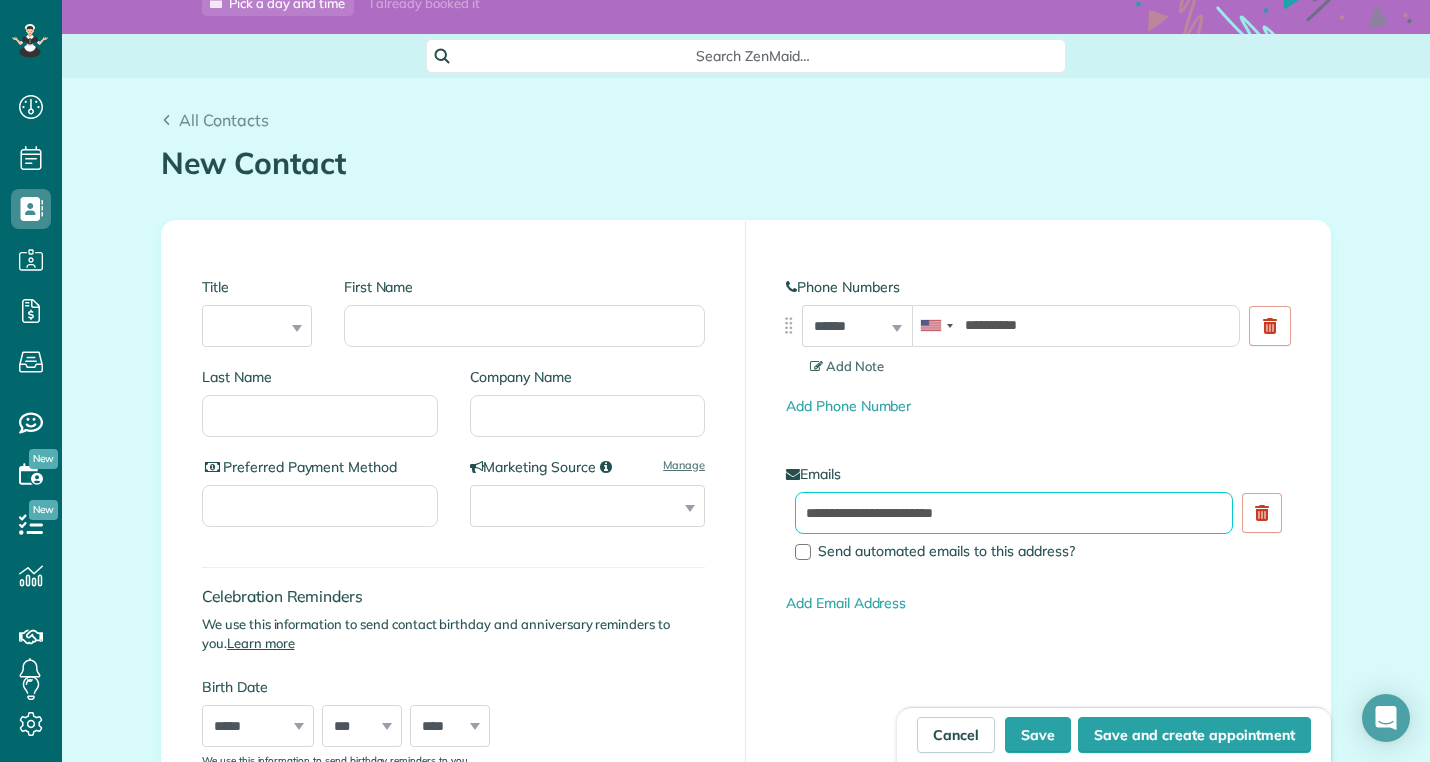 type on "**********" 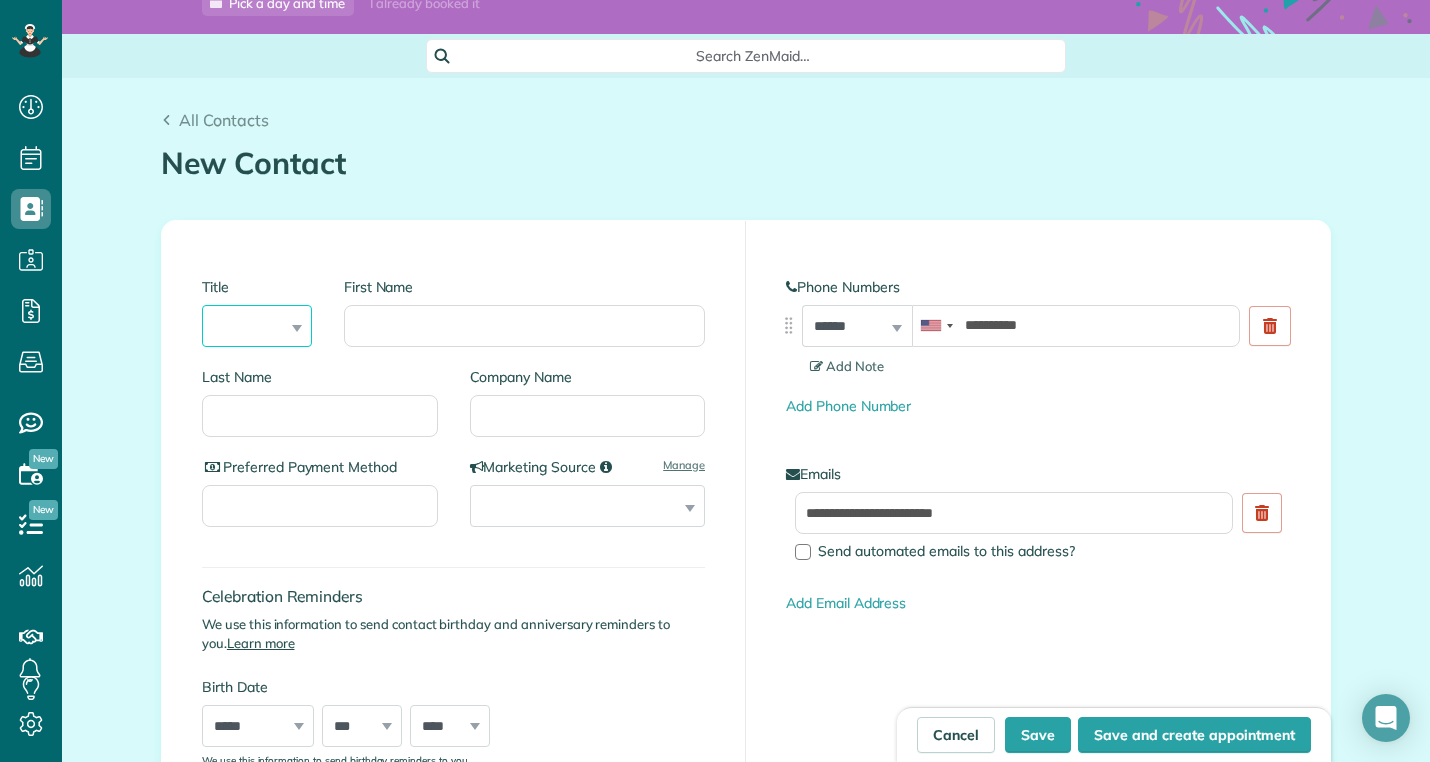 click on "***
****
***
***" at bounding box center (257, 326) 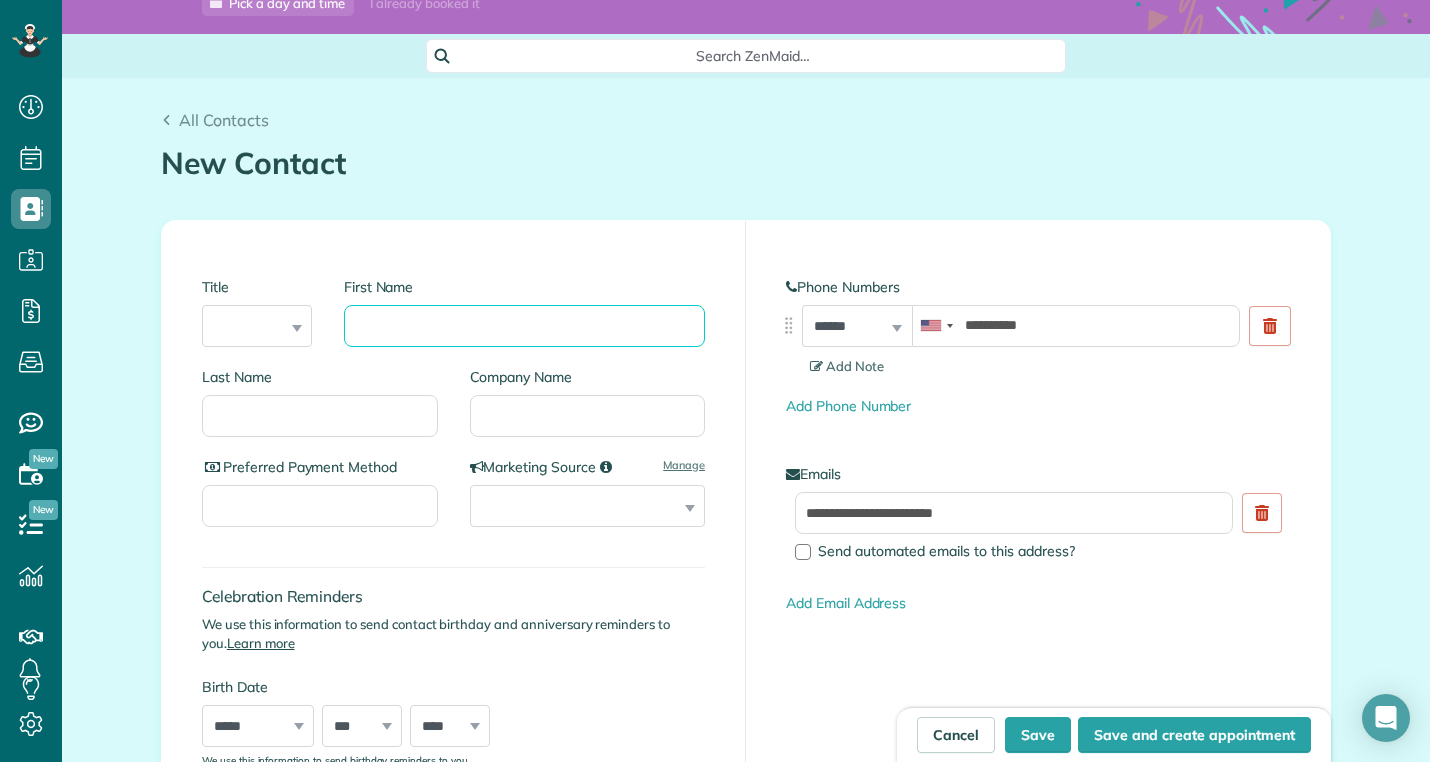 click on "First Name" at bounding box center [524, 326] 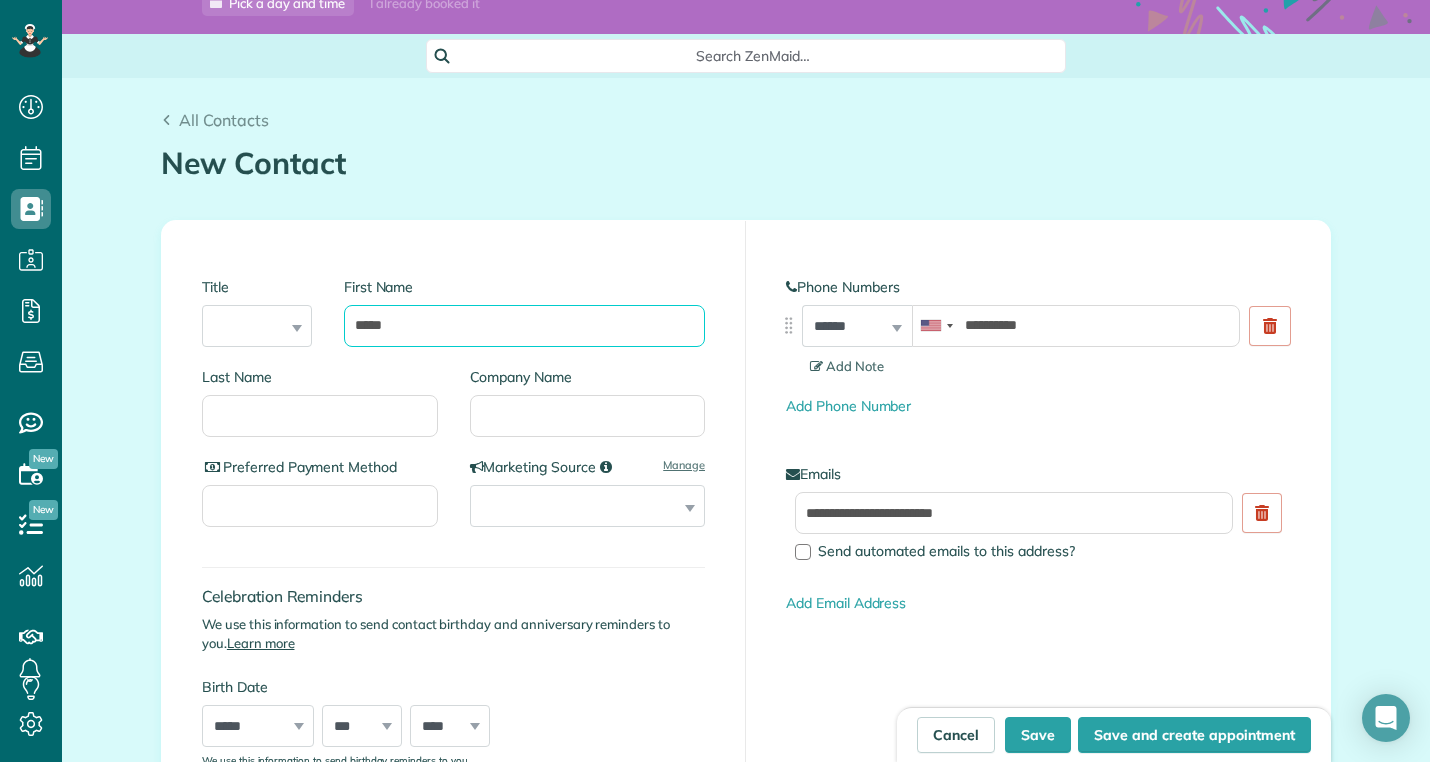 type on "*****" 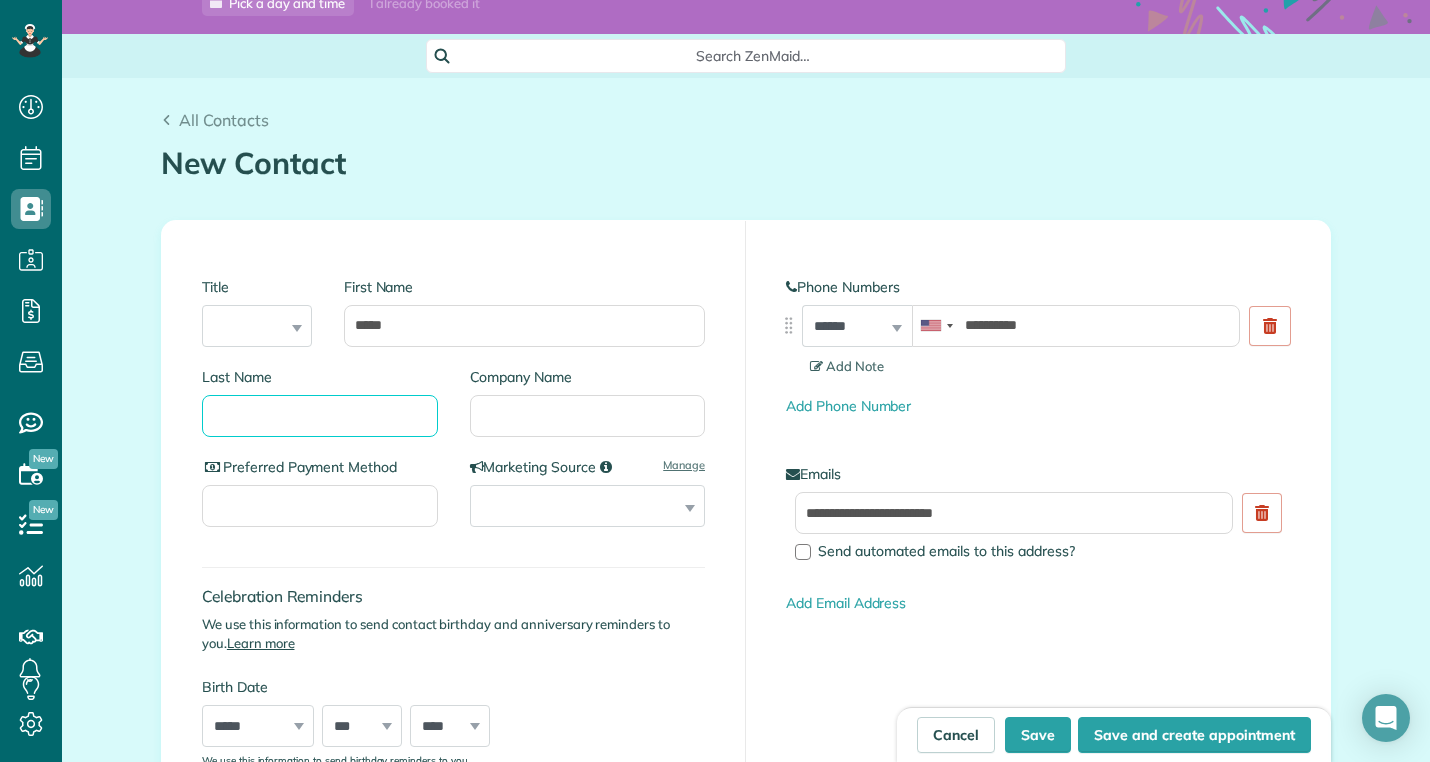 click on "Last Name" at bounding box center (320, 416) 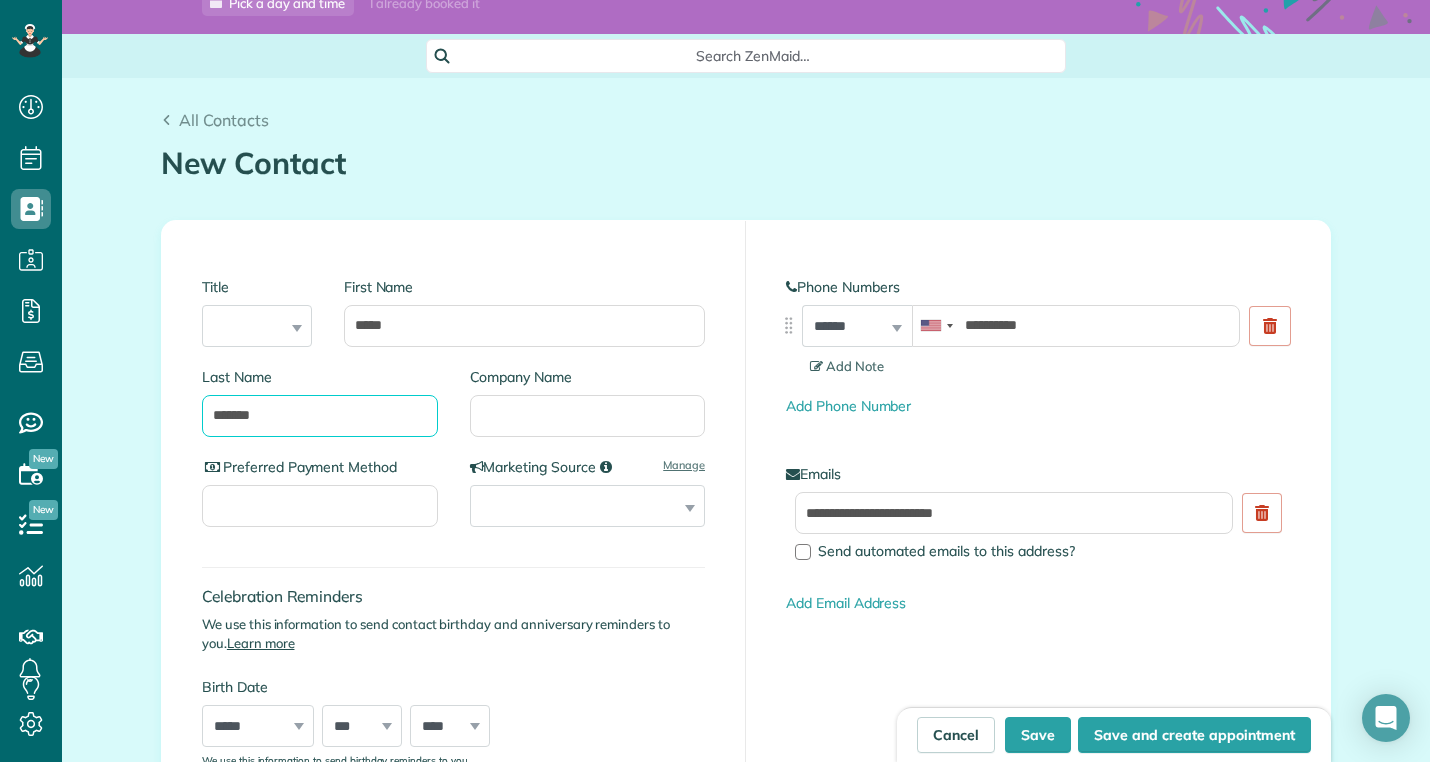 scroll, scrollTop: 277, scrollLeft: 0, axis: vertical 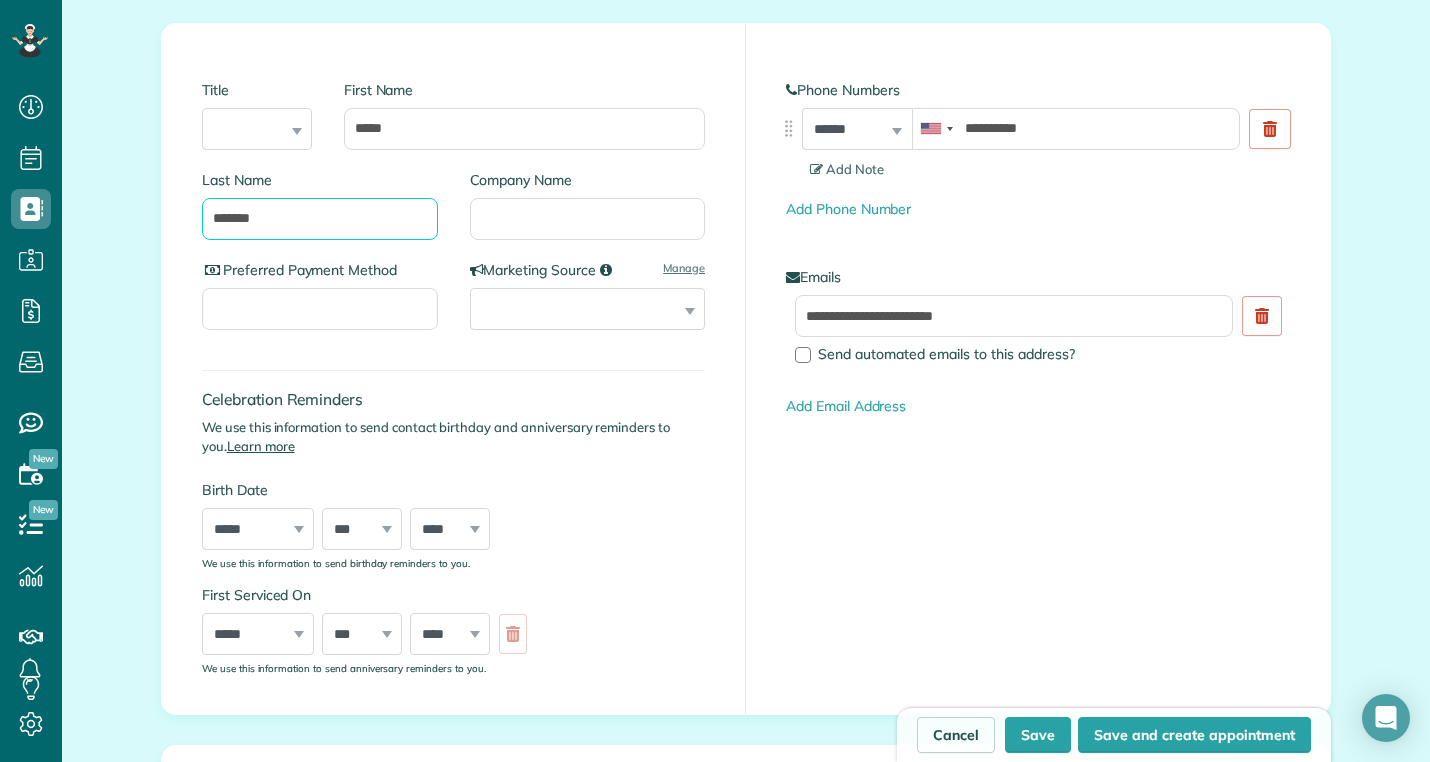 type on "*******" 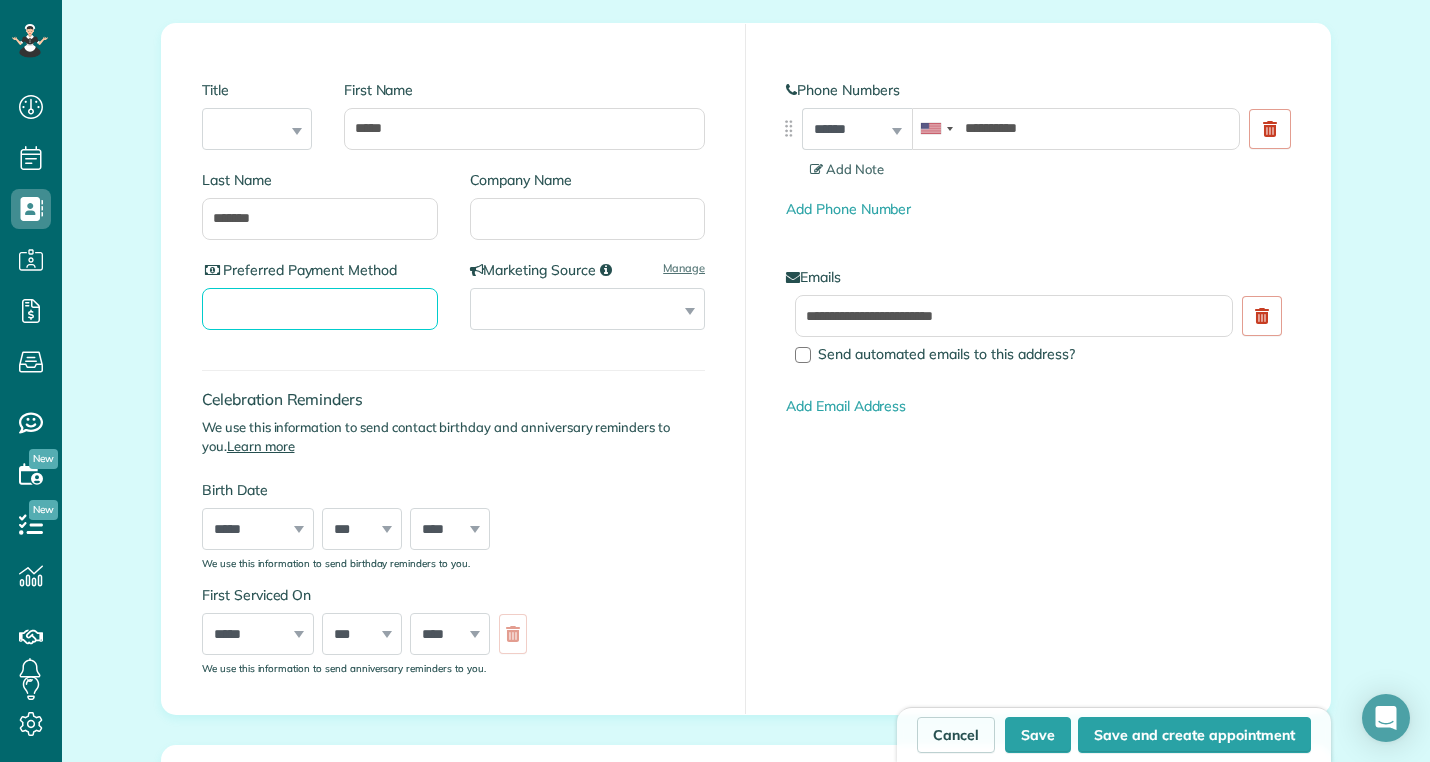 click on "Preferred Payment Method" at bounding box center (320, 309) 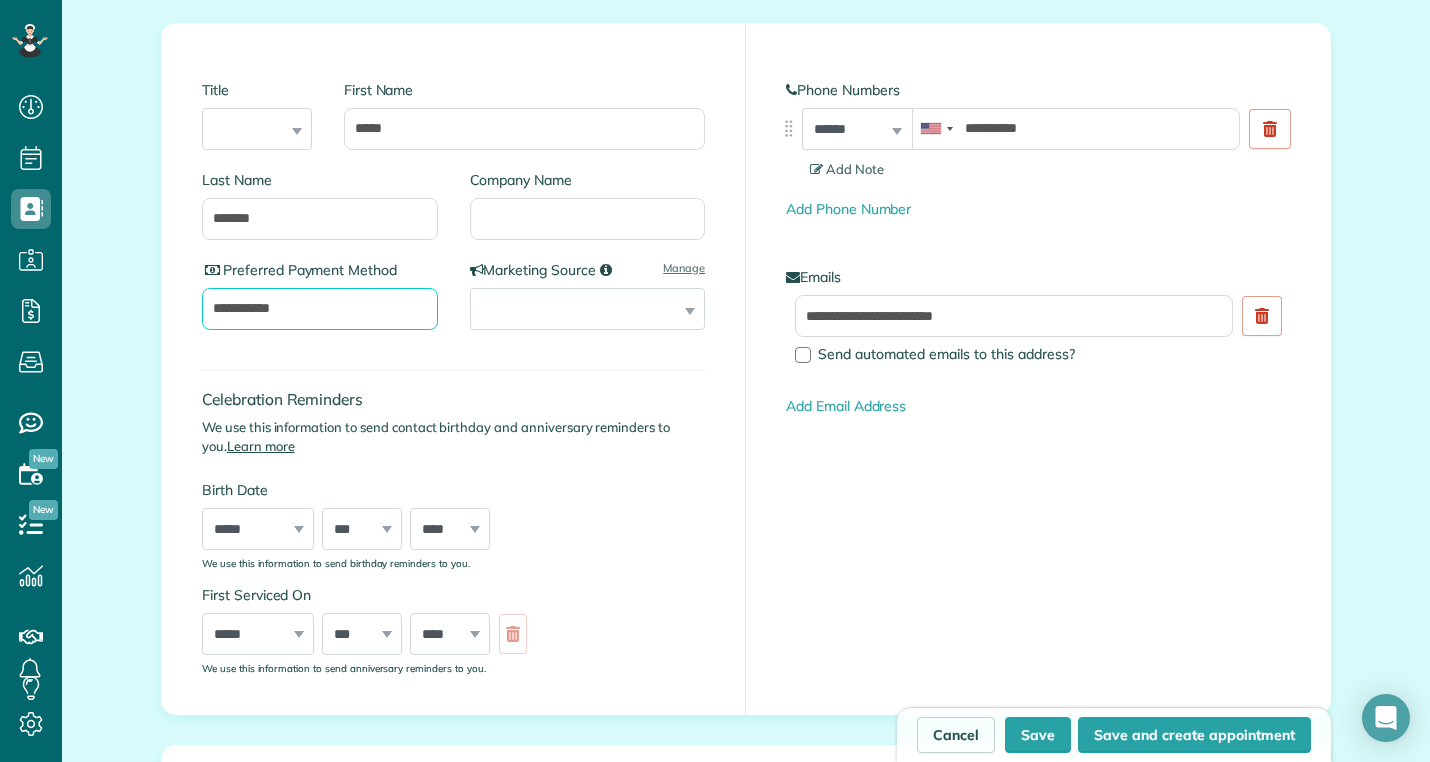 type on "**********" 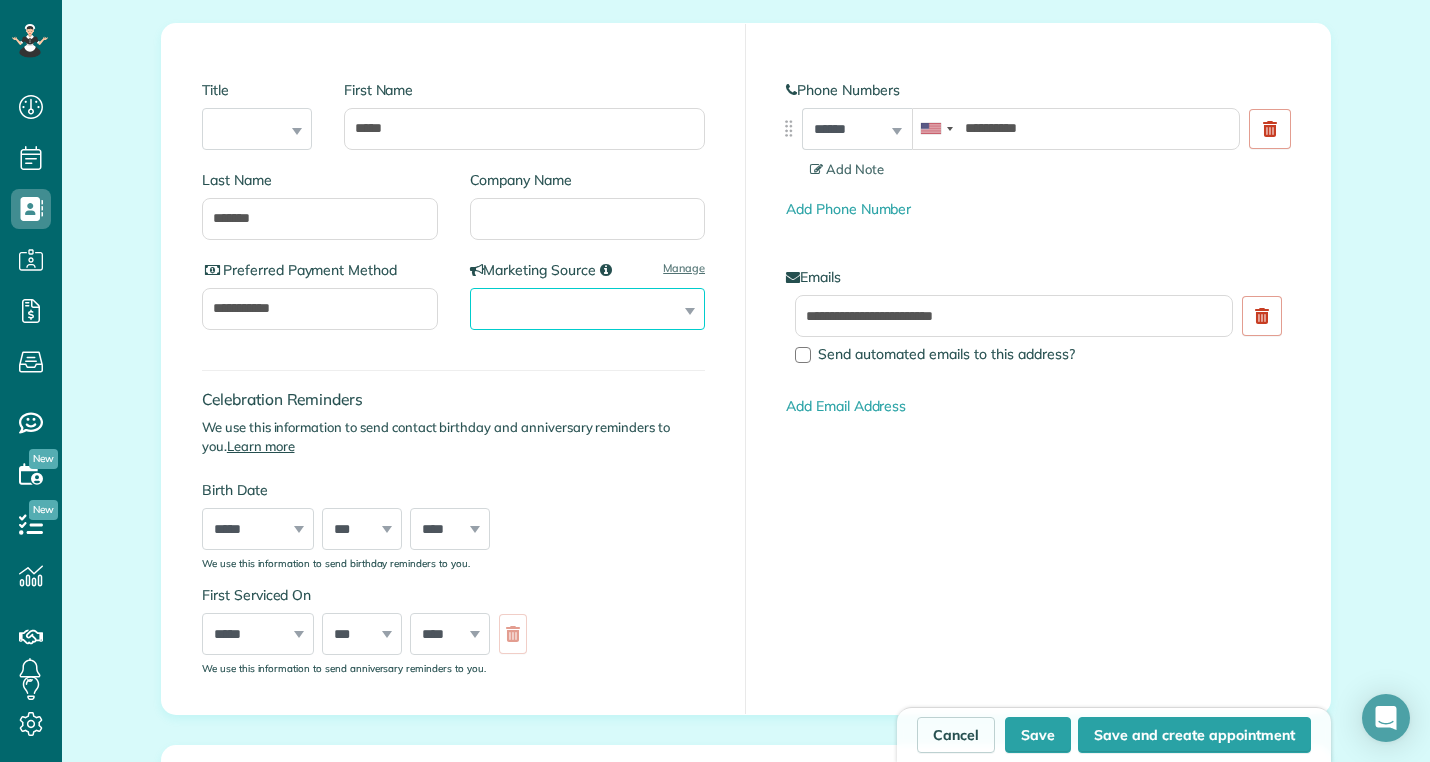 click on "**********" at bounding box center [588, 309] 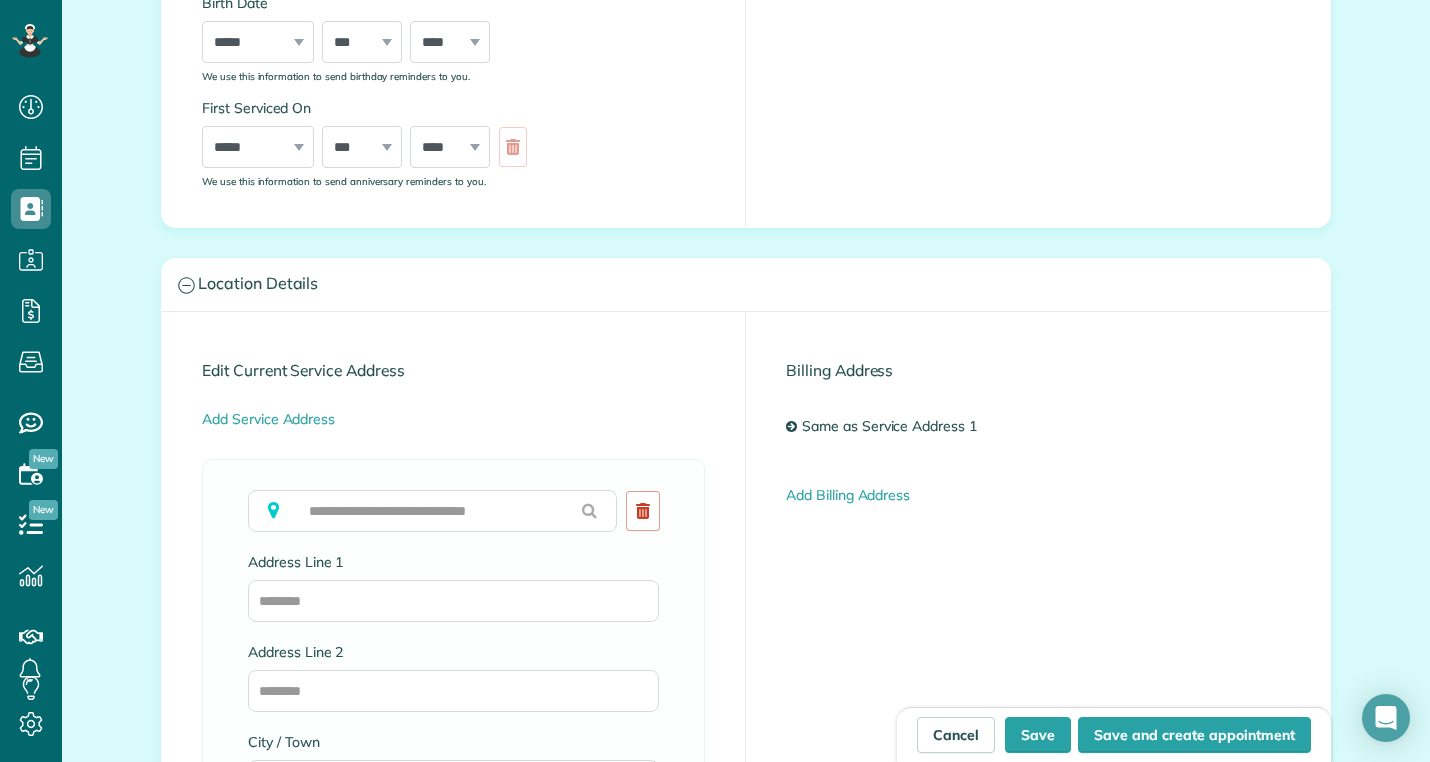 scroll, scrollTop: 883, scrollLeft: 0, axis: vertical 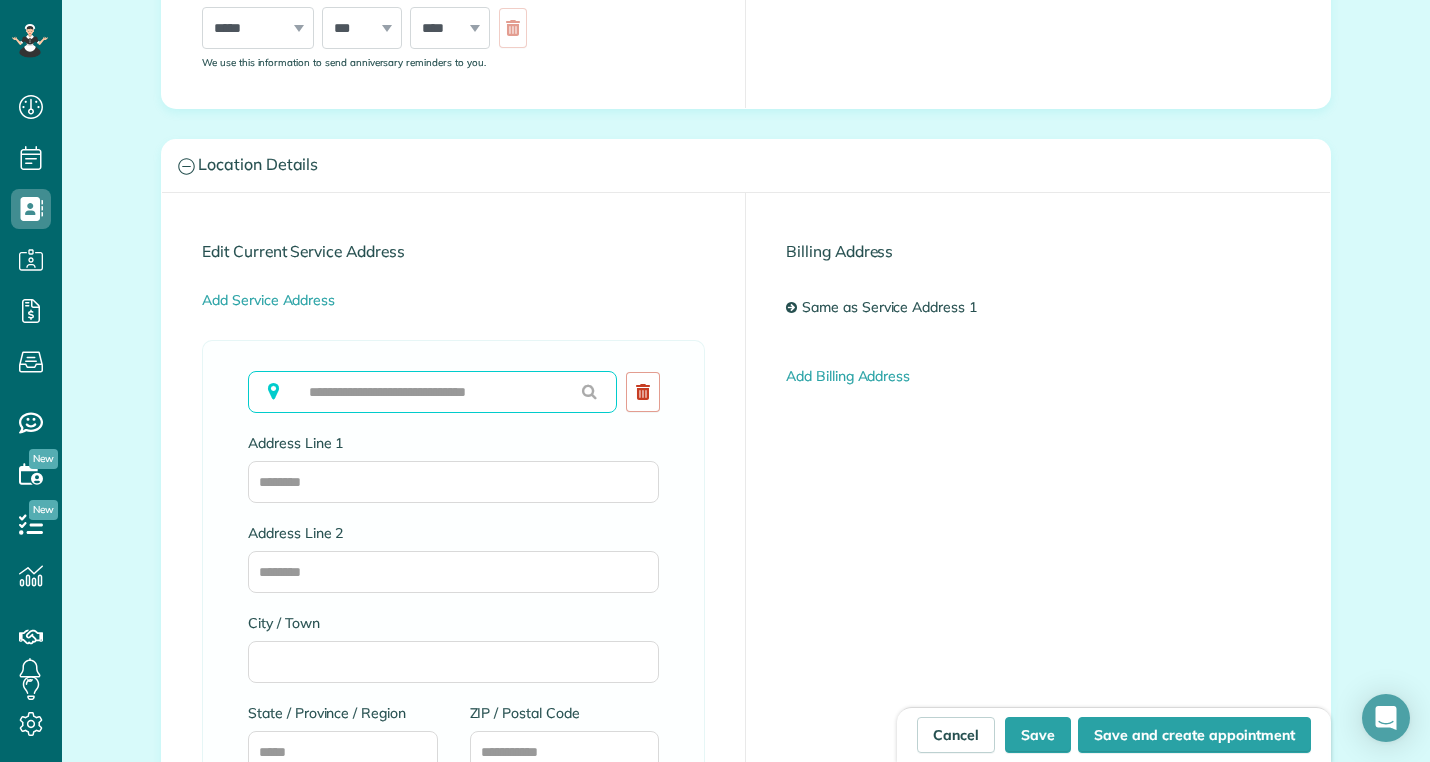 click at bounding box center [432, 392] 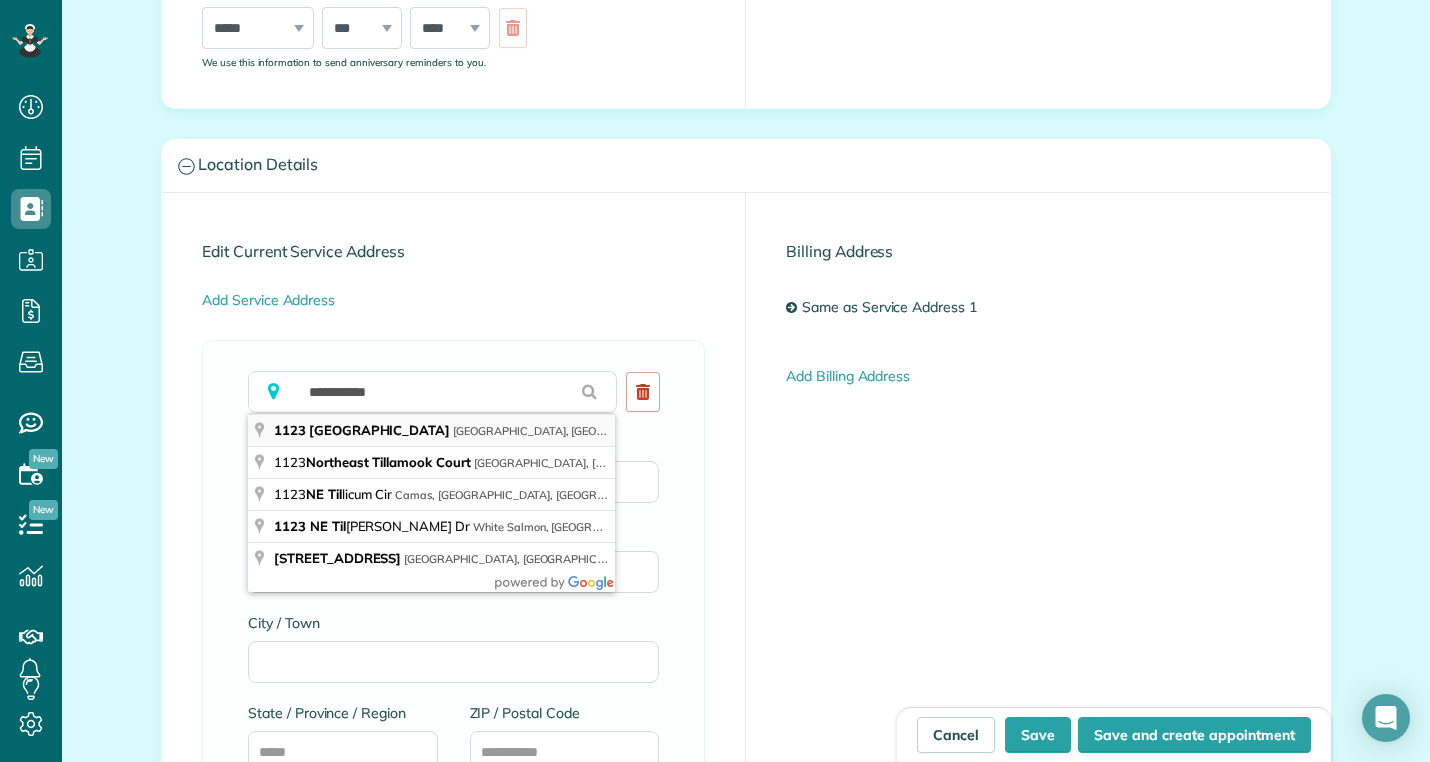 type on "**********" 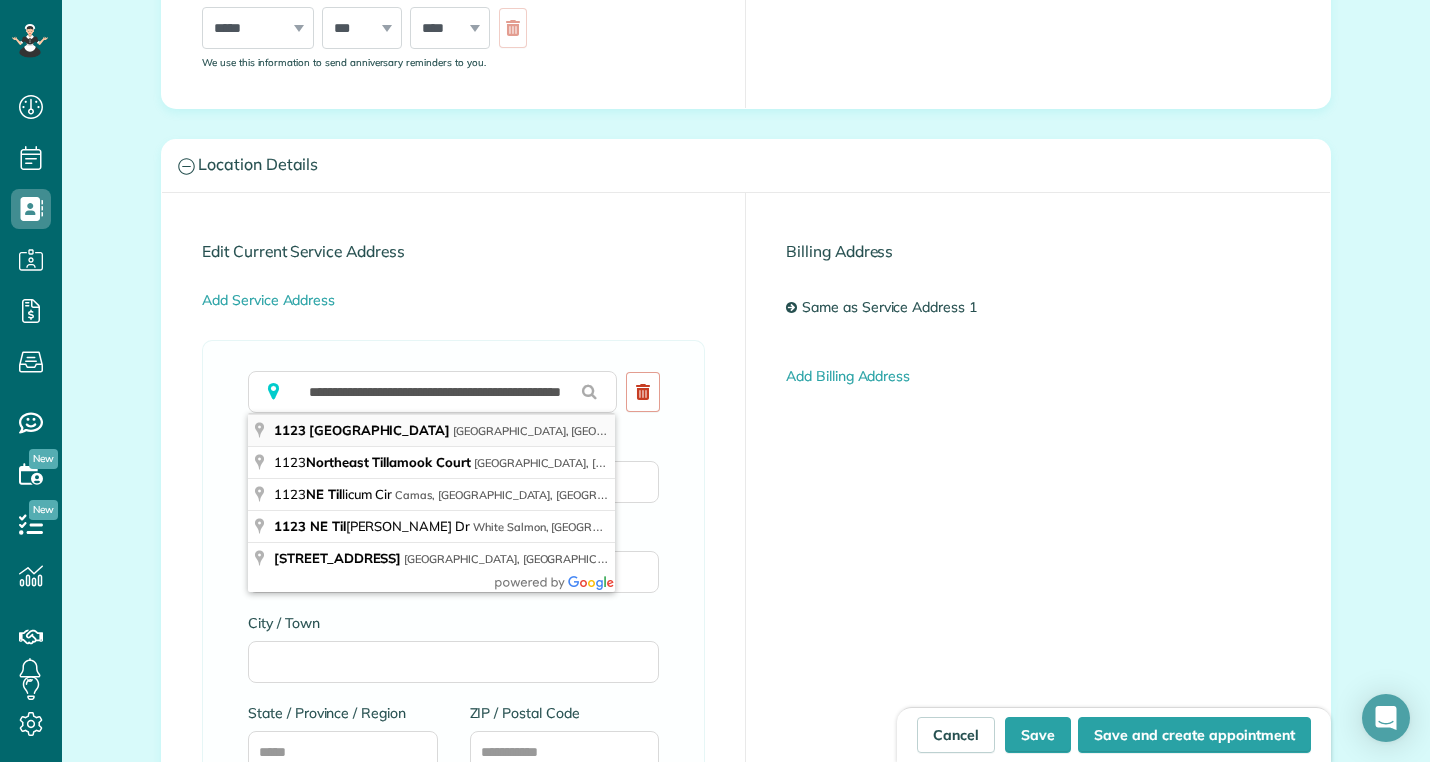 type on "**********" 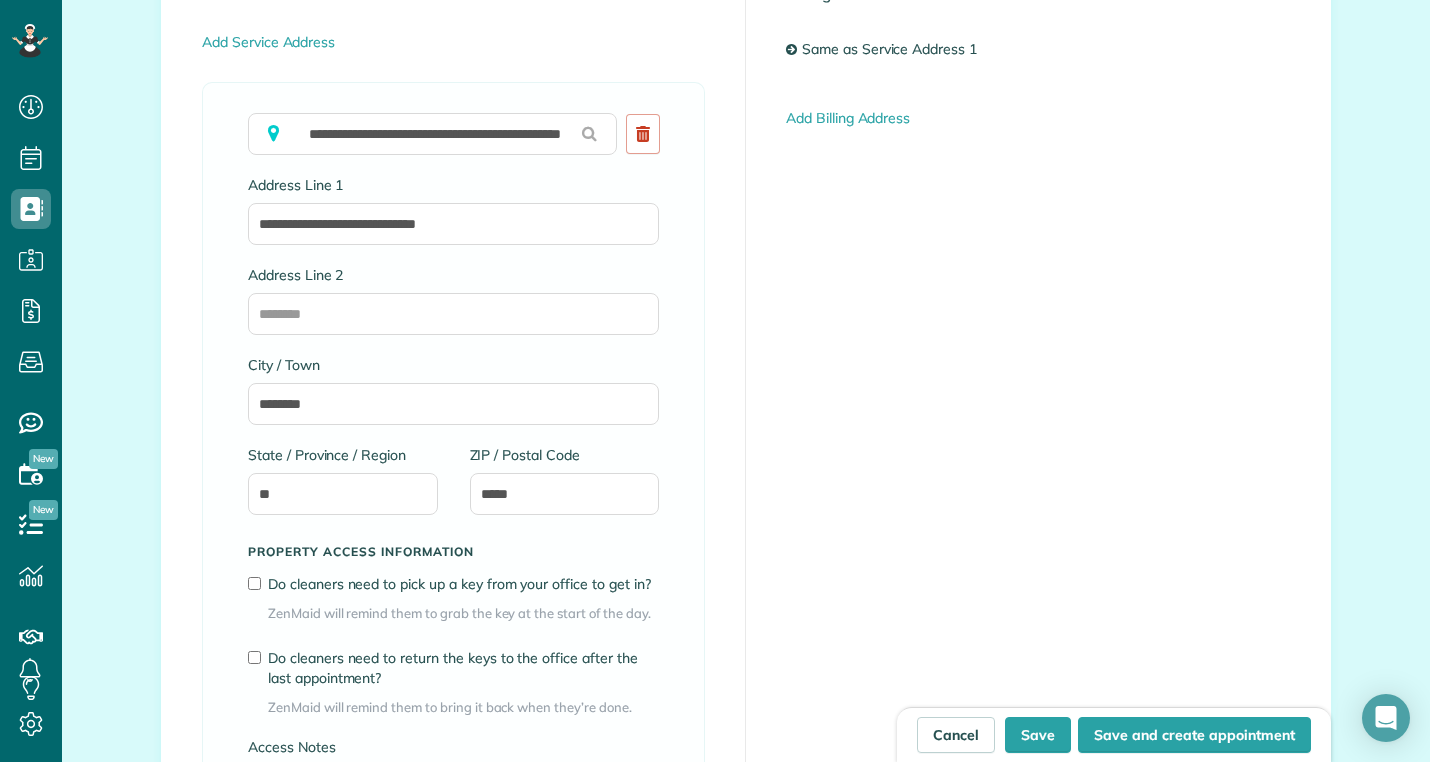 scroll, scrollTop: 1064, scrollLeft: 0, axis: vertical 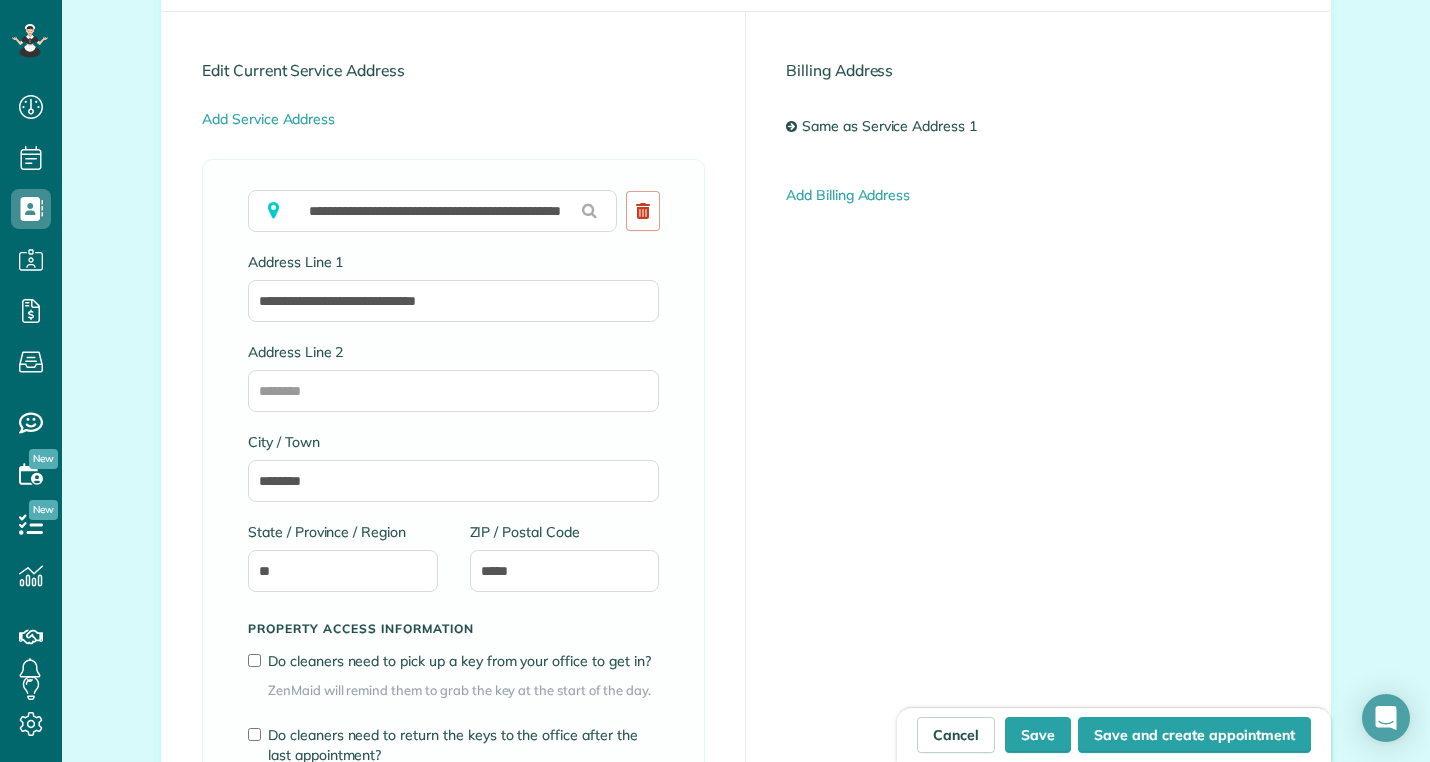 click at bounding box center [791, 126] 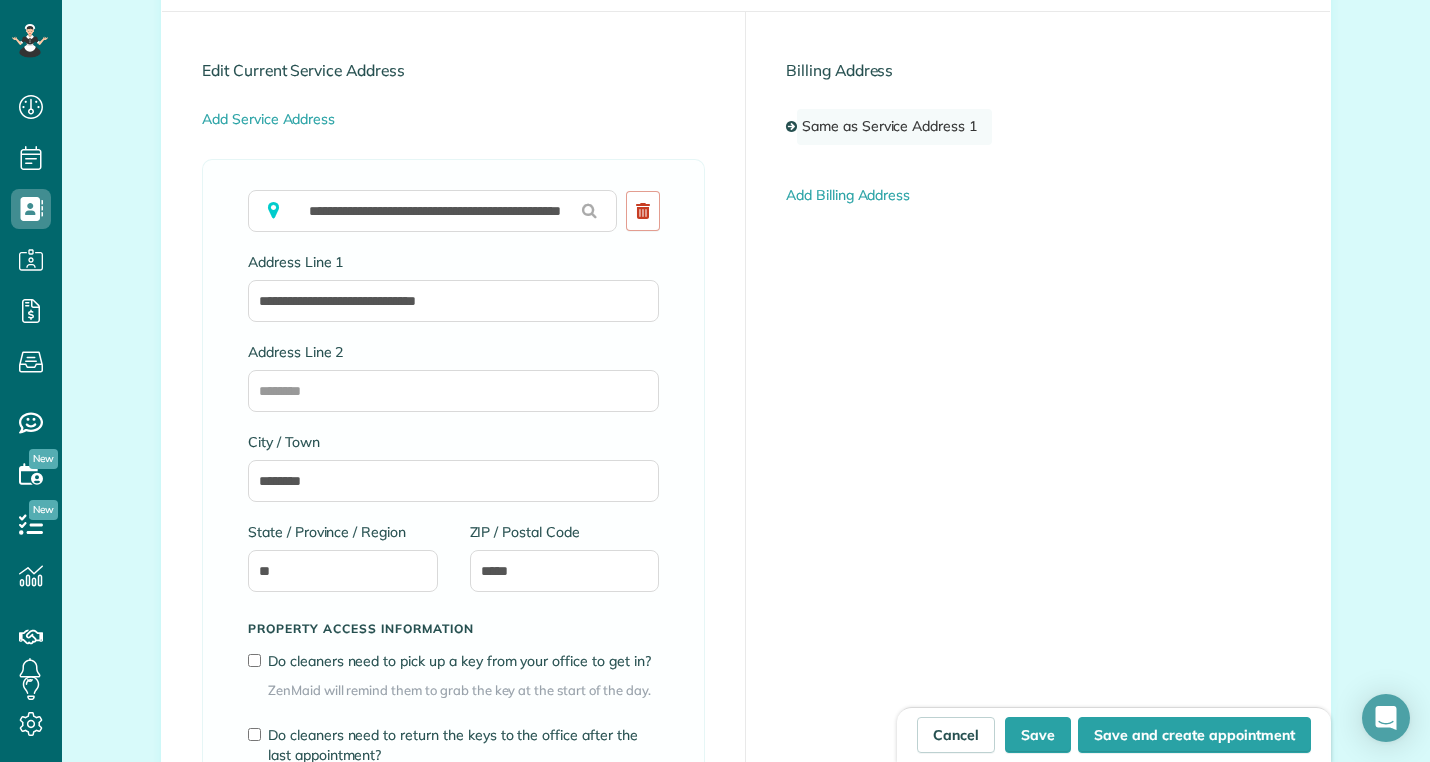 click on "Same as Service Address 1" at bounding box center (894, 127) 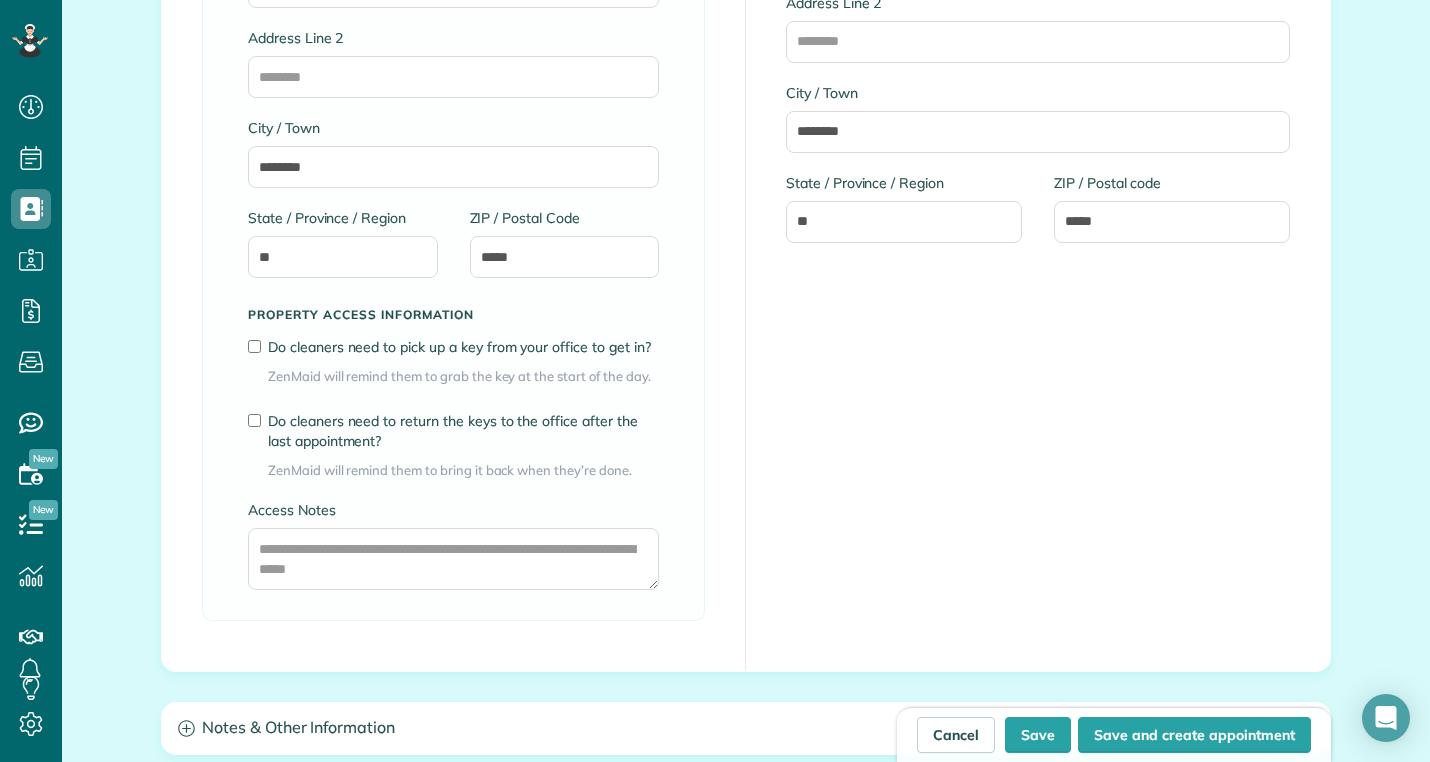 scroll, scrollTop: 1509, scrollLeft: 0, axis: vertical 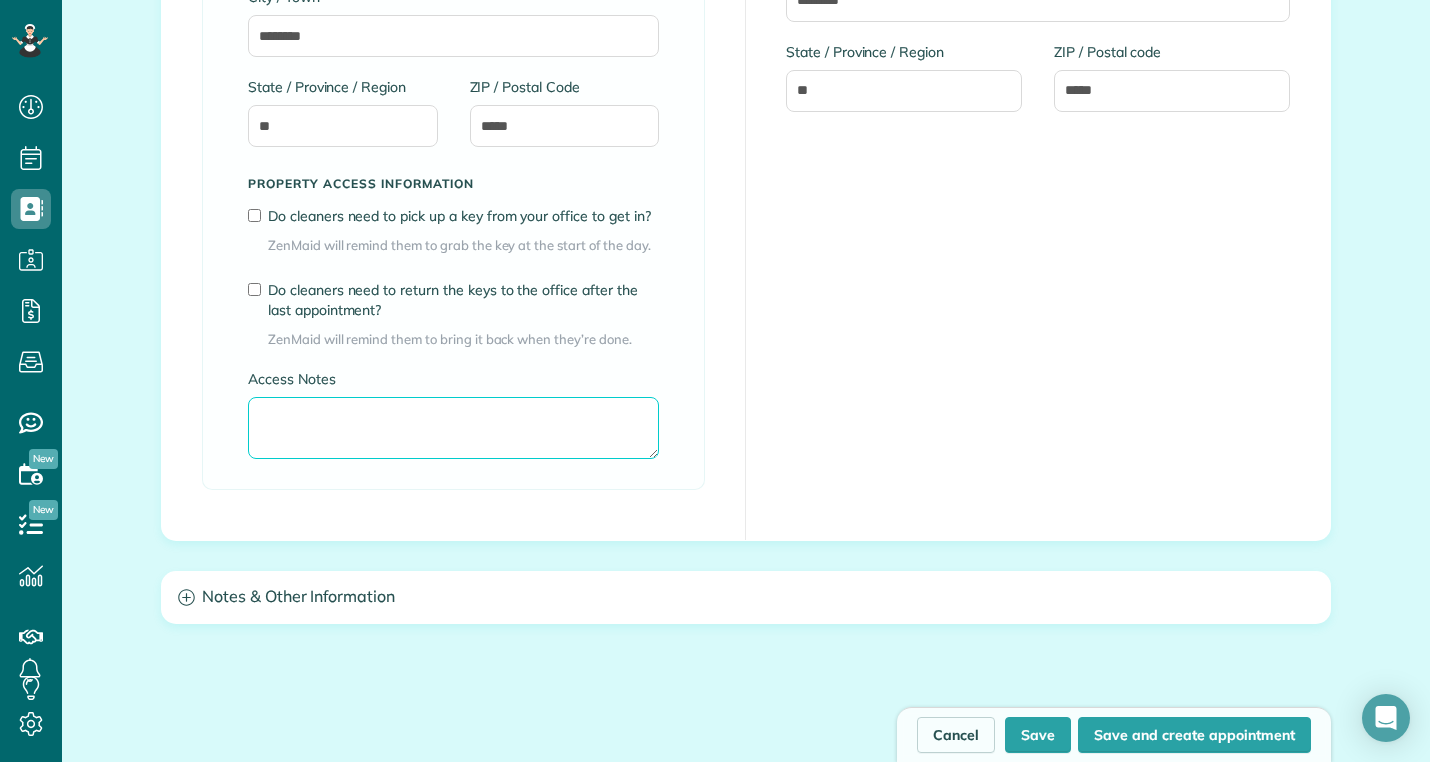 click on "Access Notes" at bounding box center [453, 428] 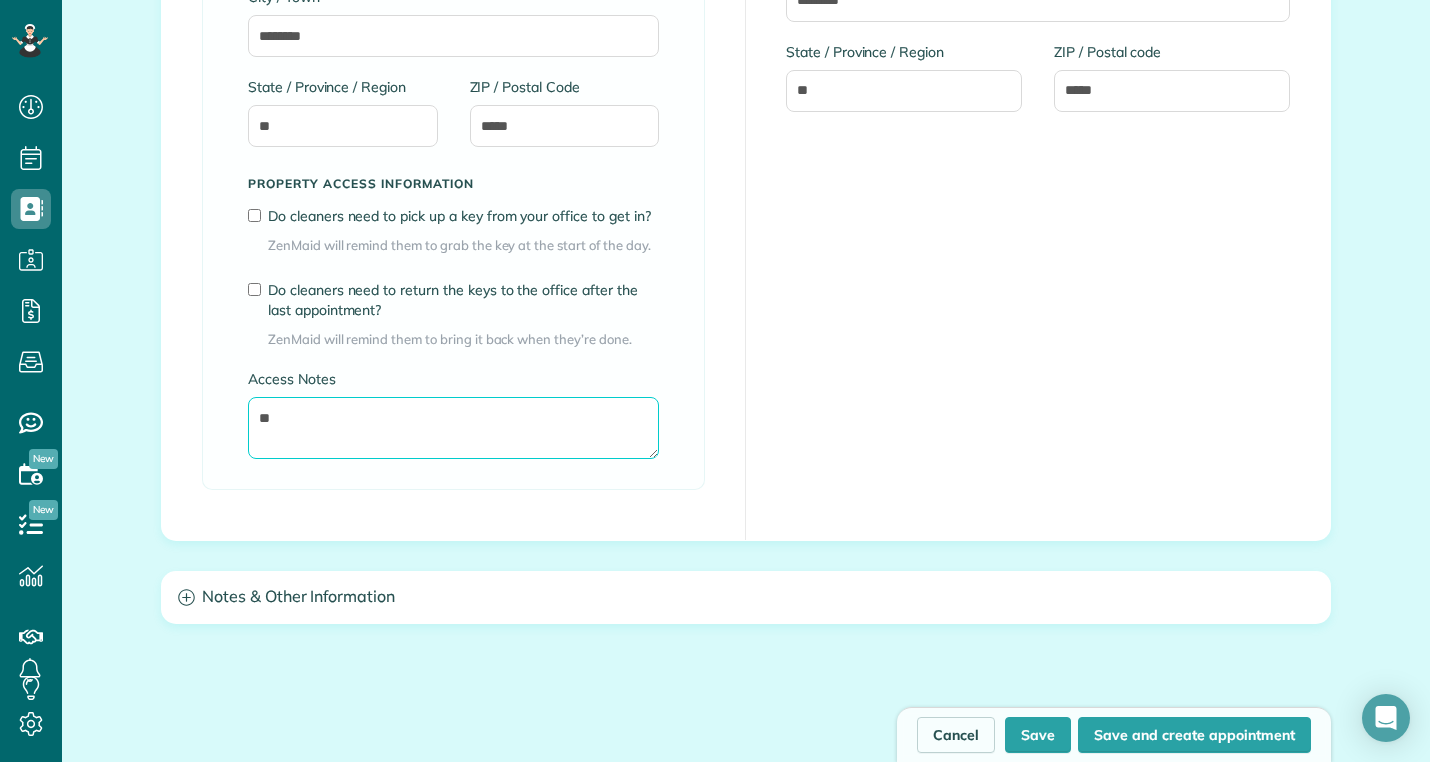 type on "*" 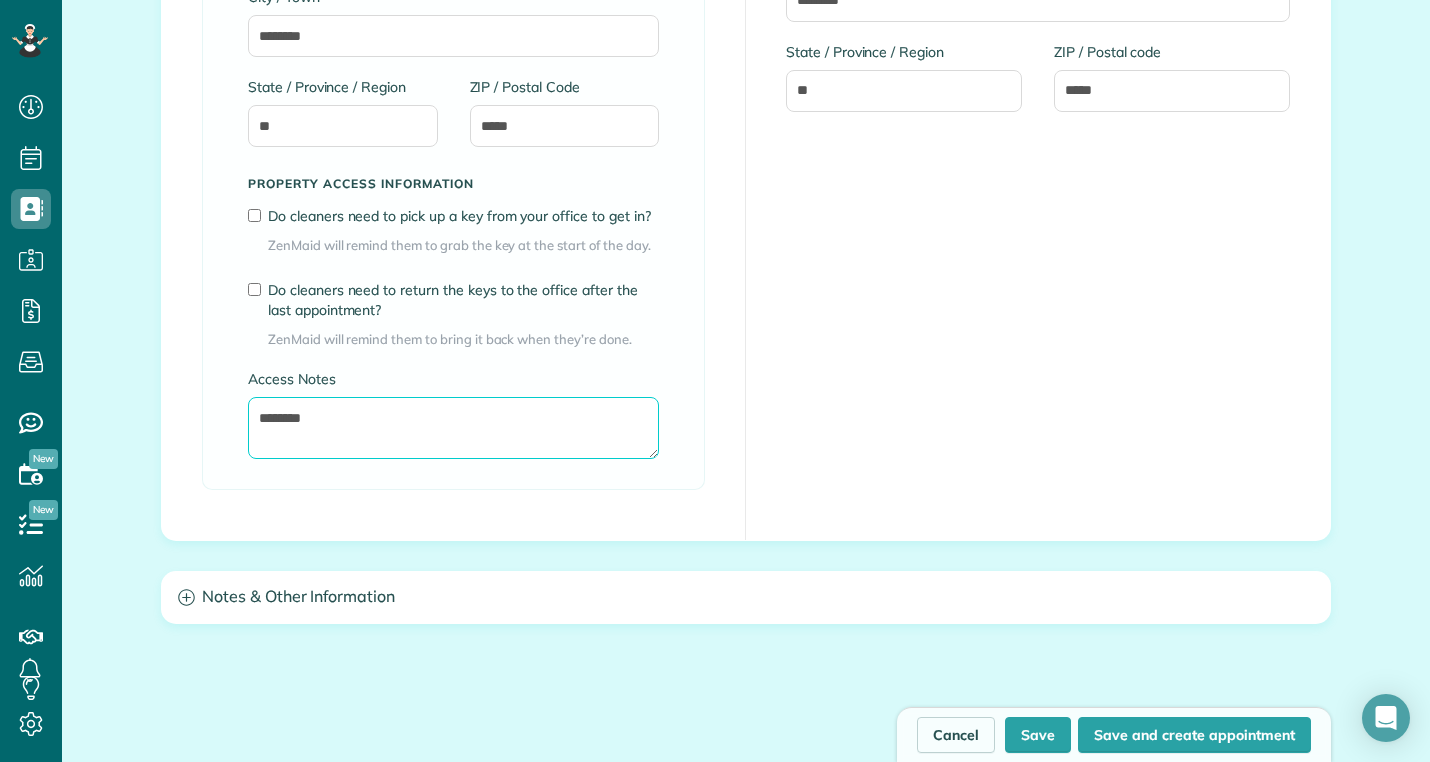 scroll, scrollTop: 1734, scrollLeft: 0, axis: vertical 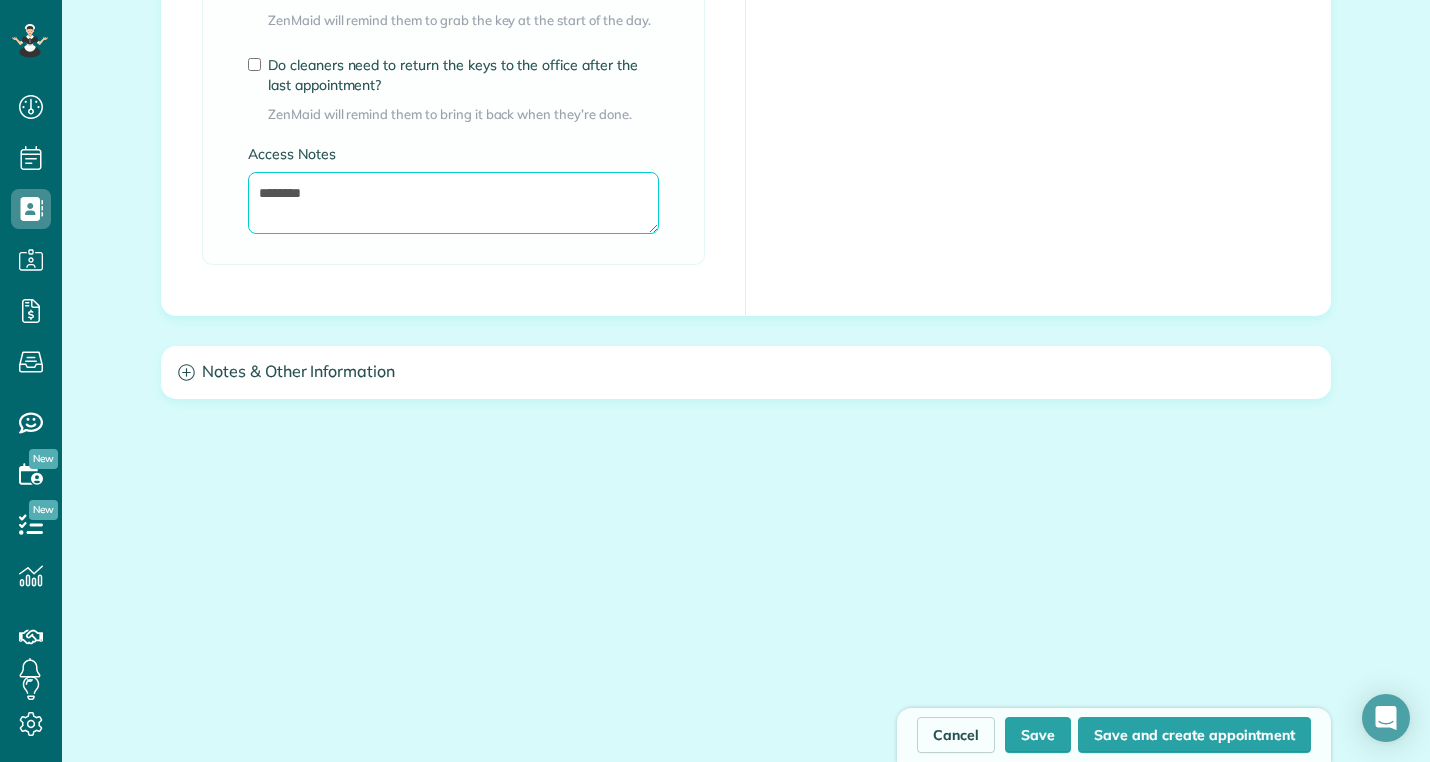 type on "********" 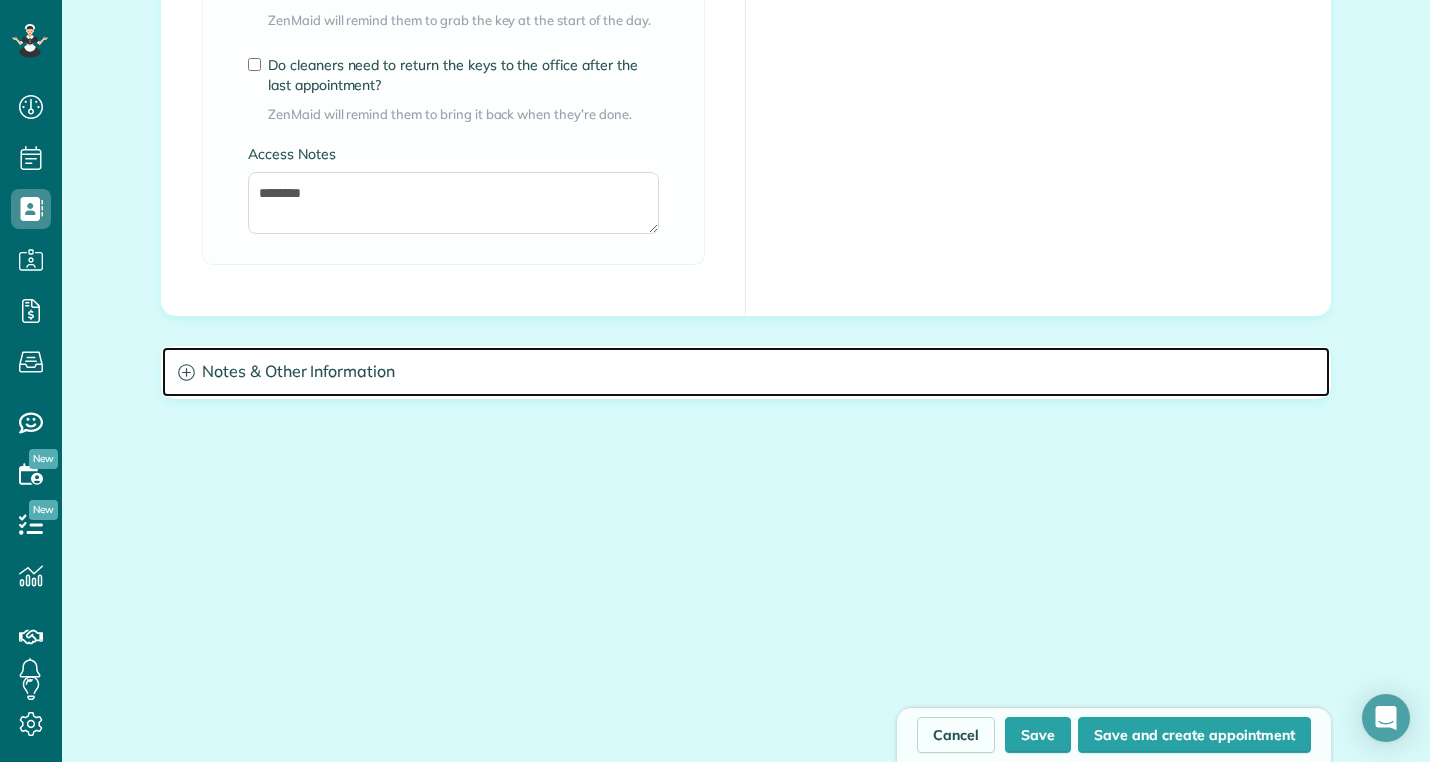 click on "Notes & Other Information" at bounding box center (746, 372) 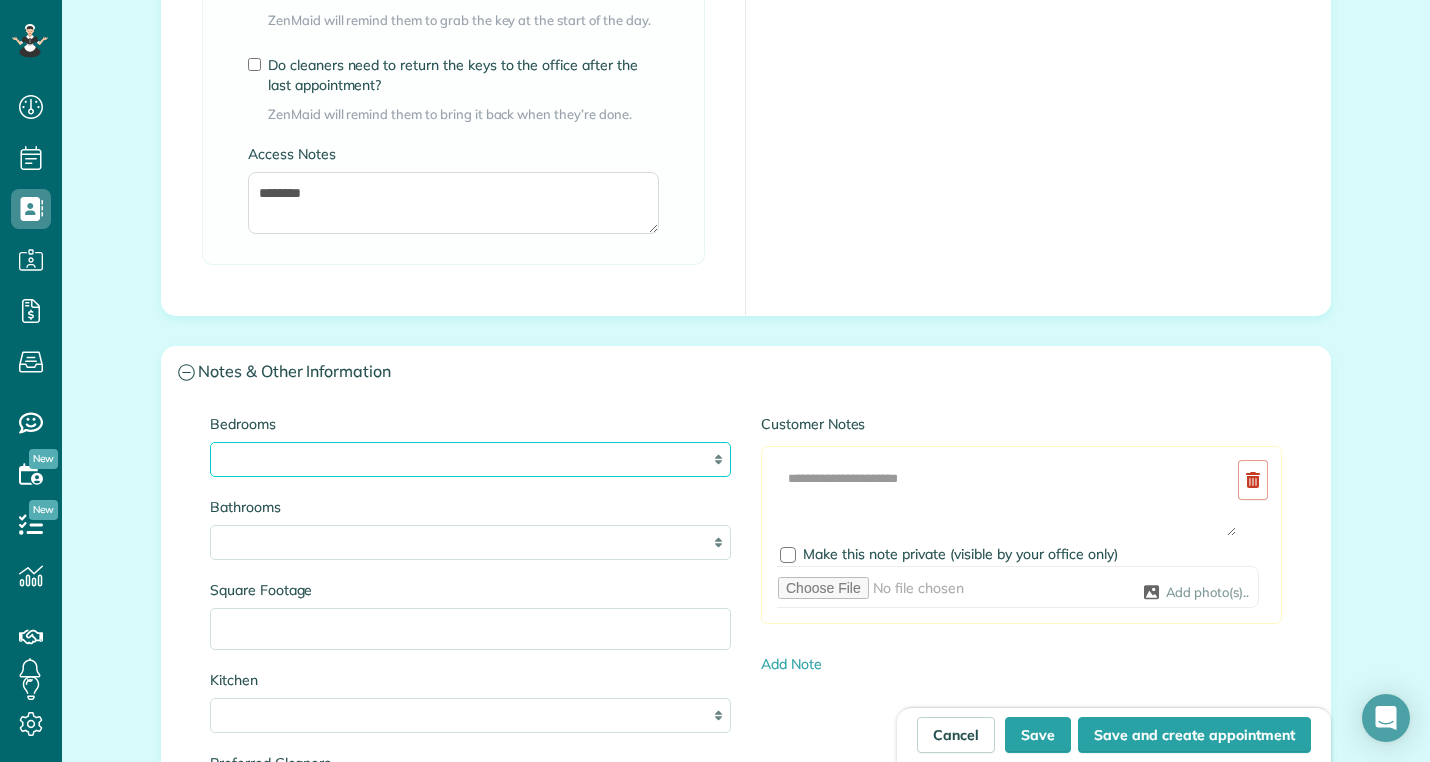 click on "*
*
*
*
**" at bounding box center (470, 459) 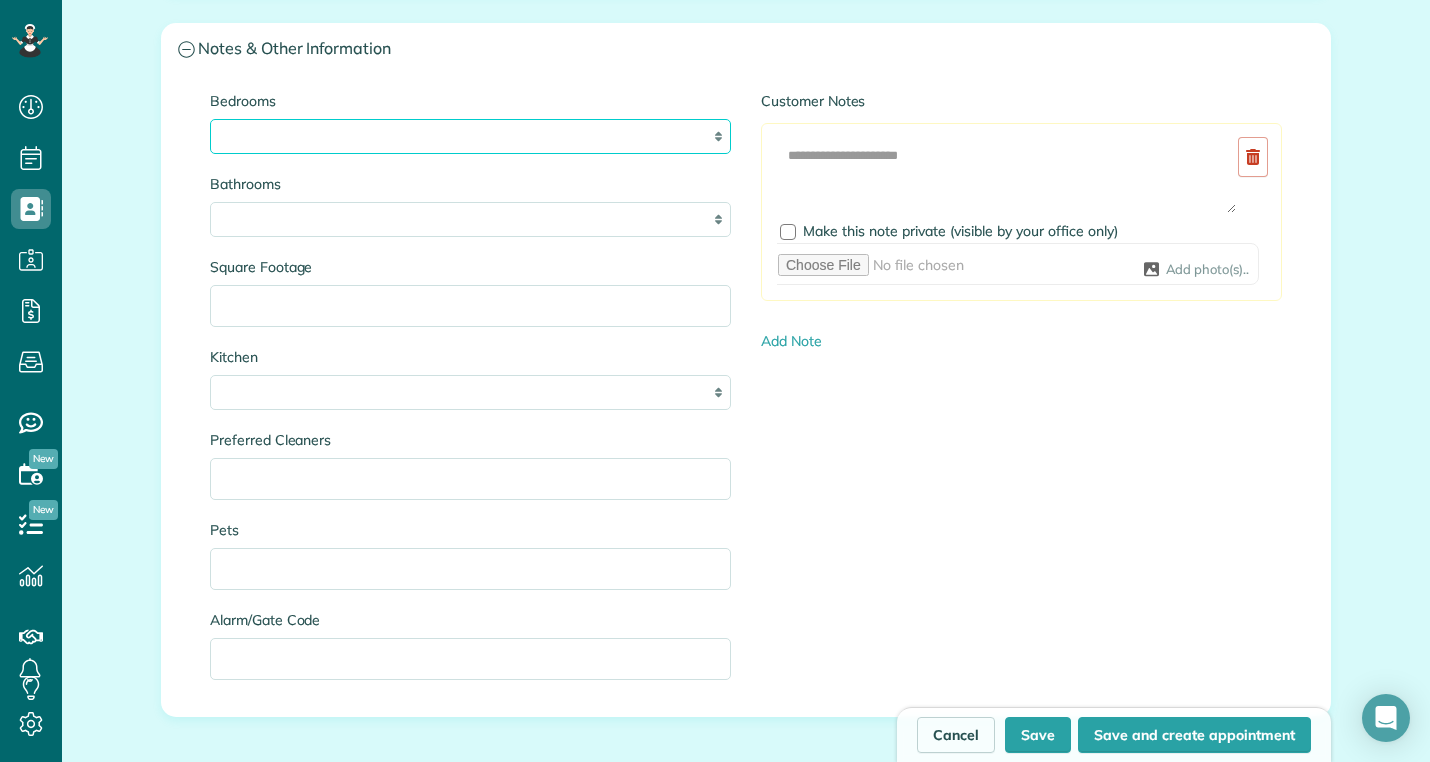 scroll, scrollTop: 2062, scrollLeft: 0, axis: vertical 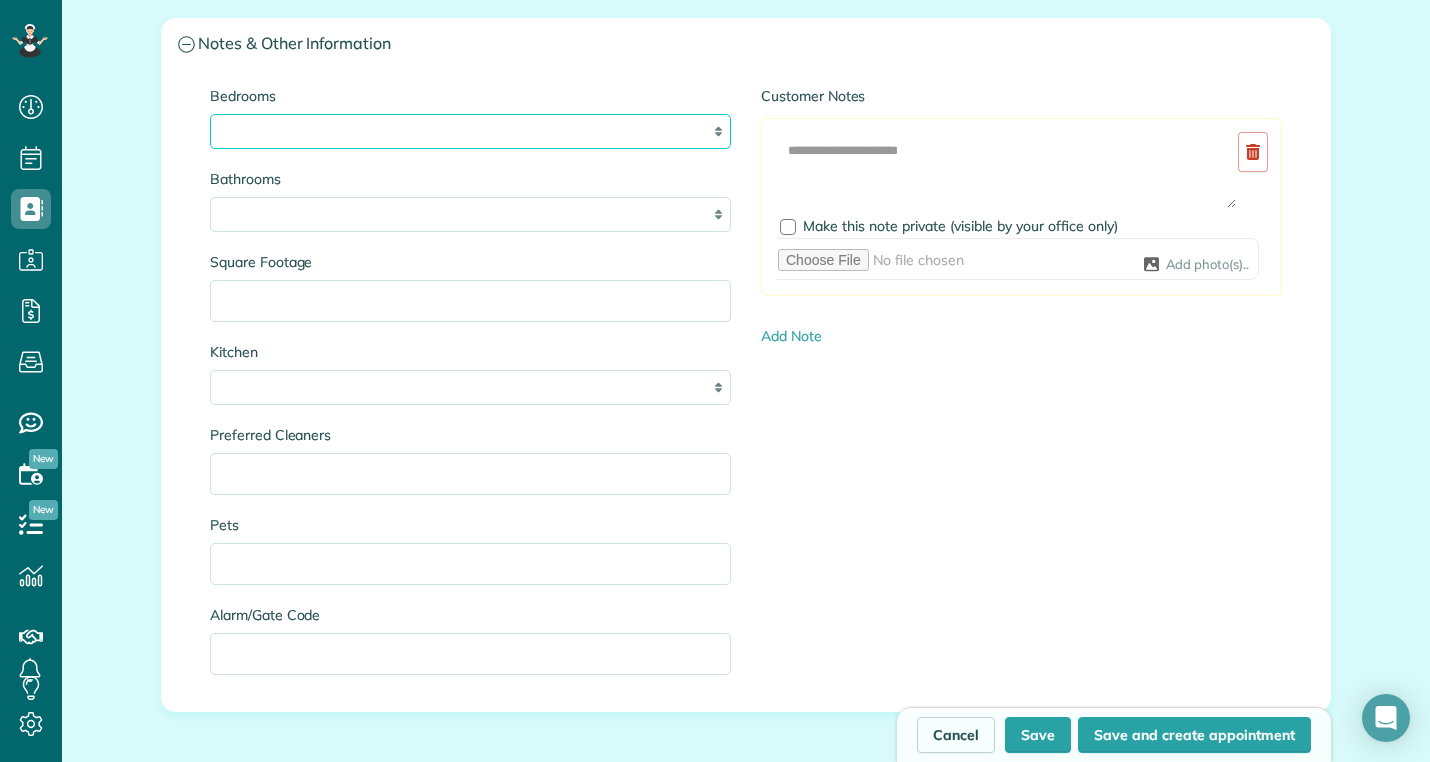 click on "*
*
*
*
**" at bounding box center (470, 131) 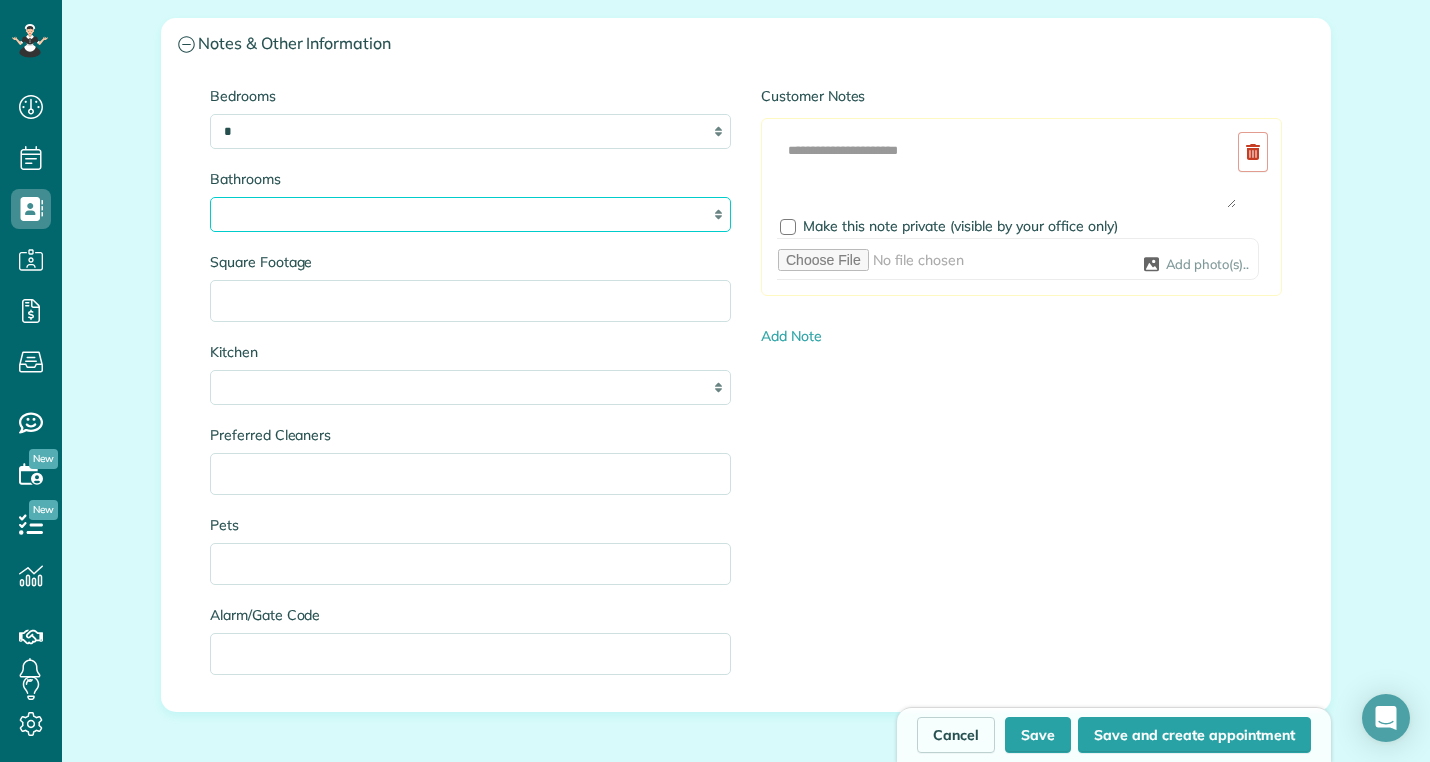 drag, startPoint x: 482, startPoint y: 142, endPoint x: 477, endPoint y: 216, distance: 74.168724 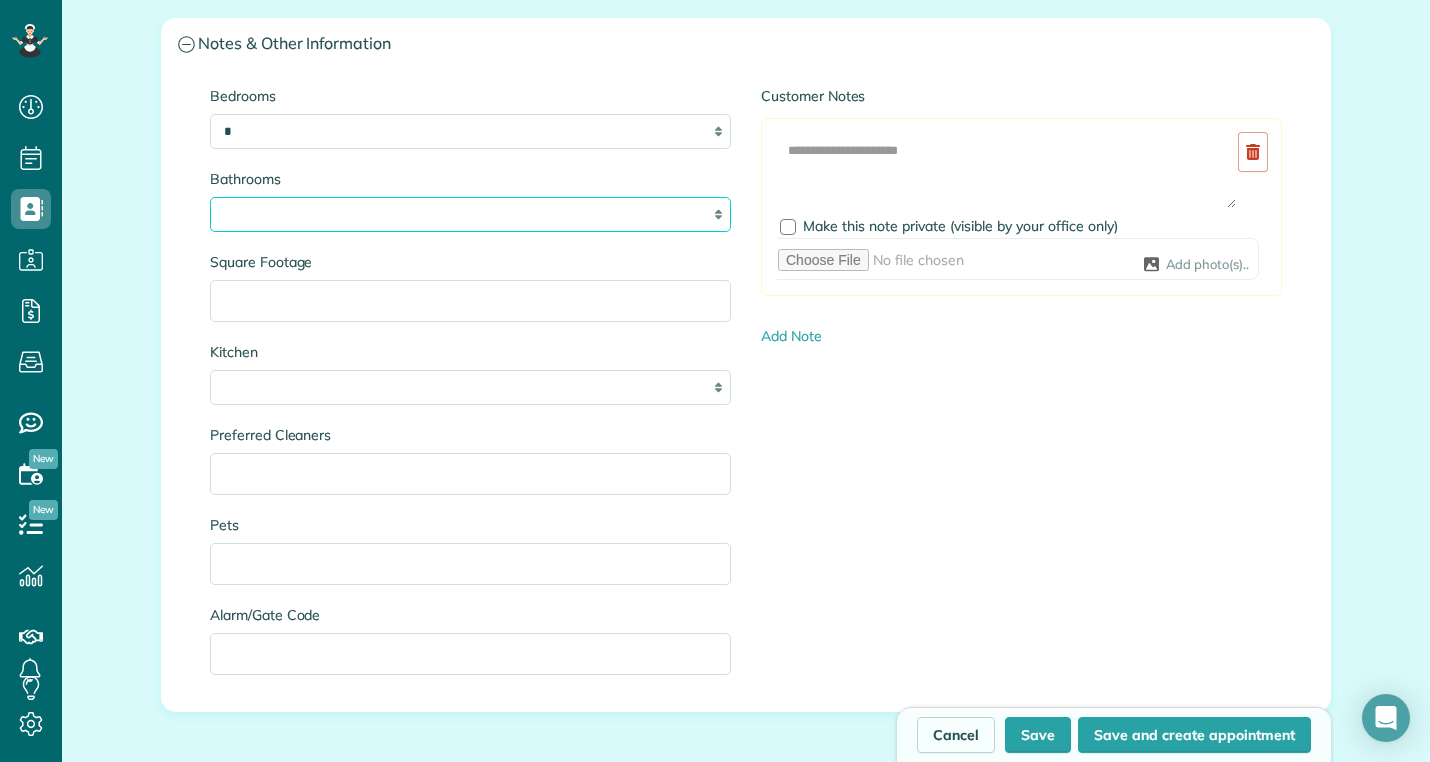 click on "*
***
*
***
*
***
*
***
**" at bounding box center [470, 214] 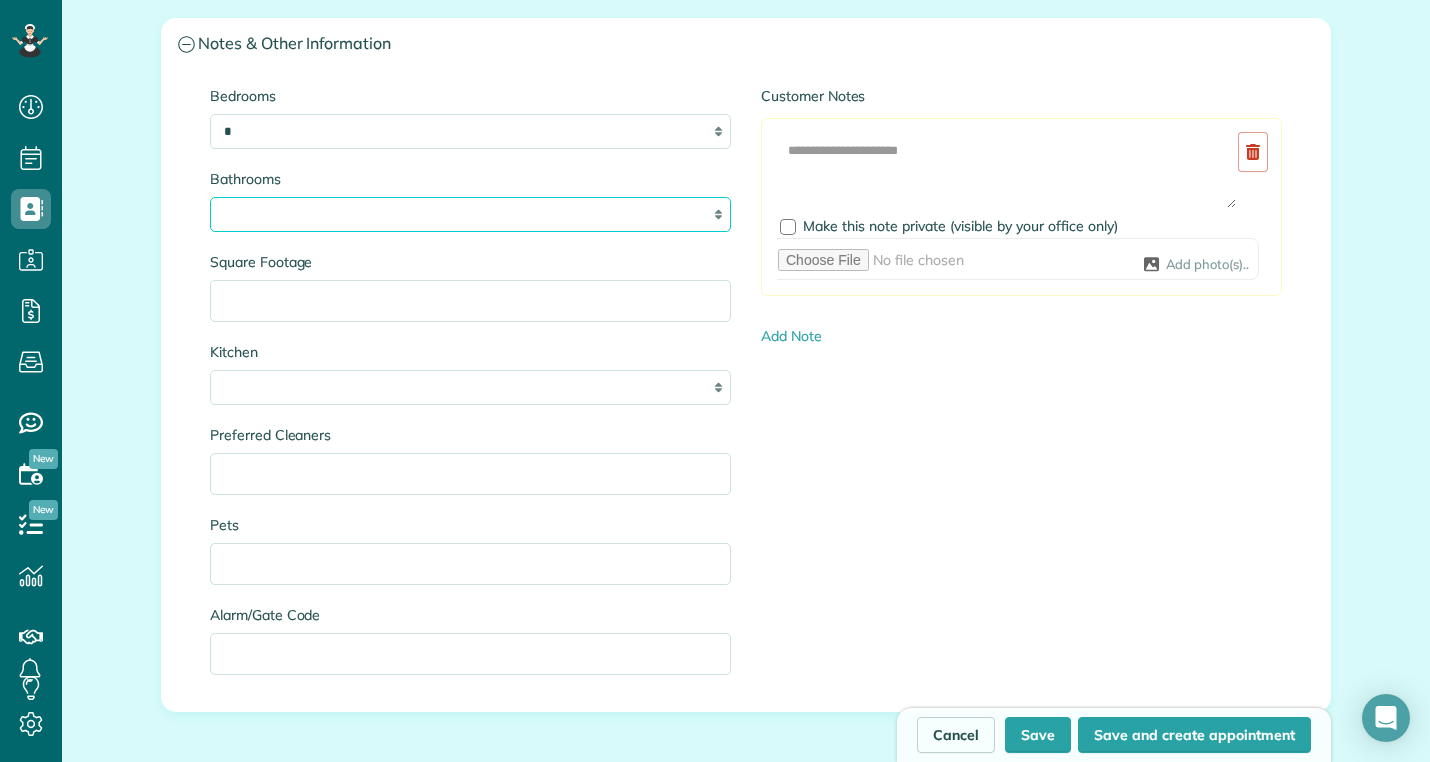 select on "***" 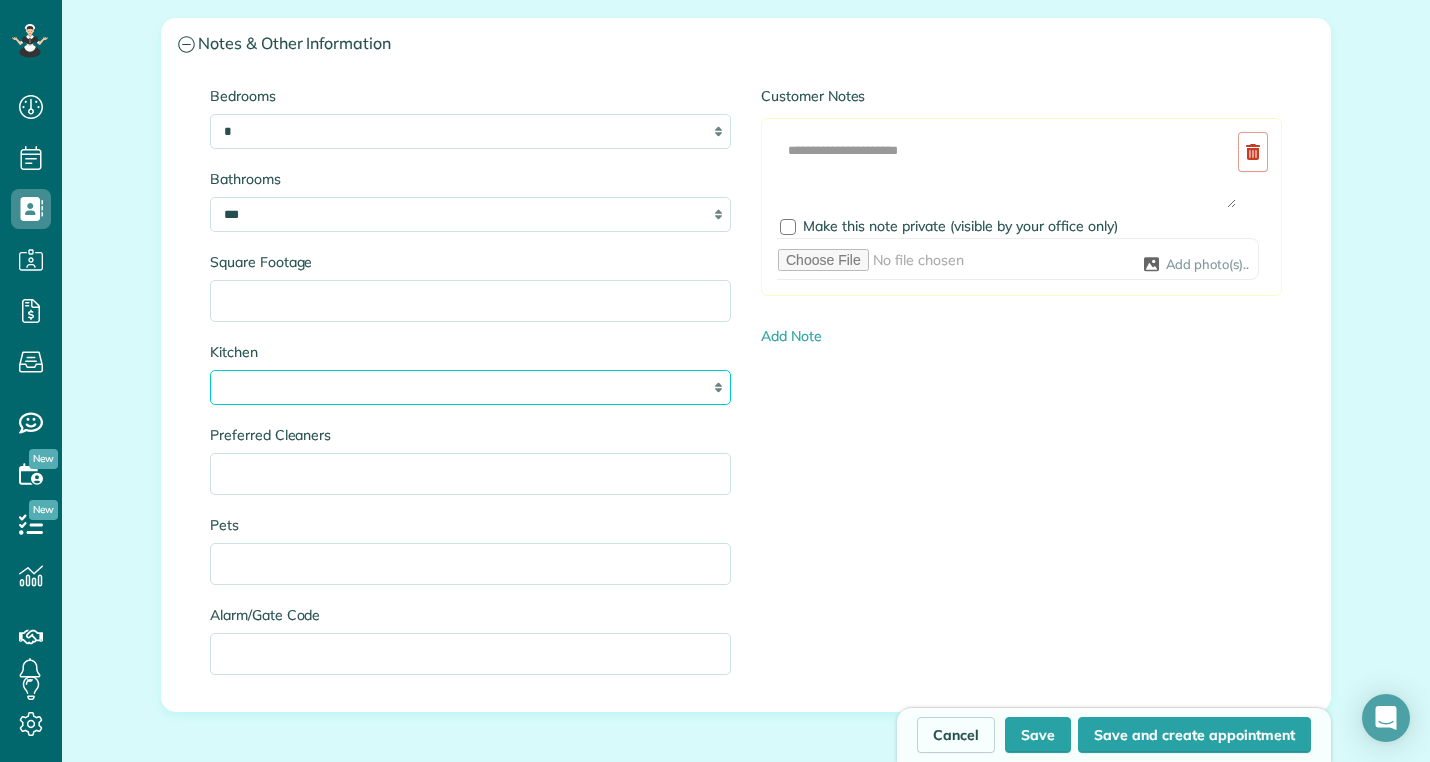 click on "*
*
*
*" at bounding box center [470, 387] 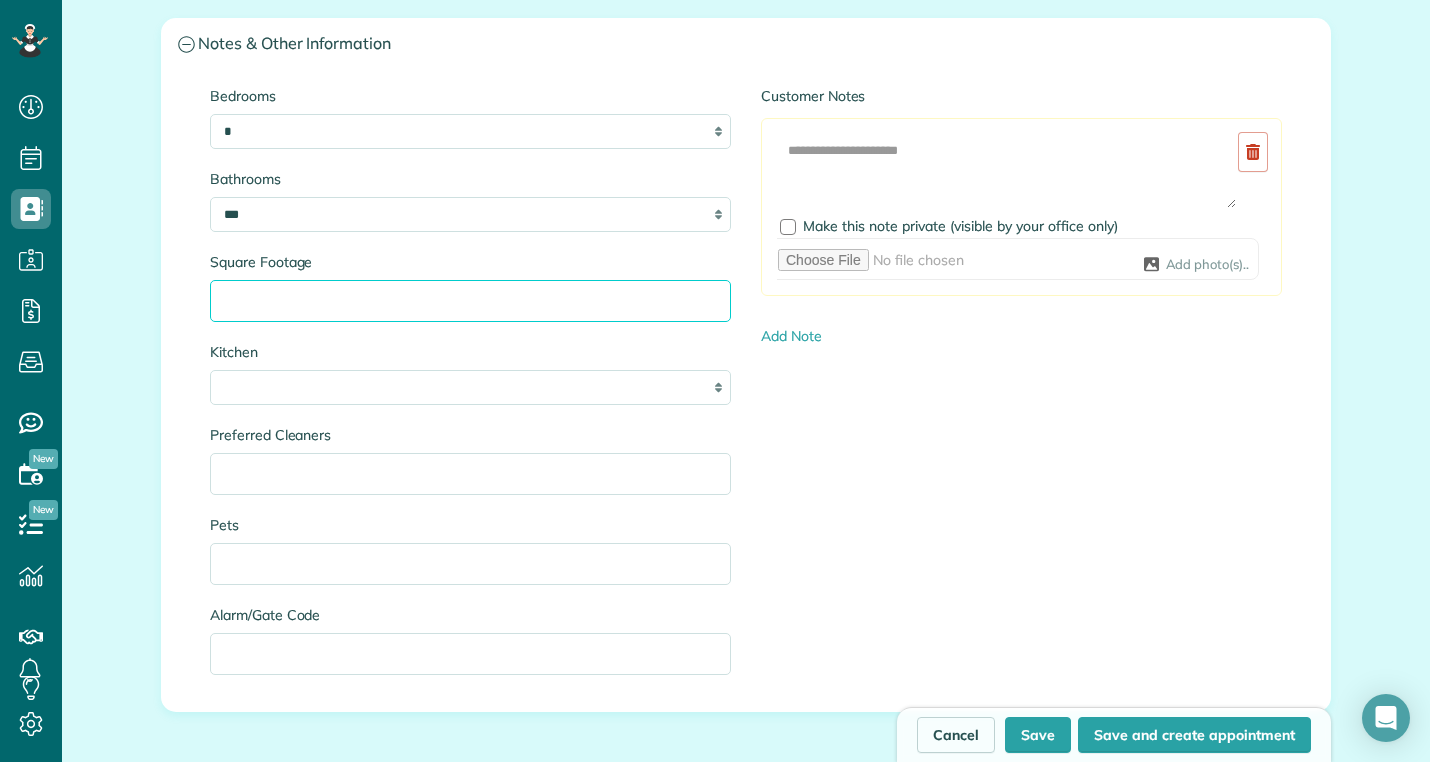 click on "Square Footage" at bounding box center (470, 301) 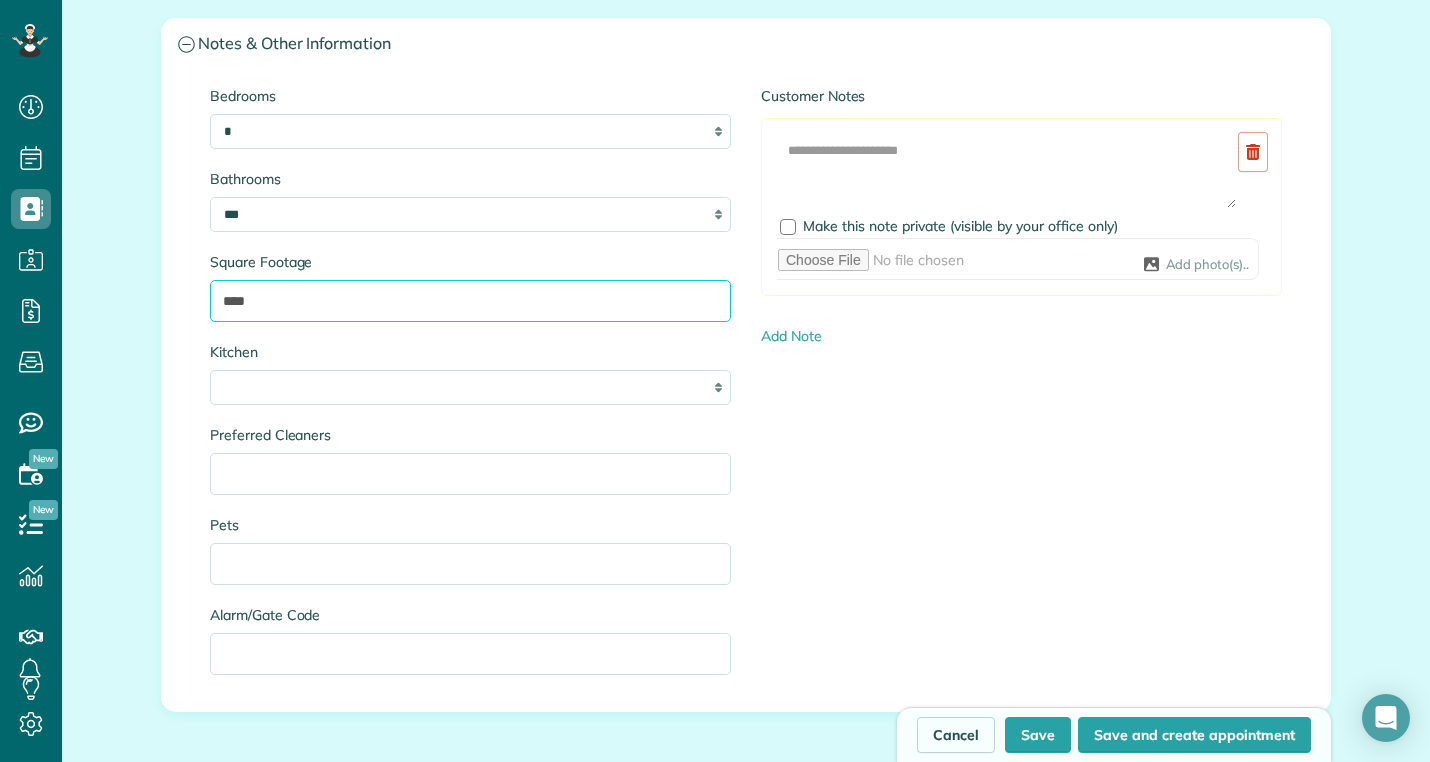 type on "****" 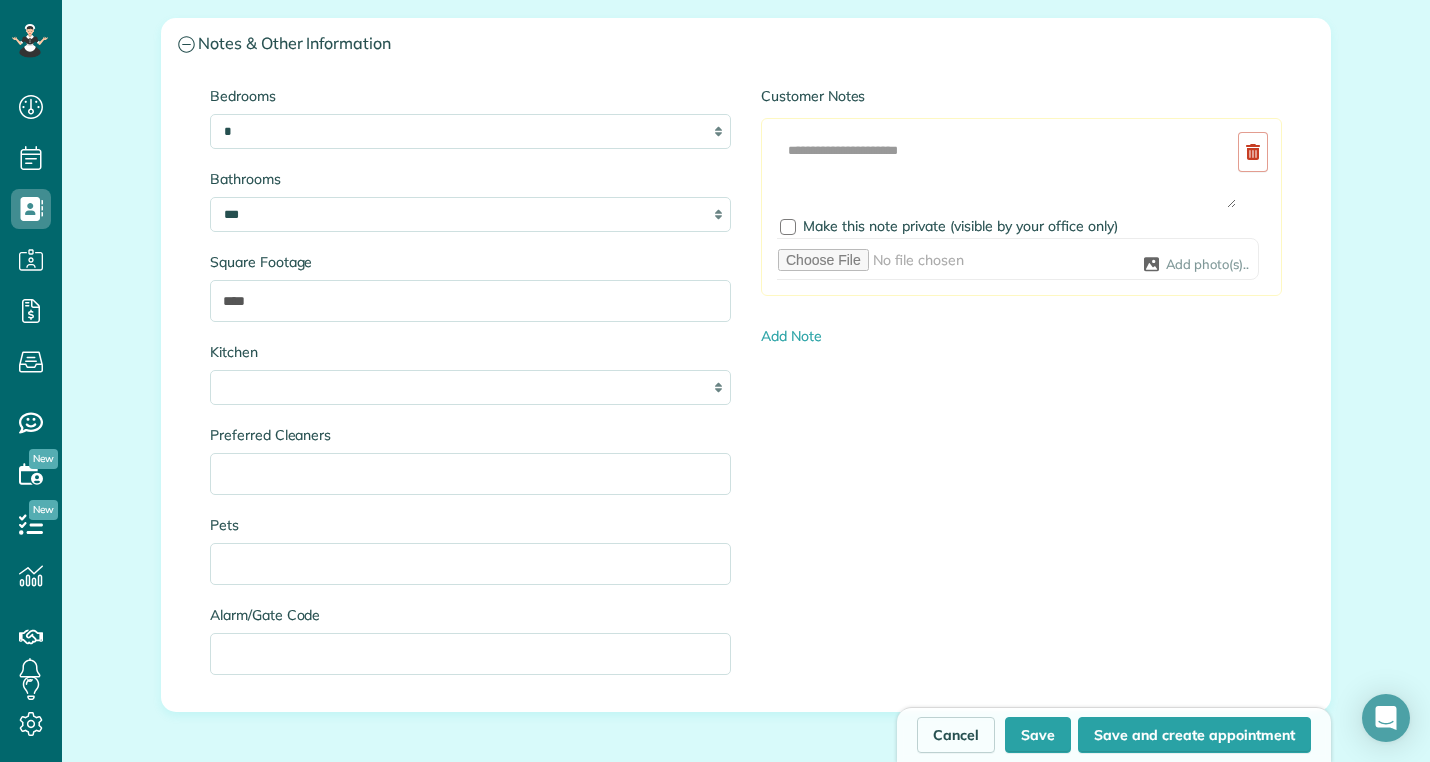 click on "Bedrooms
*
*
*
*
**
Bathrooms
*
***
*
***
*
***
*
***
**
Square Footage ****
Kitchen
*
*
*
*
Preferred Cleaners
Pets
Alarm/Gate Code
Customer Notes
Add Image
Make this note private (visible by your office only)
Add photo(s)..
Add Note" at bounding box center [746, 390] 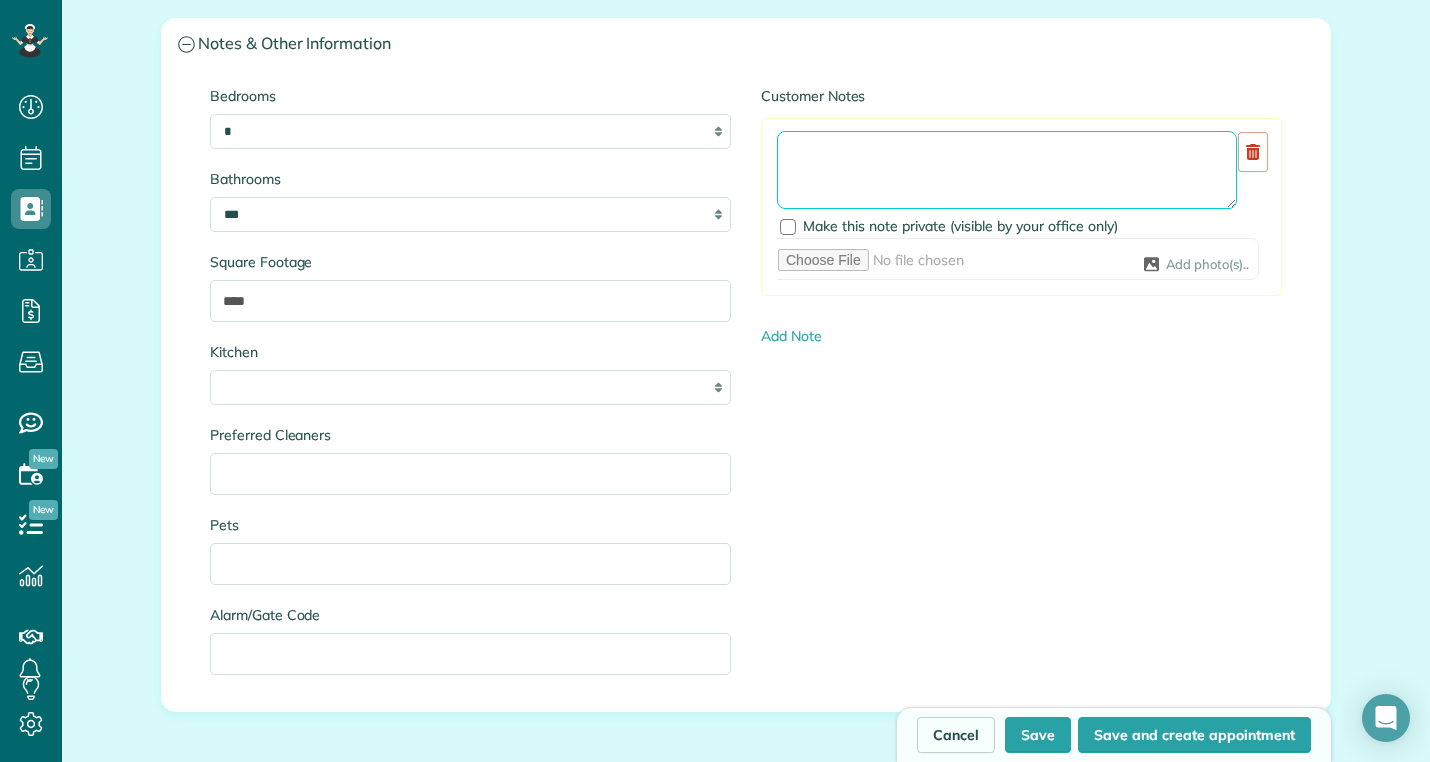 click at bounding box center [1007, 170] 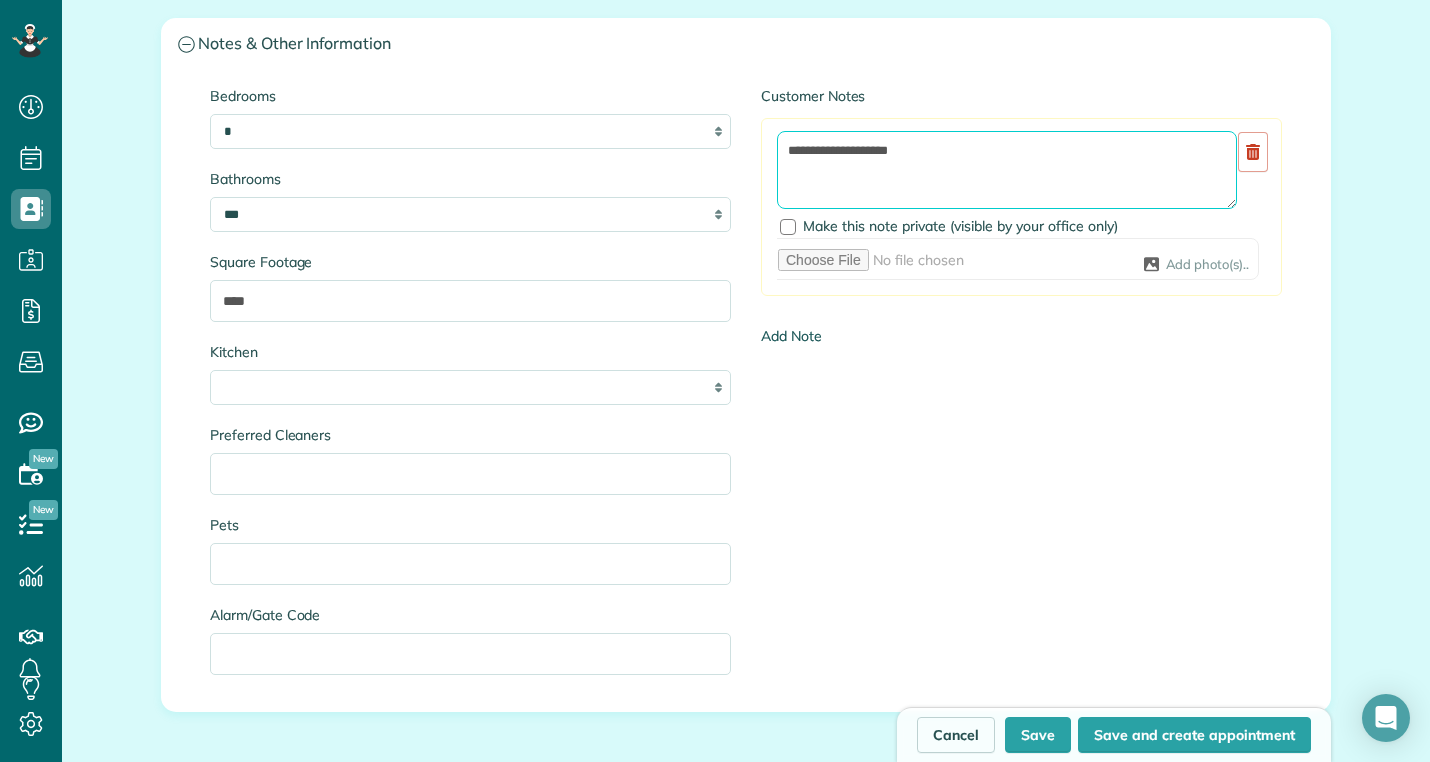 type on "**********" 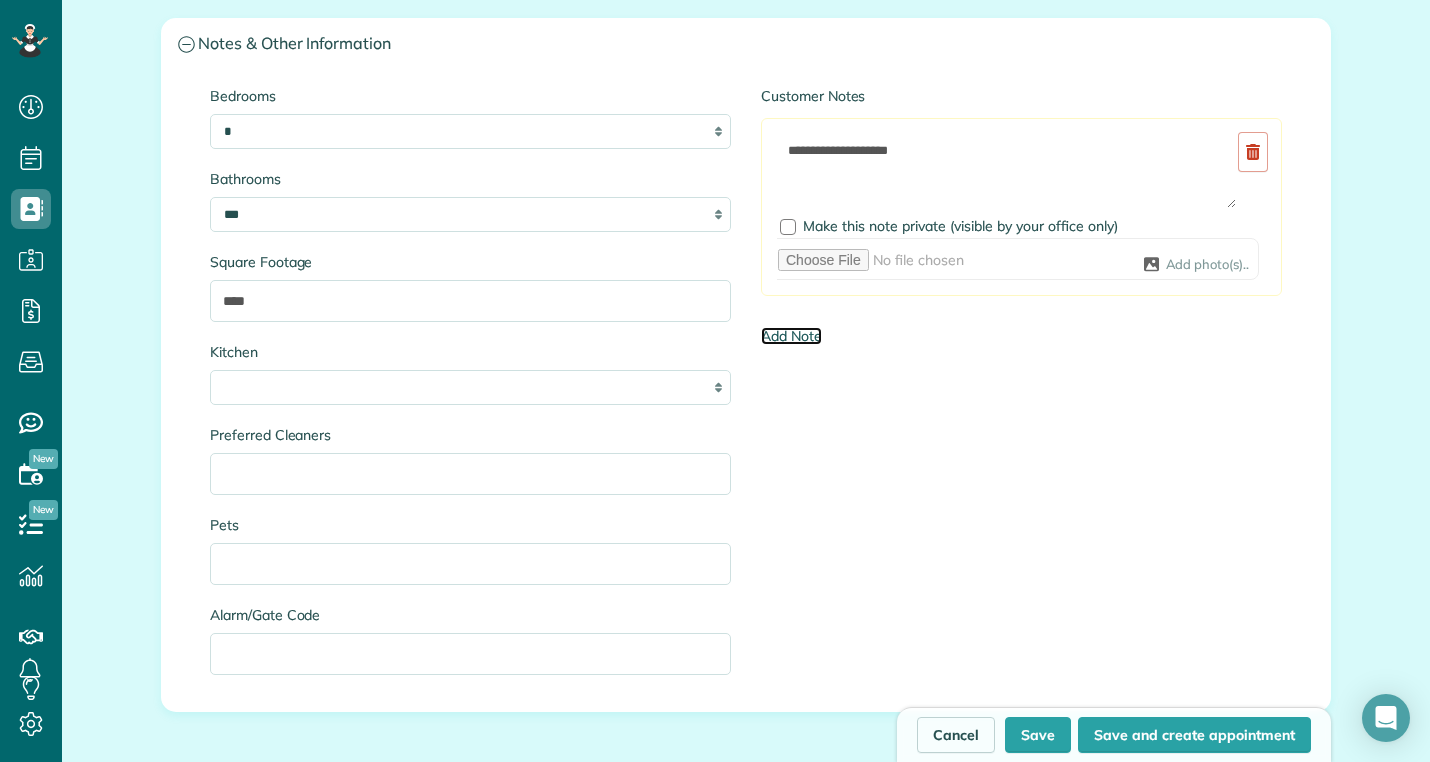 click on "Add Note" at bounding box center [791, 336] 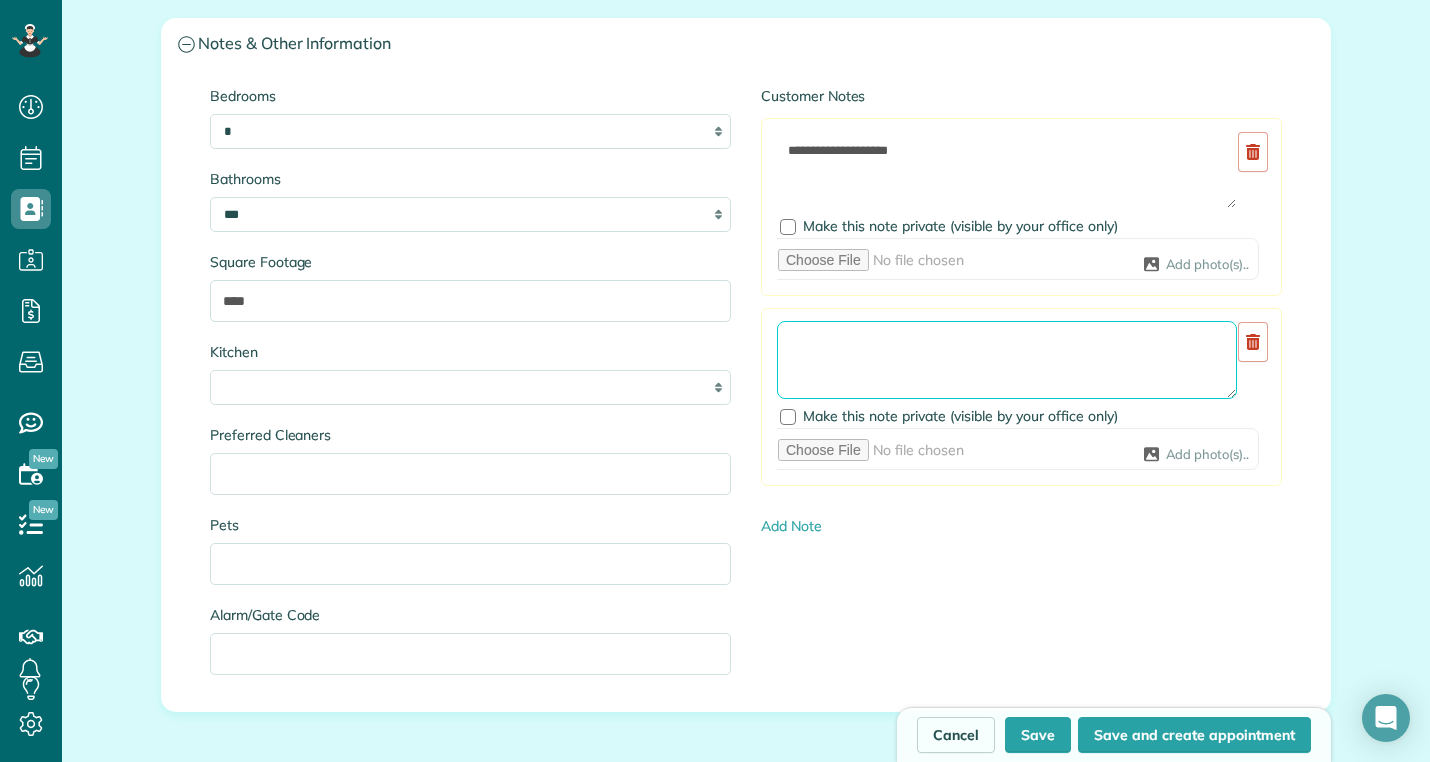 click at bounding box center [1007, 360] 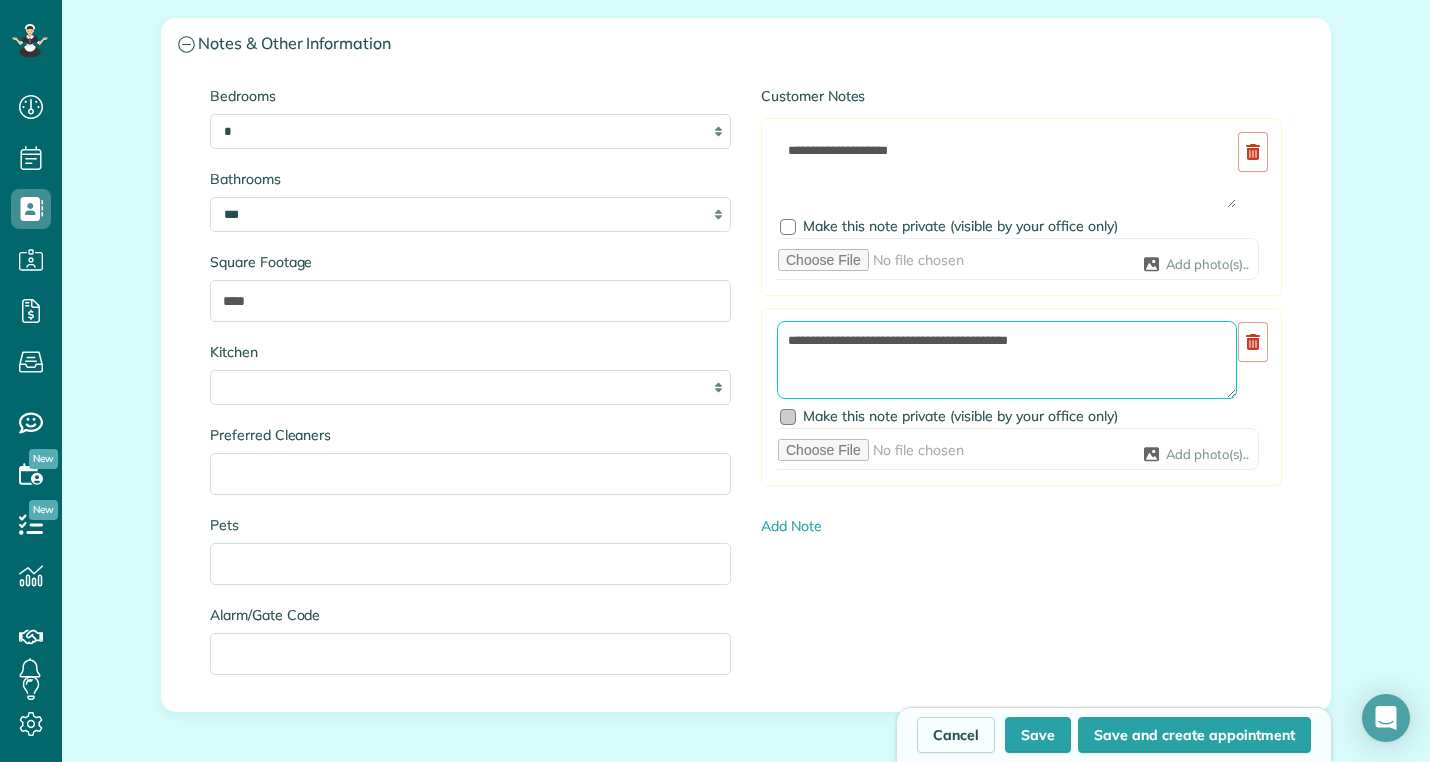 type on "**********" 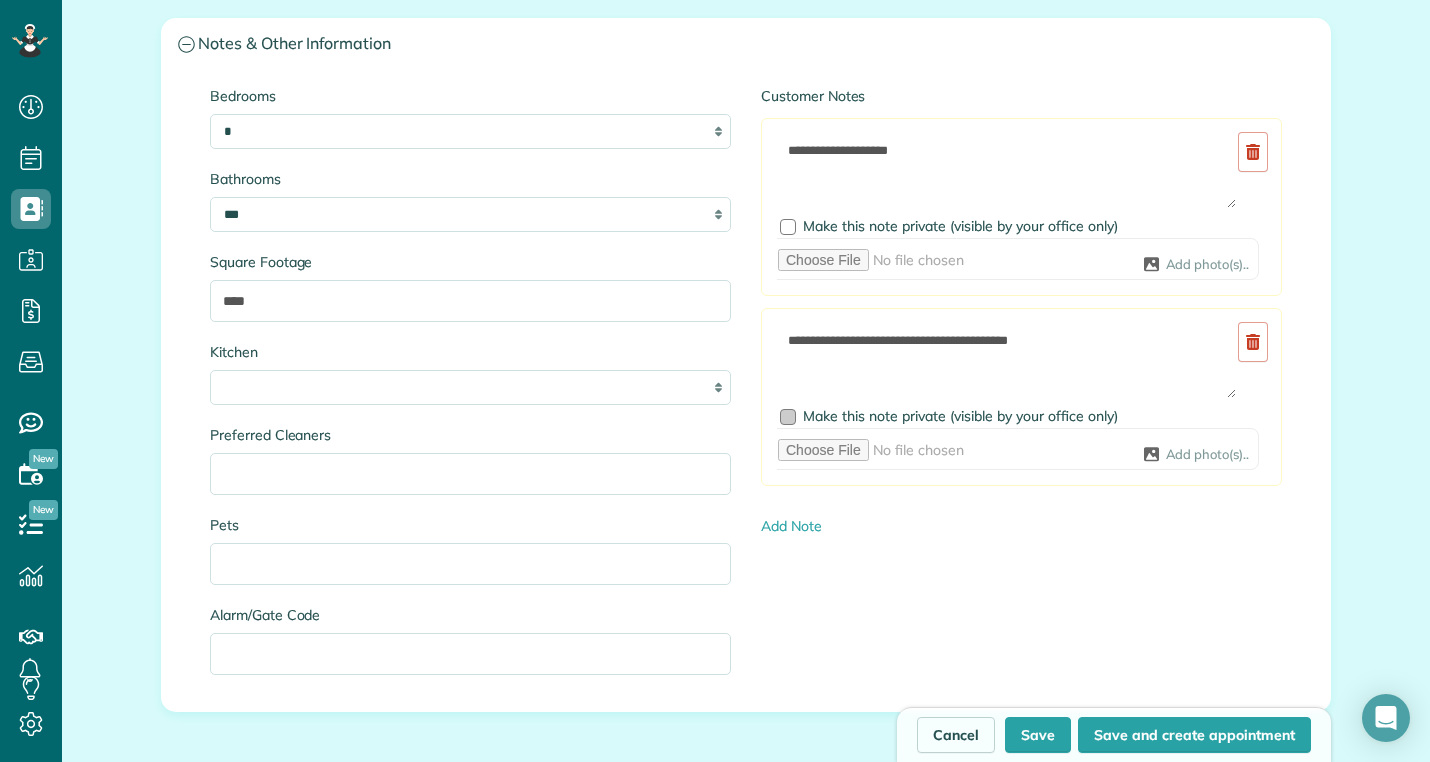 click at bounding box center (788, 417) 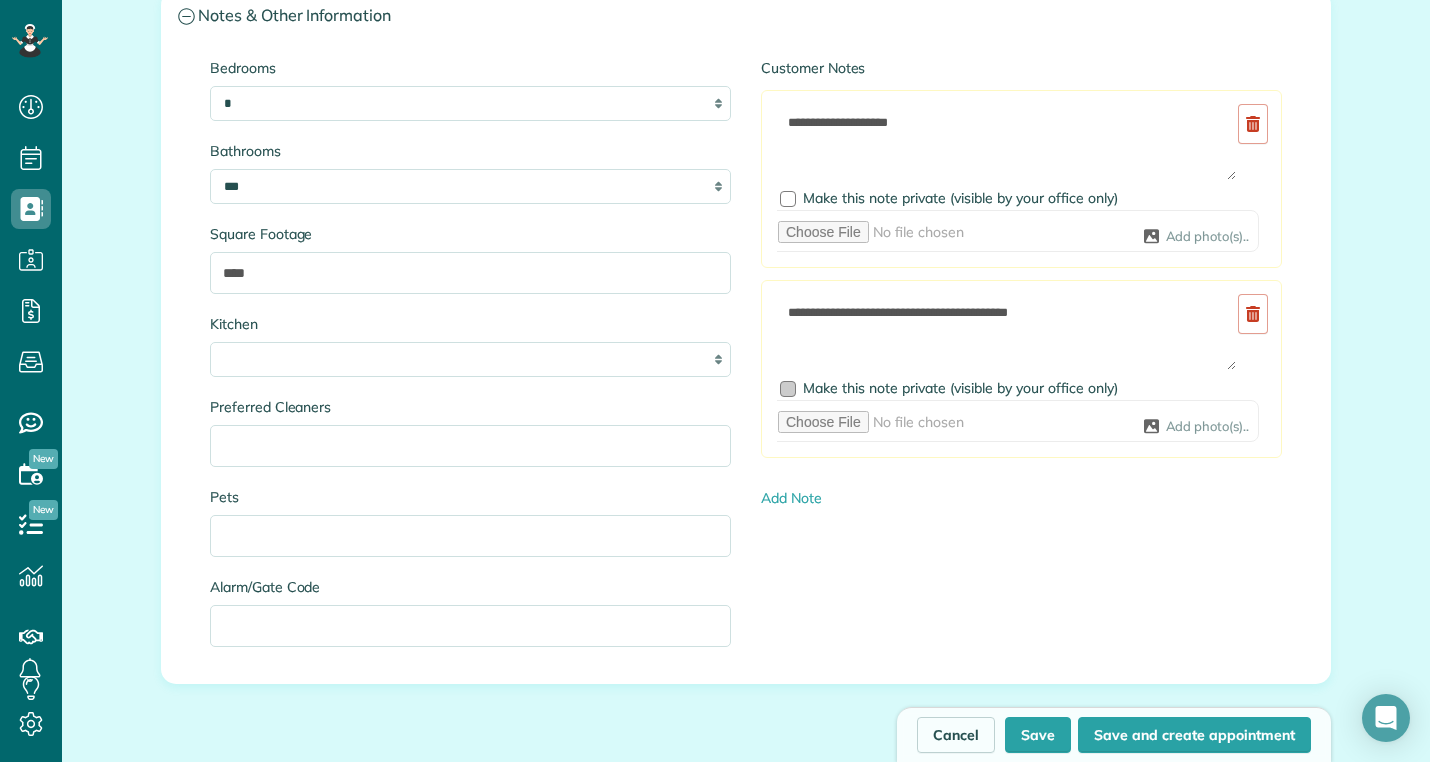 scroll, scrollTop: 2161, scrollLeft: 0, axis: vertical 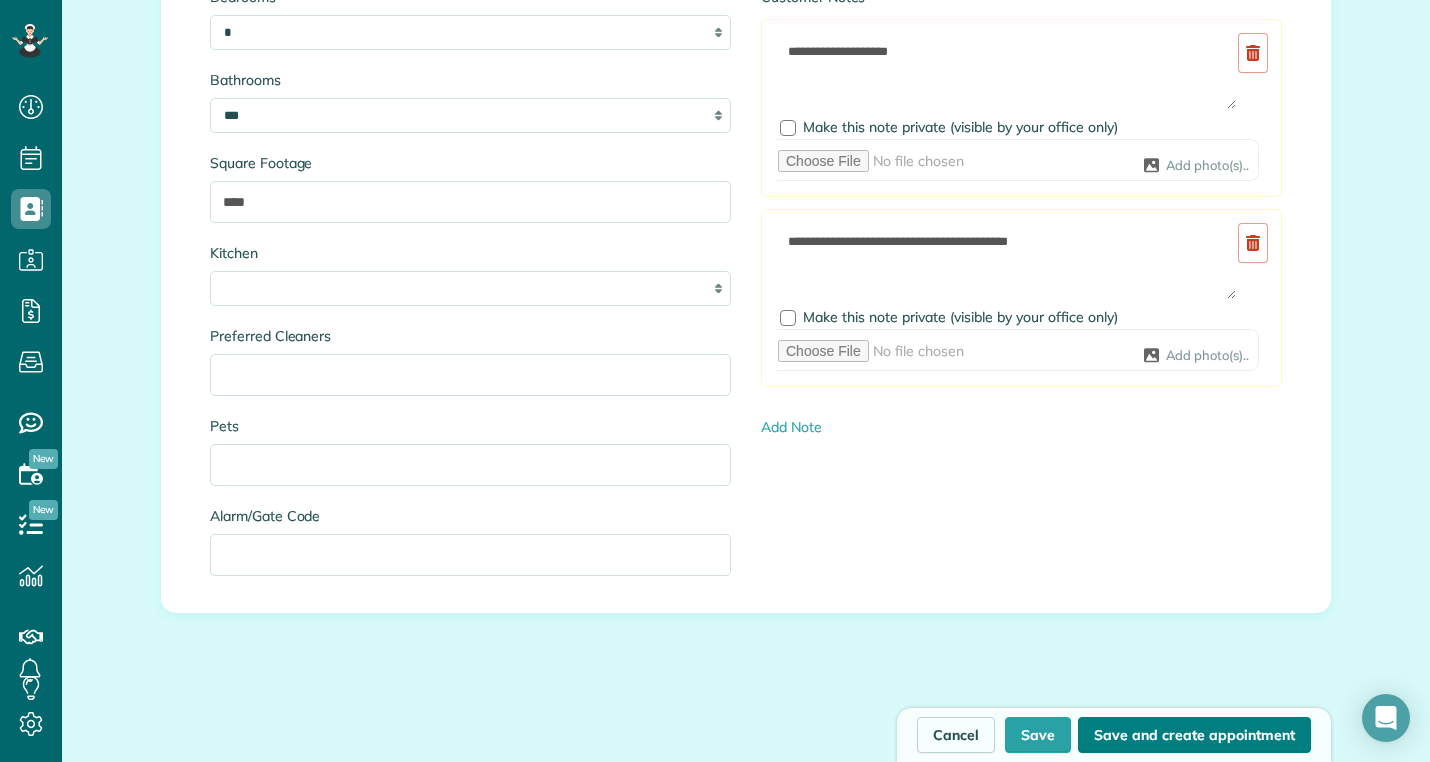 click on "Save and create appointment" at bounding box center [1194, 735] 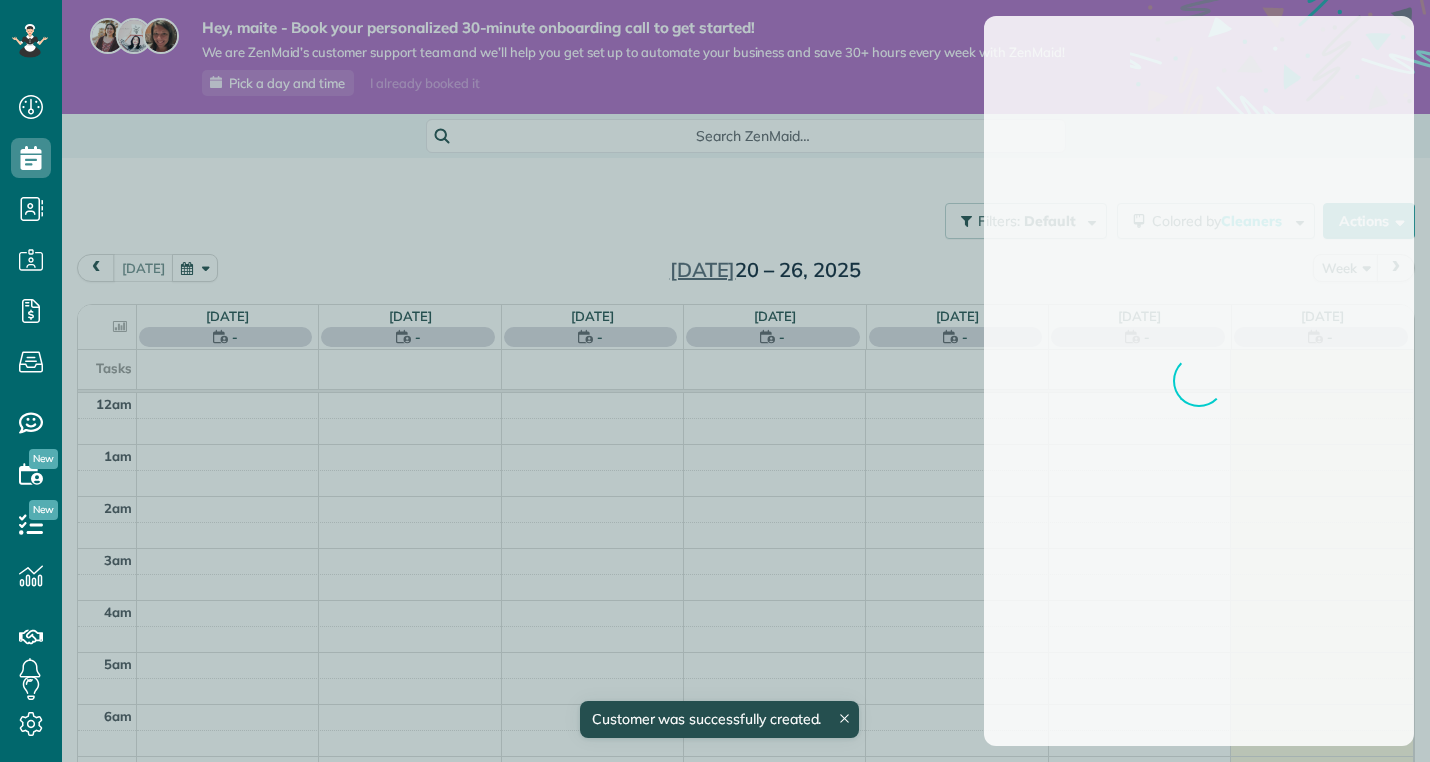 scroll, scrollTop: 0, scrollLeft: 0, axis: both 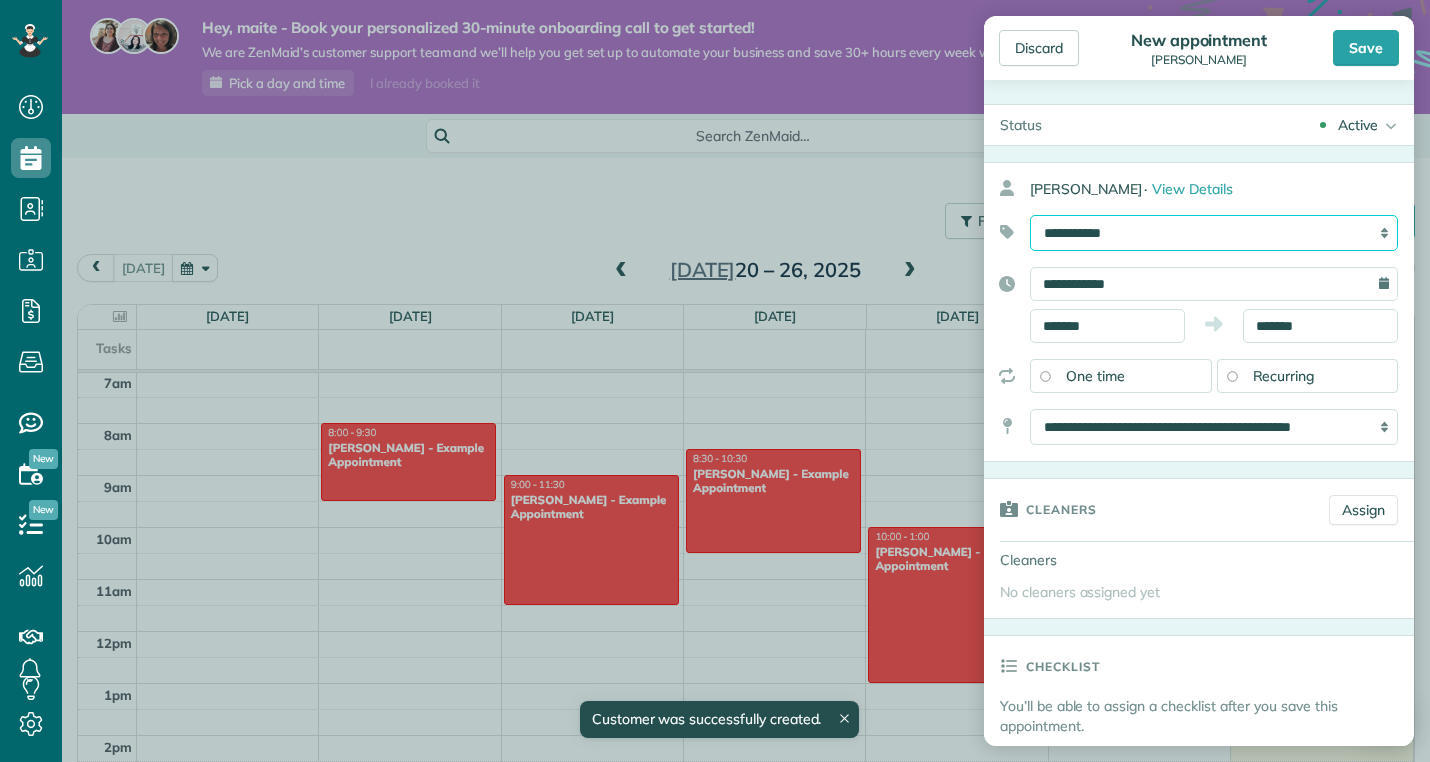 click on "**********" at bounding box center (1214, 233) 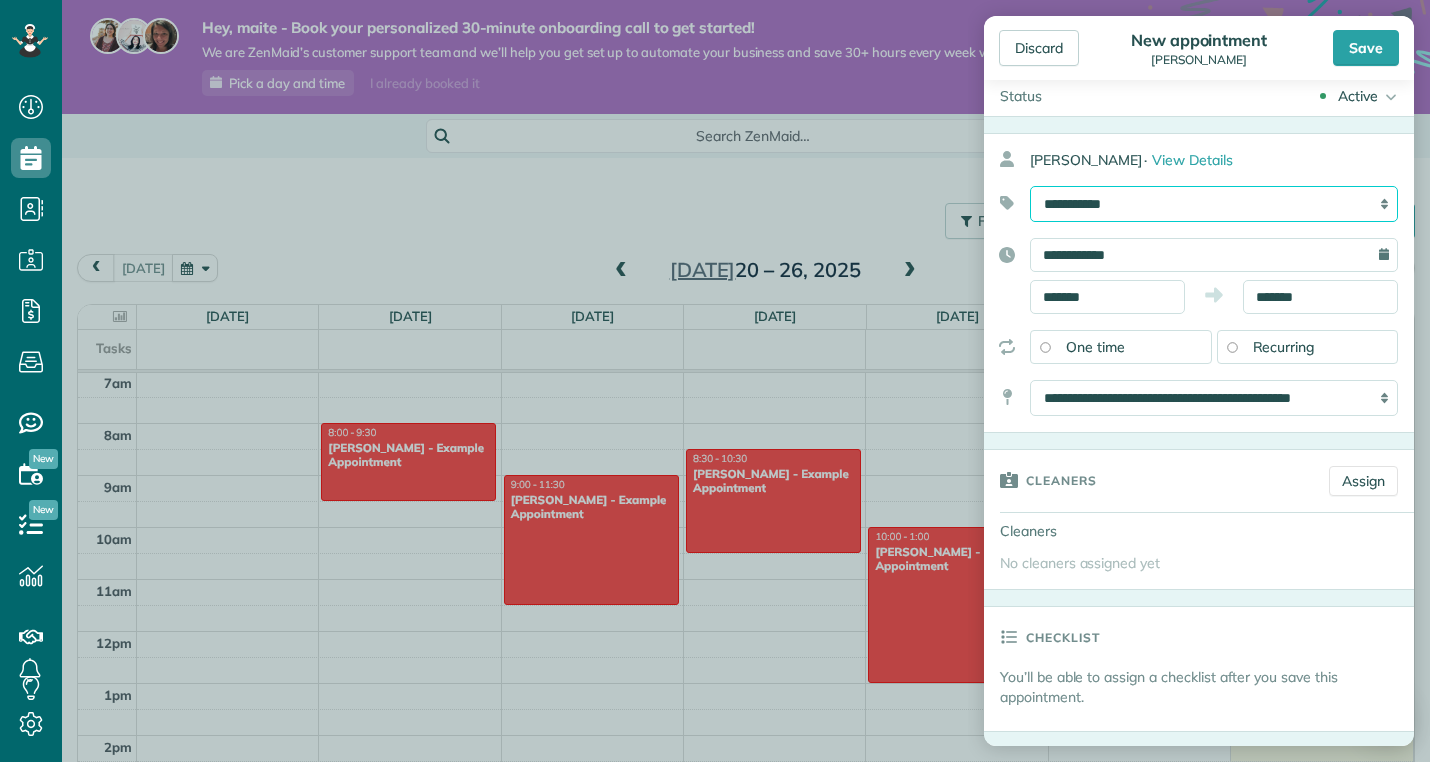 scroll, scrollTop: 30, scrollLeft: 0, axis: vertical 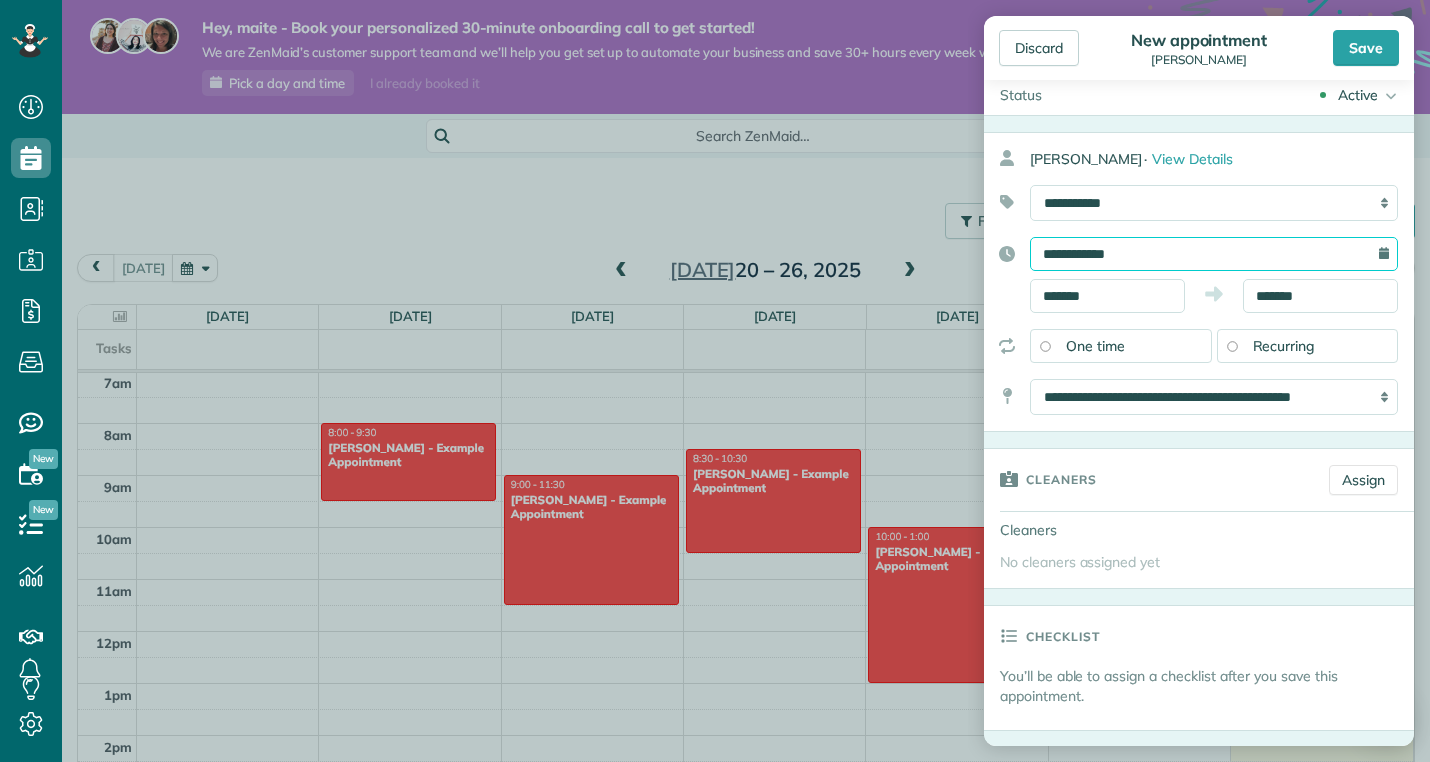 click on "**********" at bounding box center (1214, 254) 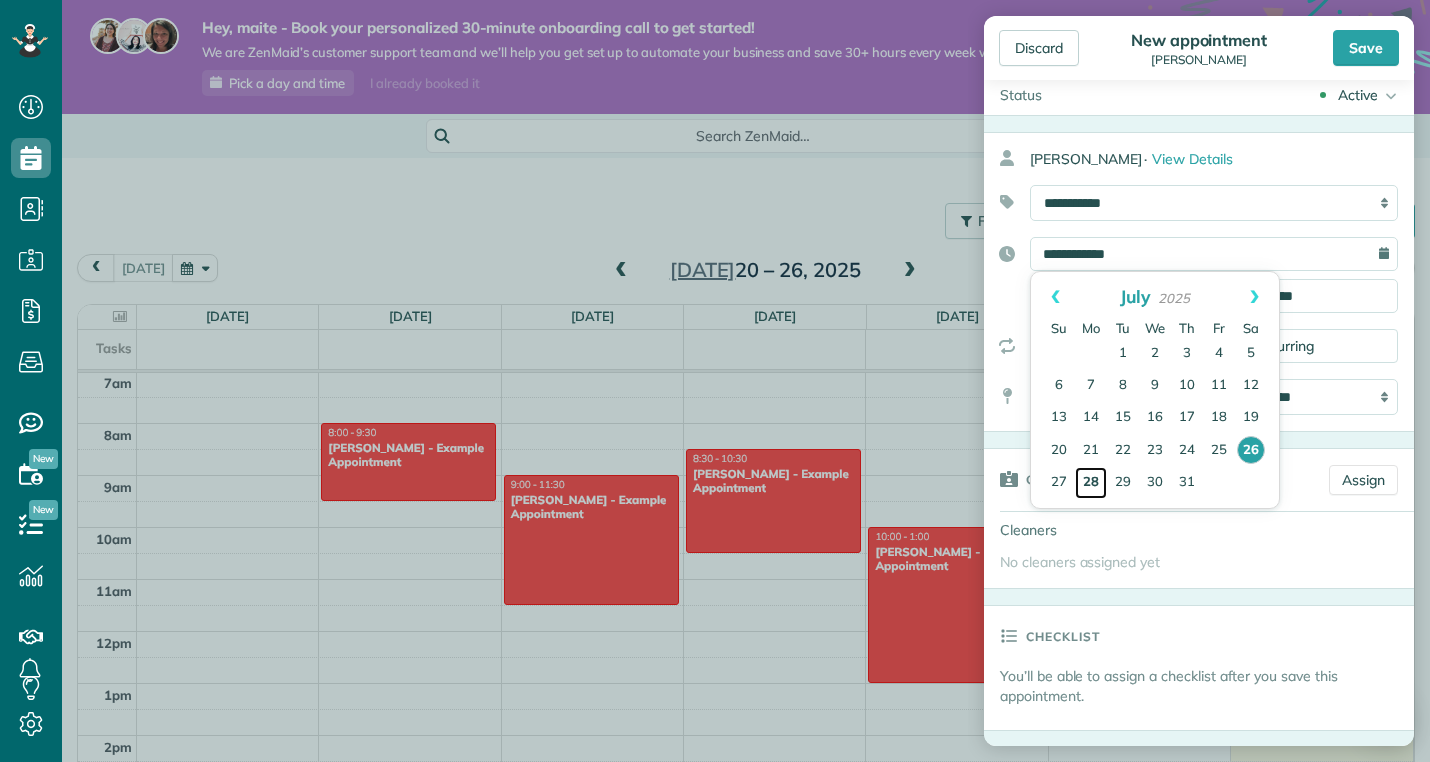 click on "28" at bounding box center (1091, 483) 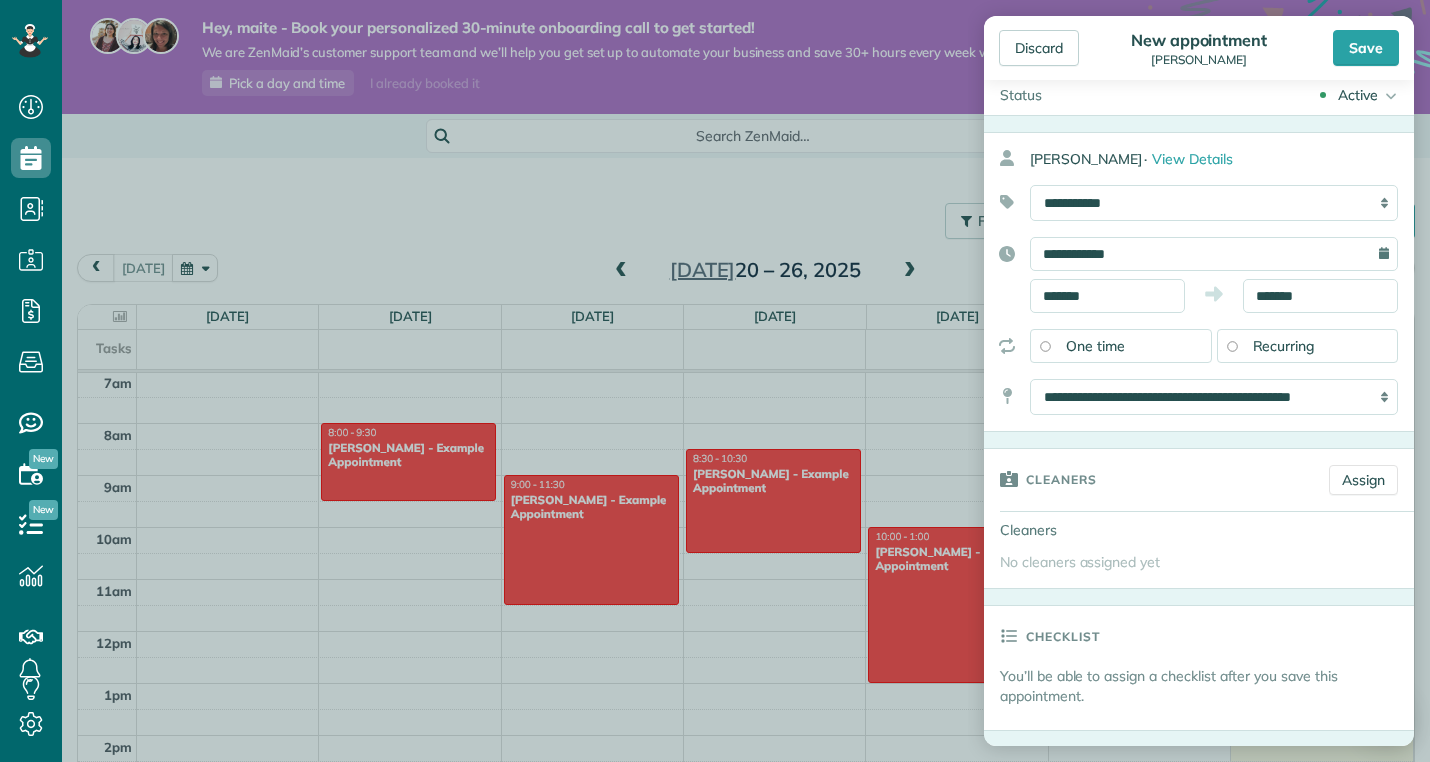 click on "Recurring" at bounding box center (1284, 346) 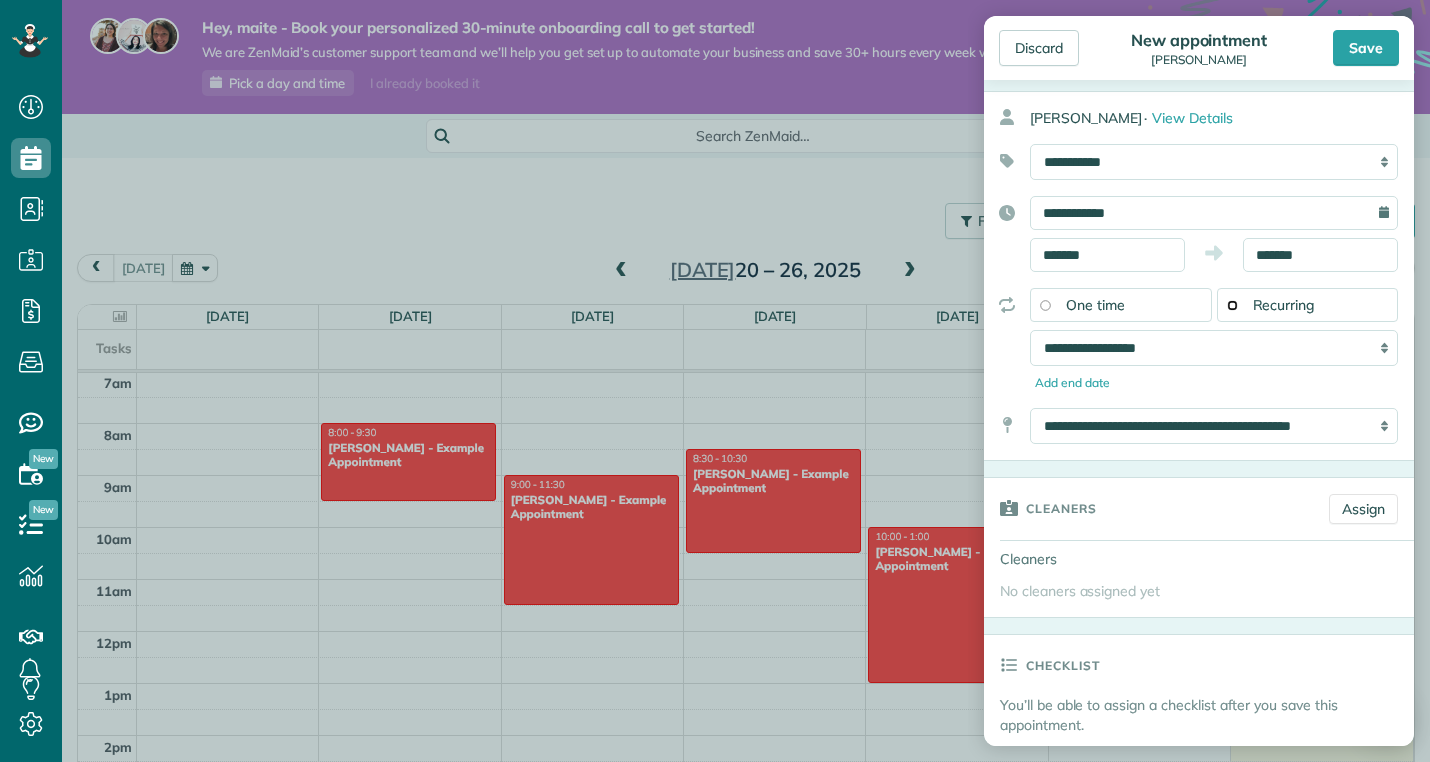 scroll, scrollTop: 122, scrollLeft: 0, axis: vertical 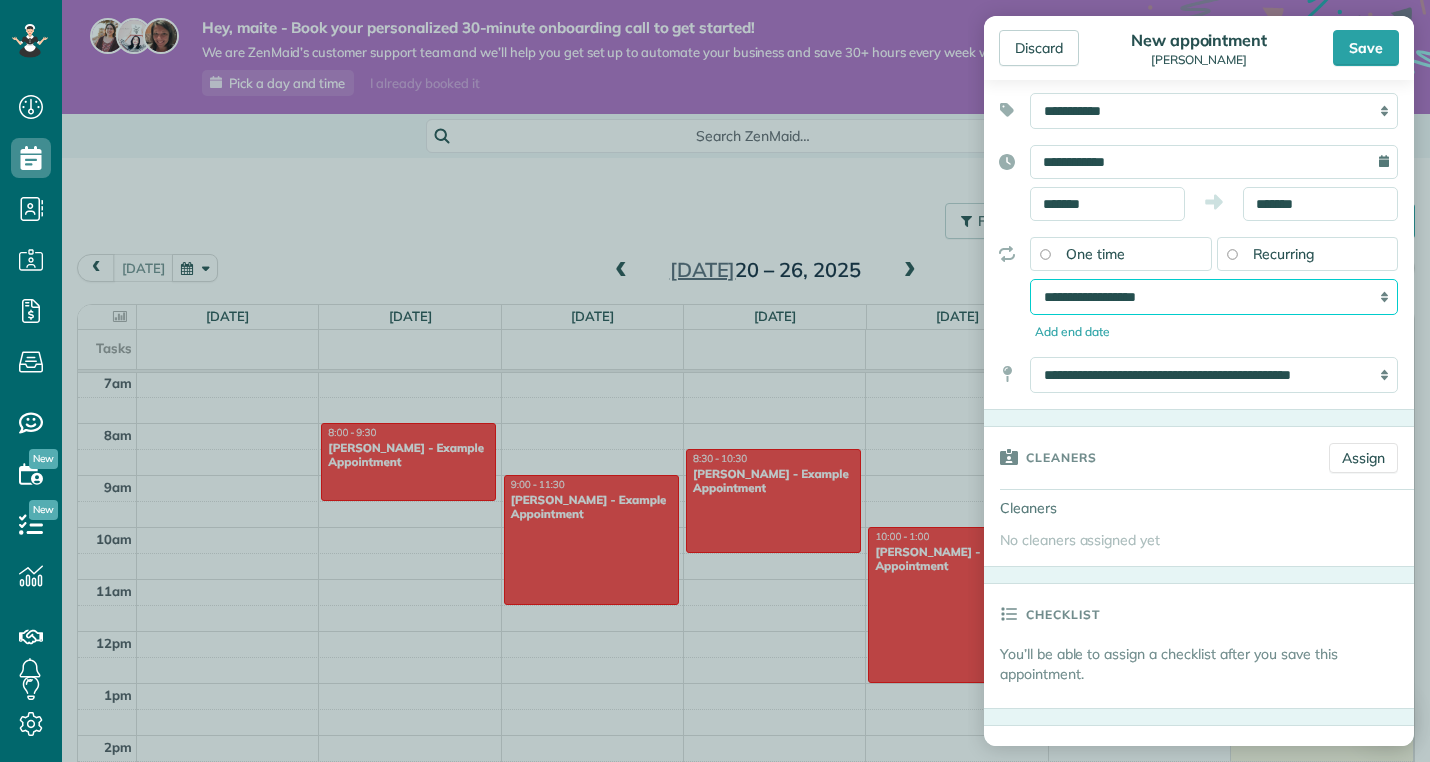 click on "**********" at bounding box center [1214, 297] 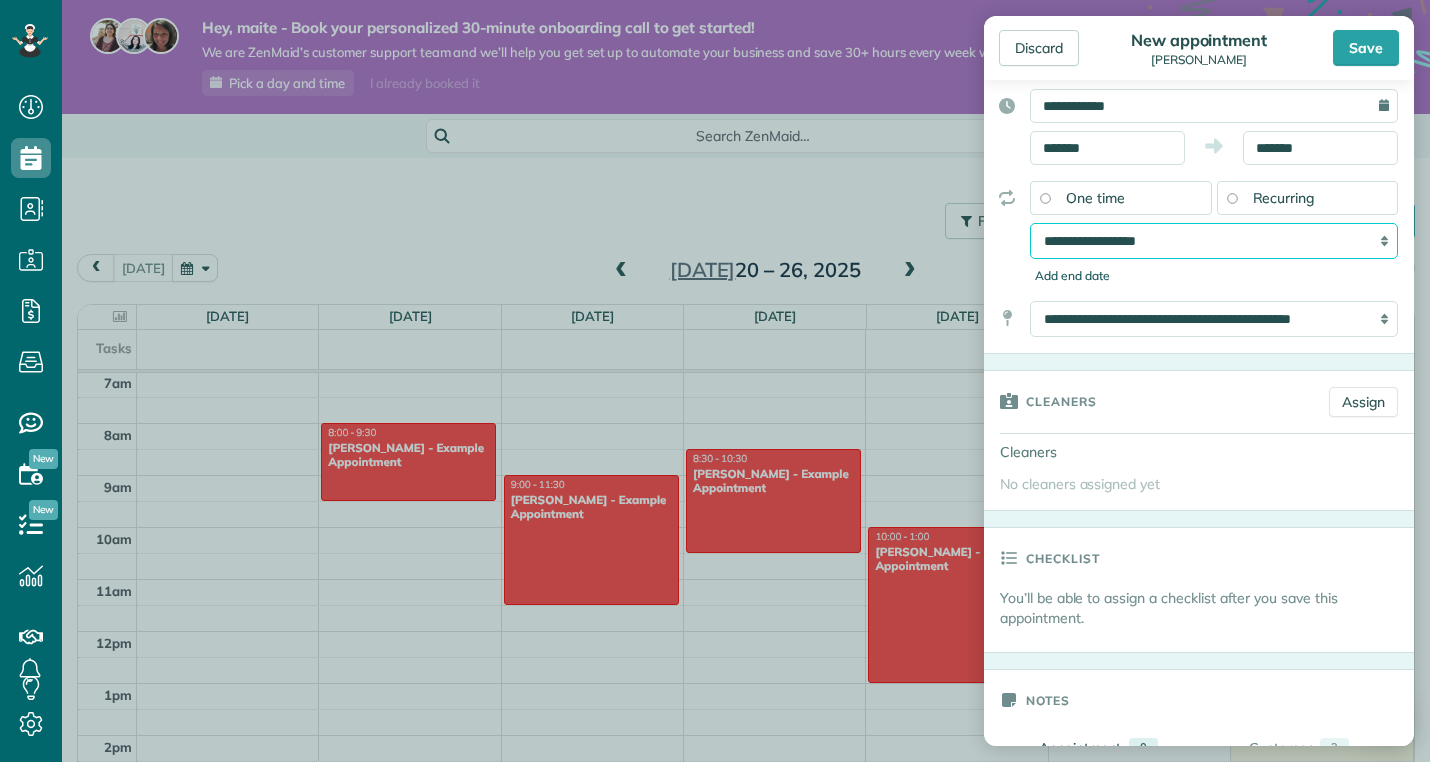scroll, scrollTop: 193, scrollLeft: 0, axis: vertical 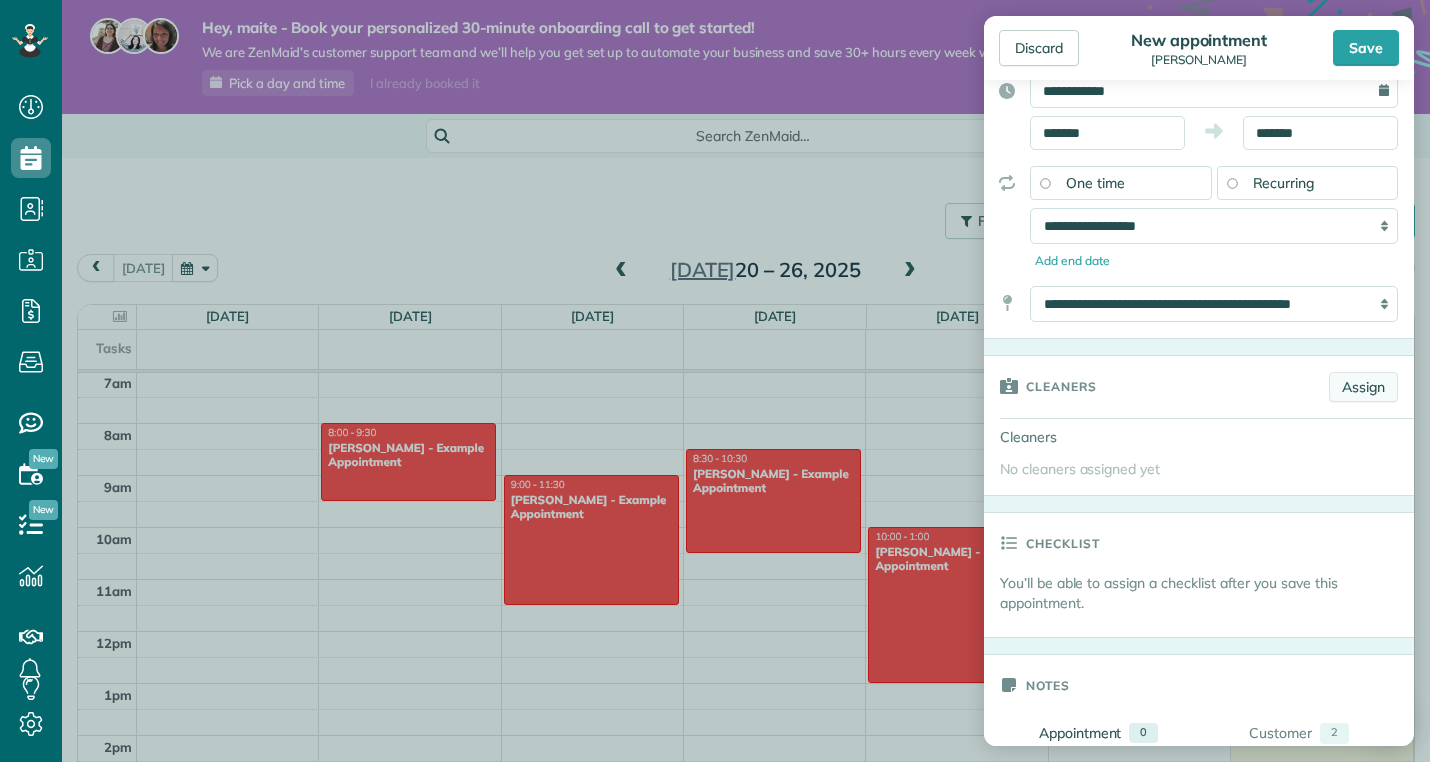 click on "Assign" at bounding box center (1363, 387) 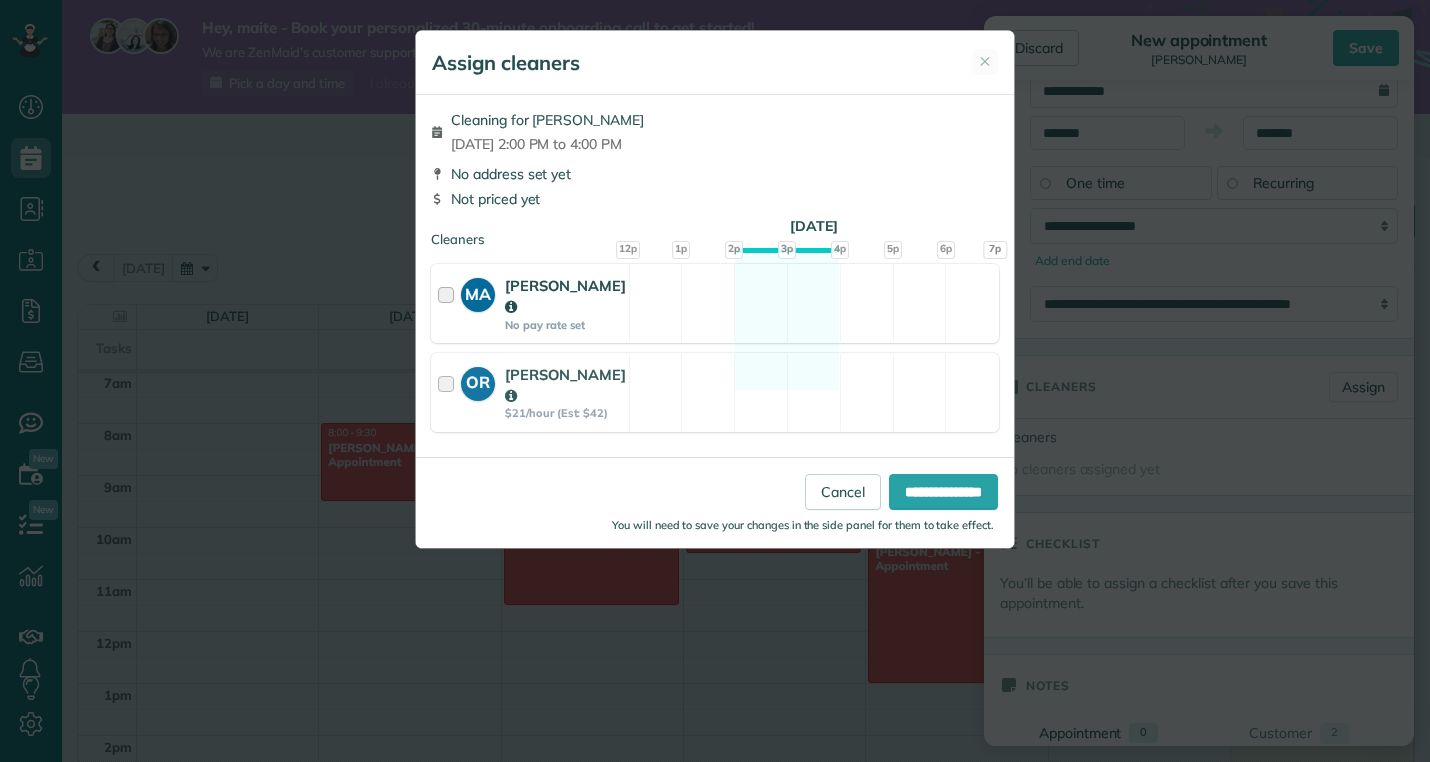 click at bounding box center [449, 303] 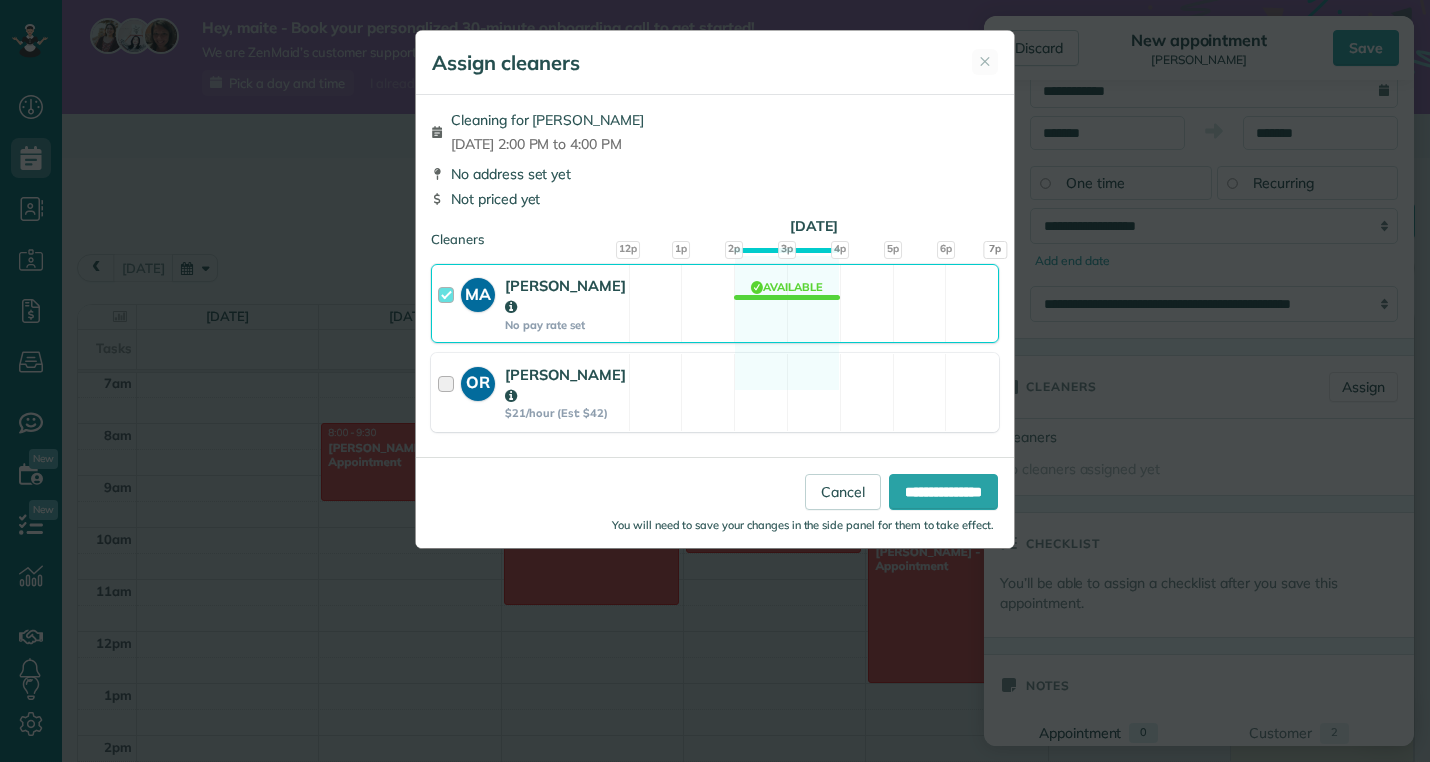 click at bounding box center (449, 392) 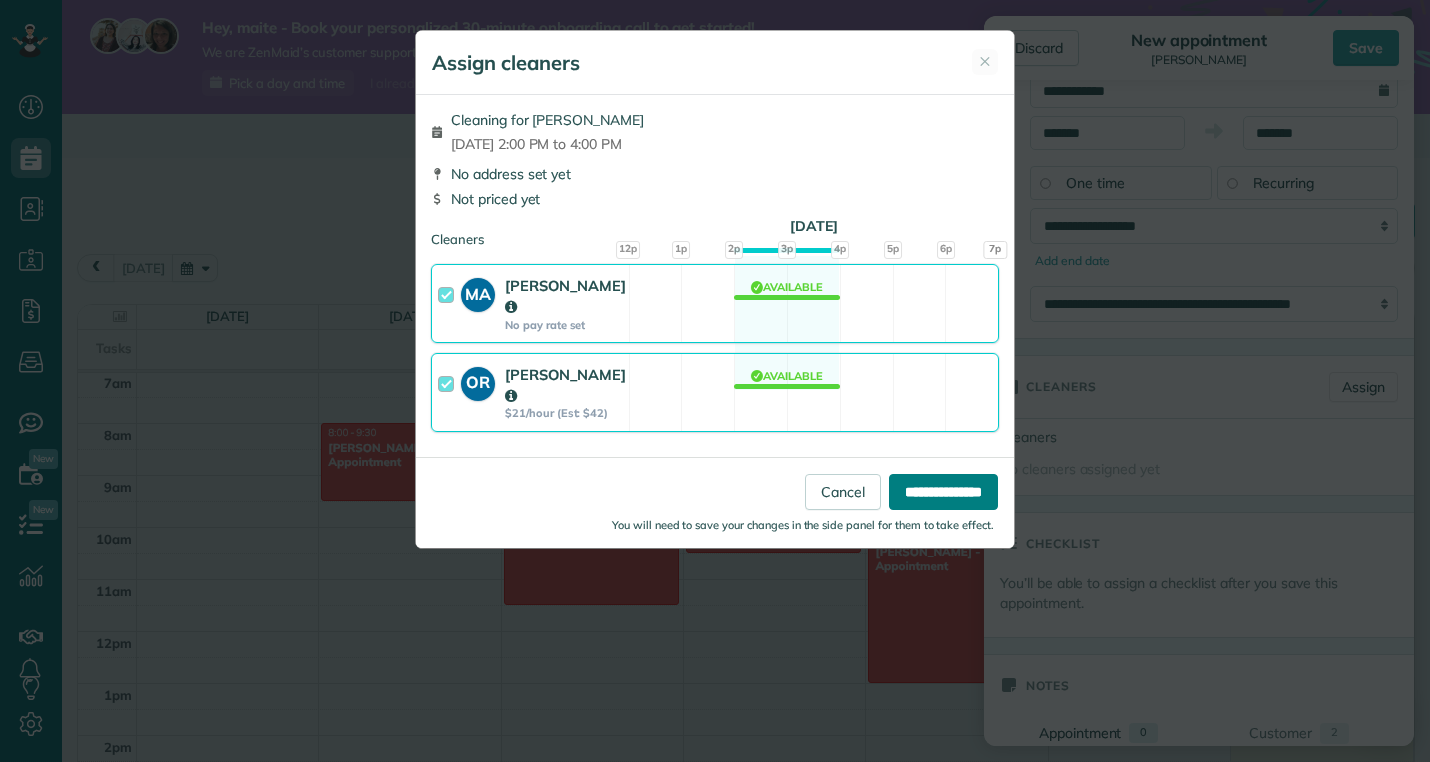 click on "**********" at bounding box center (943, 492) 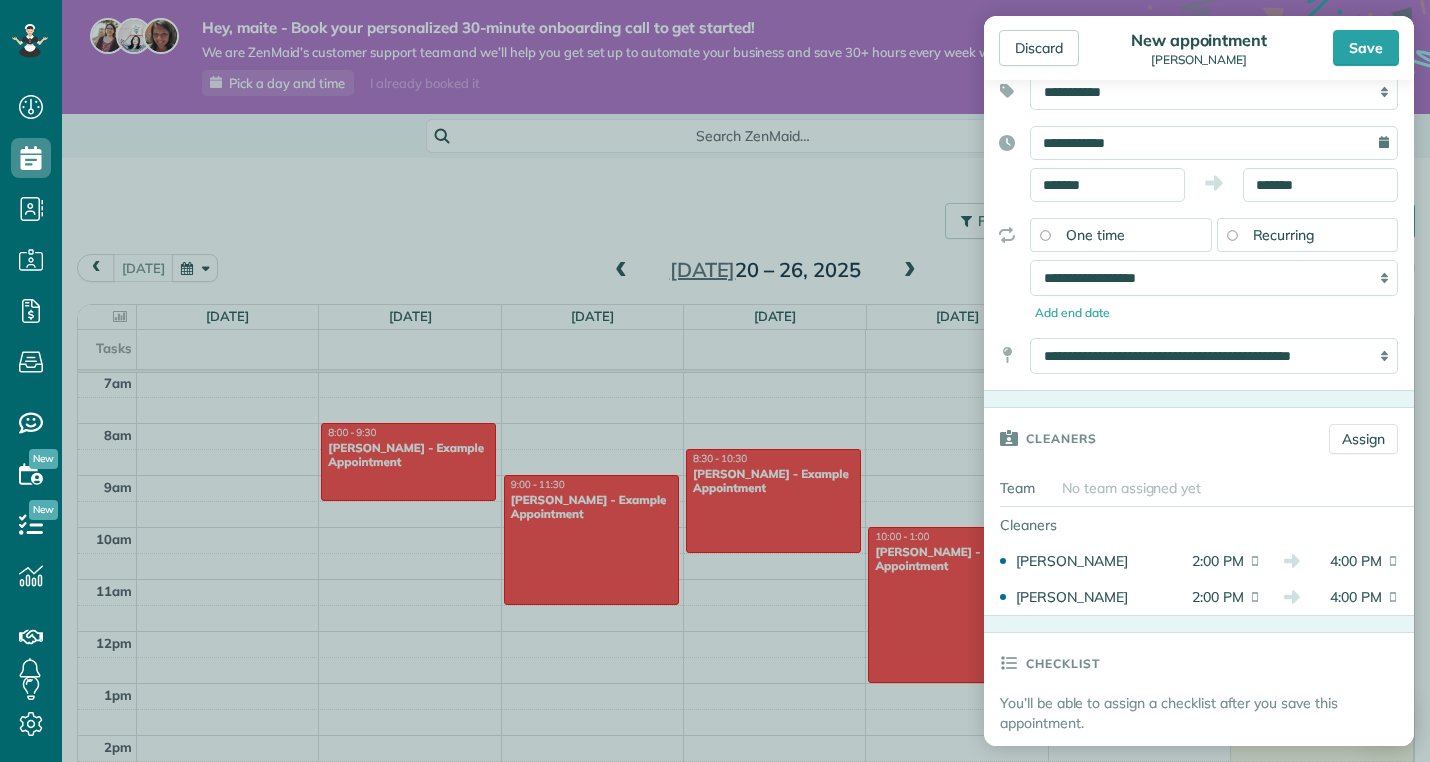 scroll, scrollTop: 138, scrollLeft: 0, axis: vertical 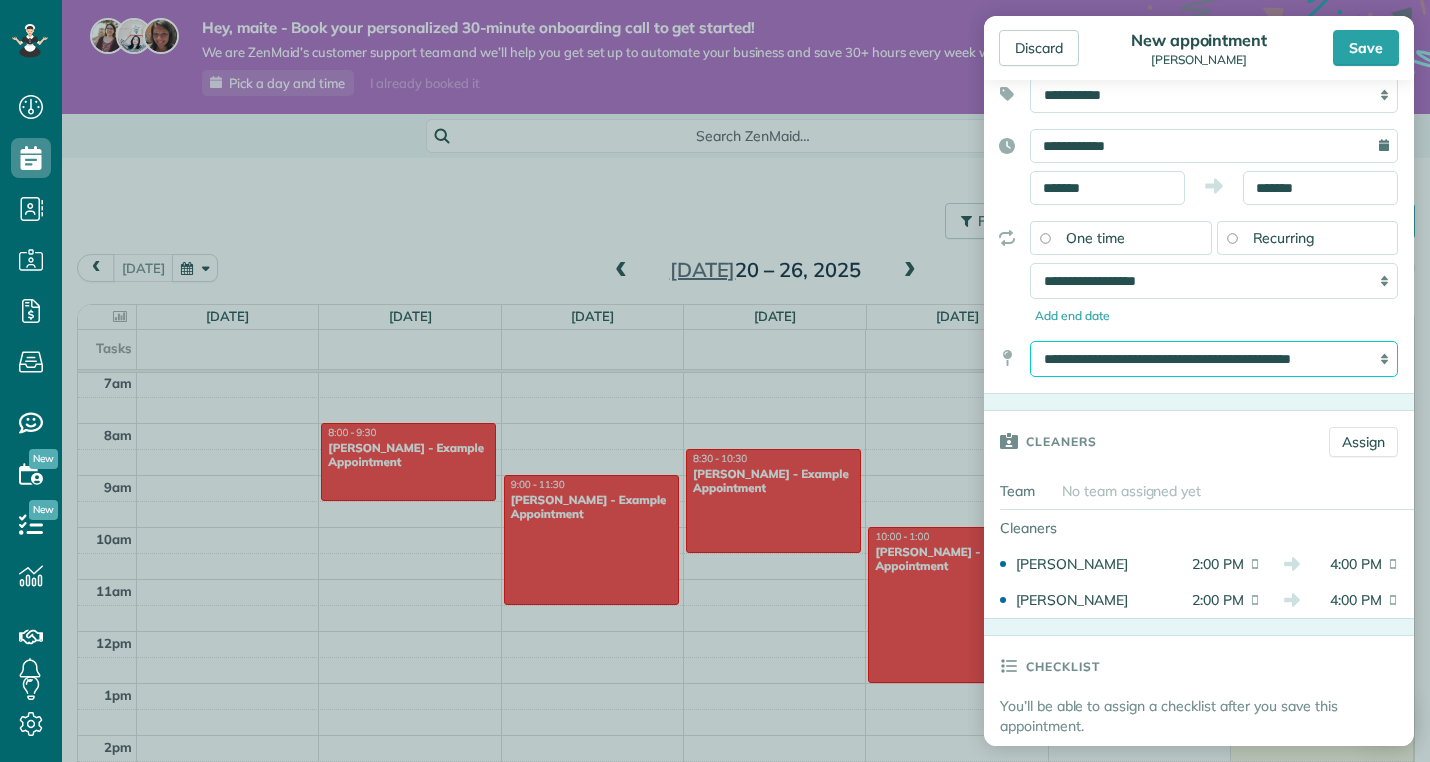 click on "**********" at bounding box center [1214, 359] 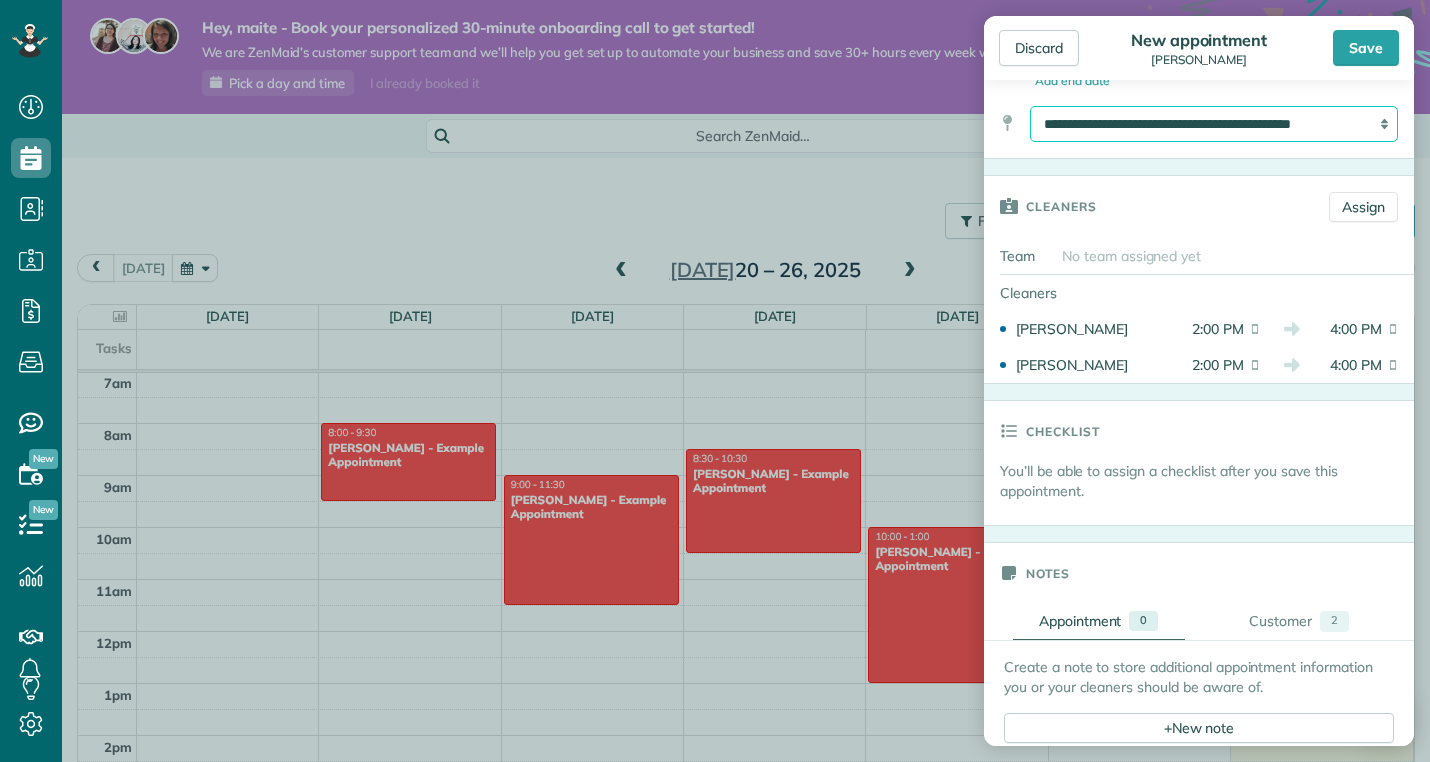 scroll, scrollTop: 424, scrollLeft: 0, axis: vertical 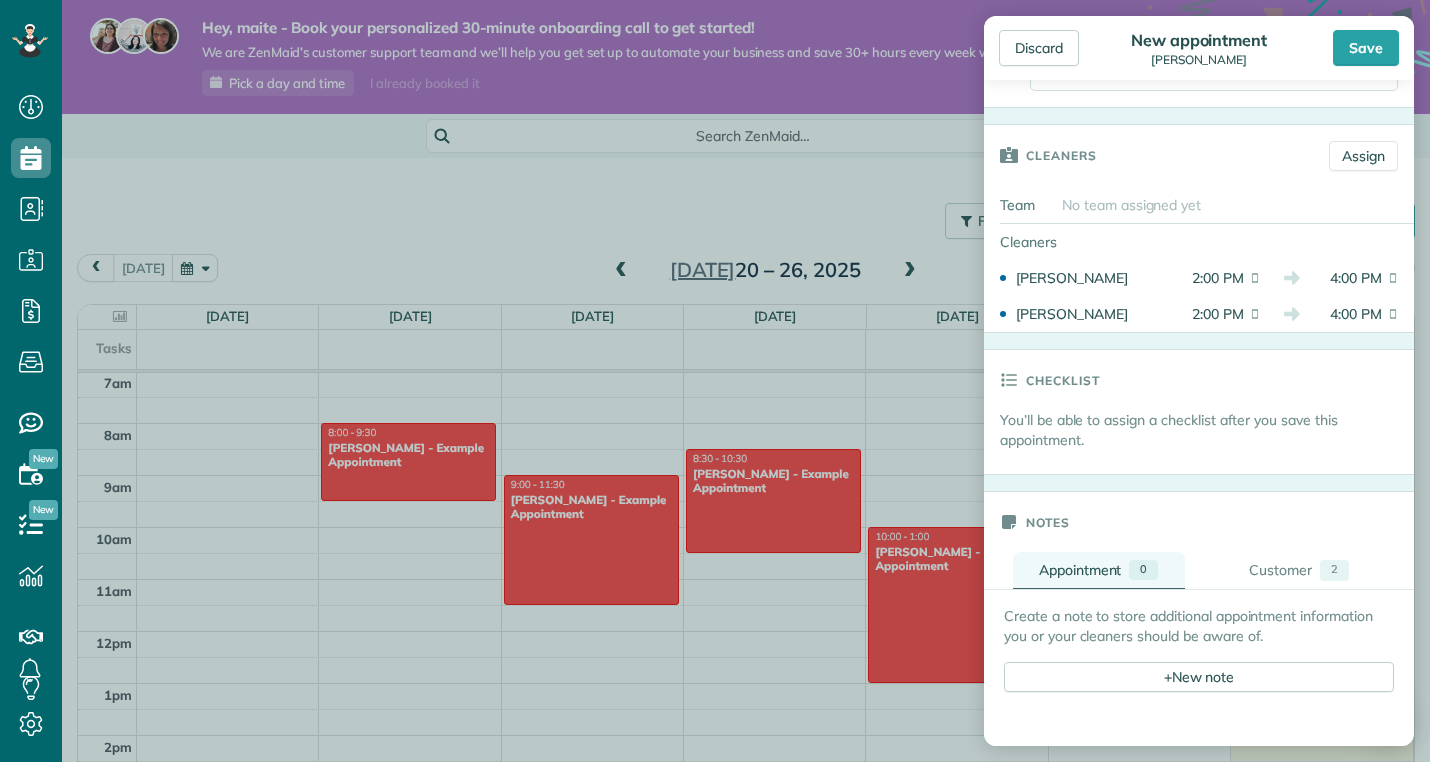 click on "0" at bounding box center (1143, 570) 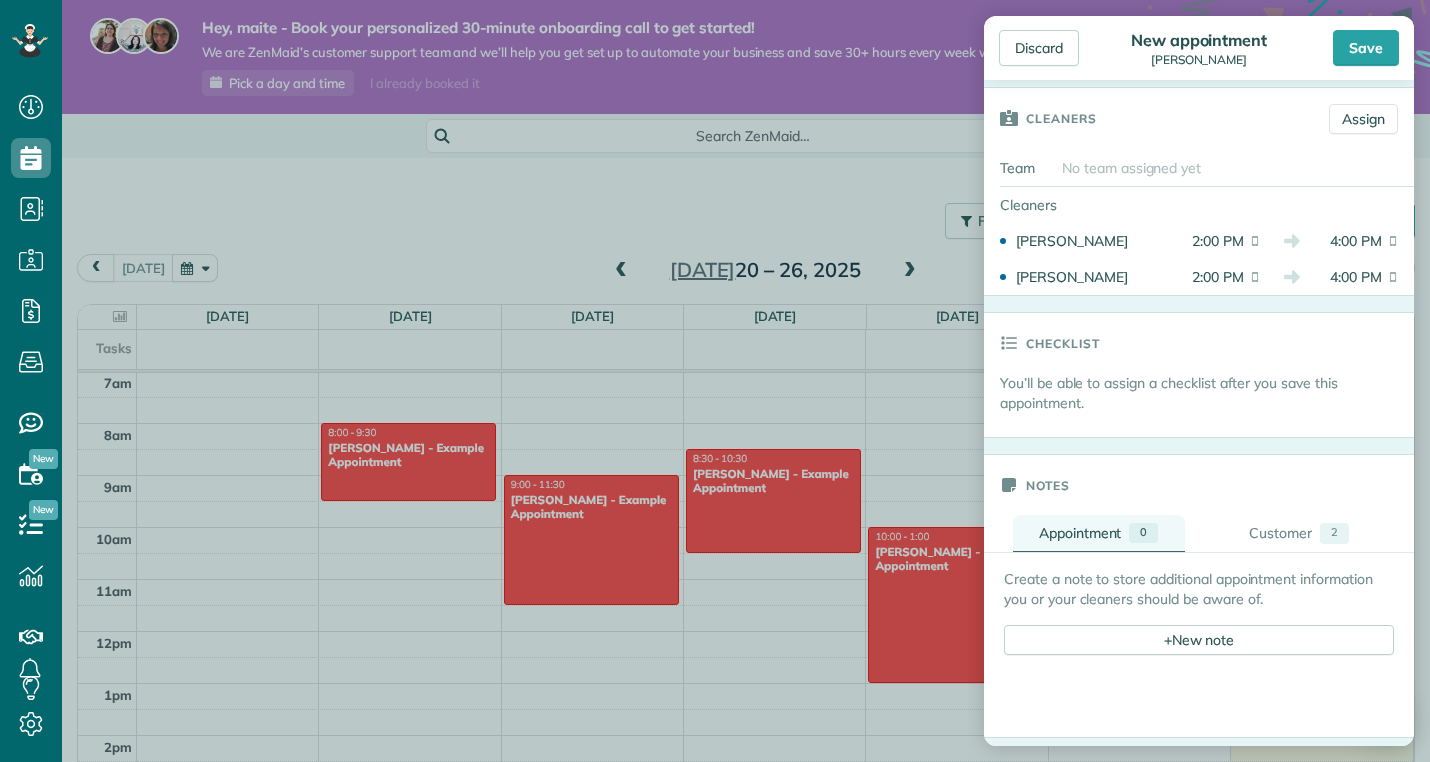 scroll, scrollTop: 467, scrollLeft: 0, axis: vertical 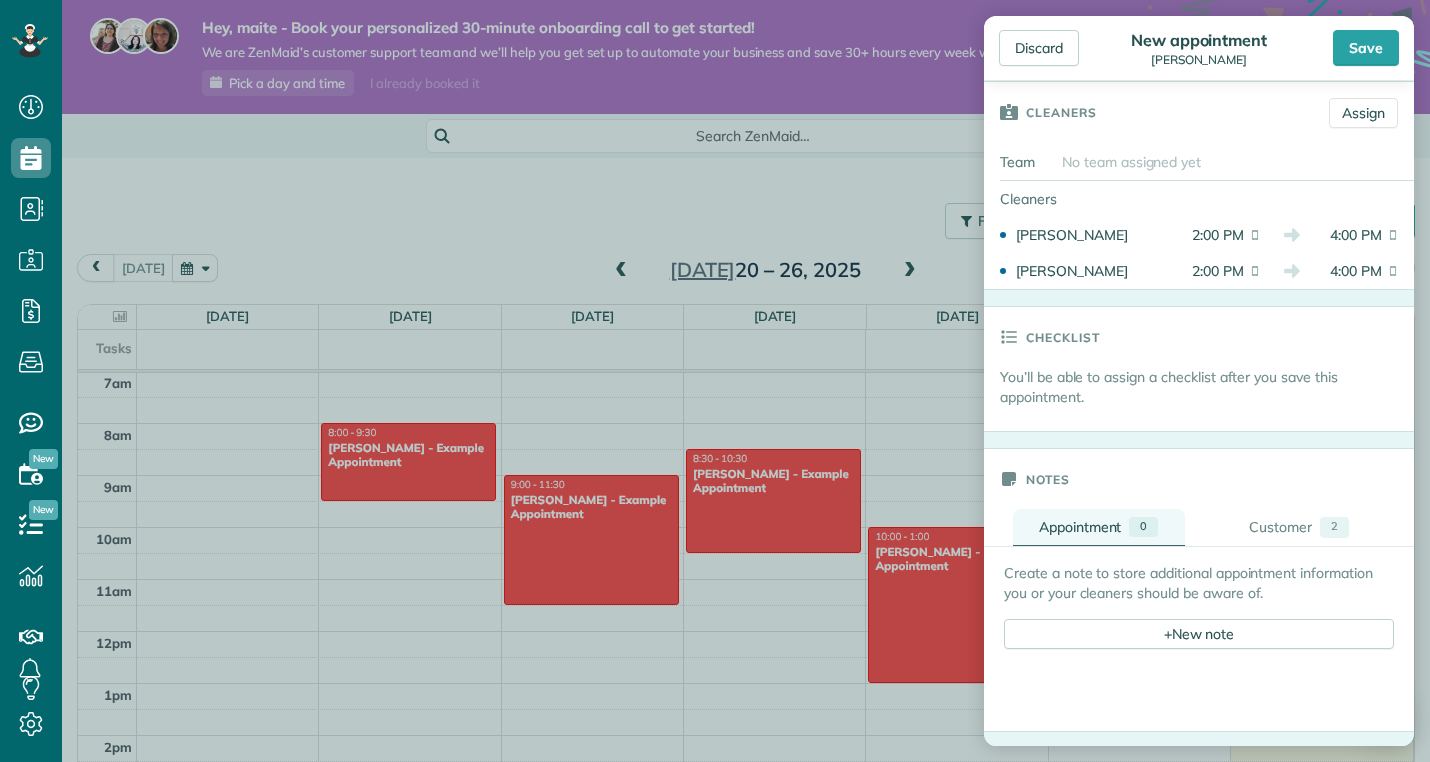 click on "0" at bounding box center [1143, 527] 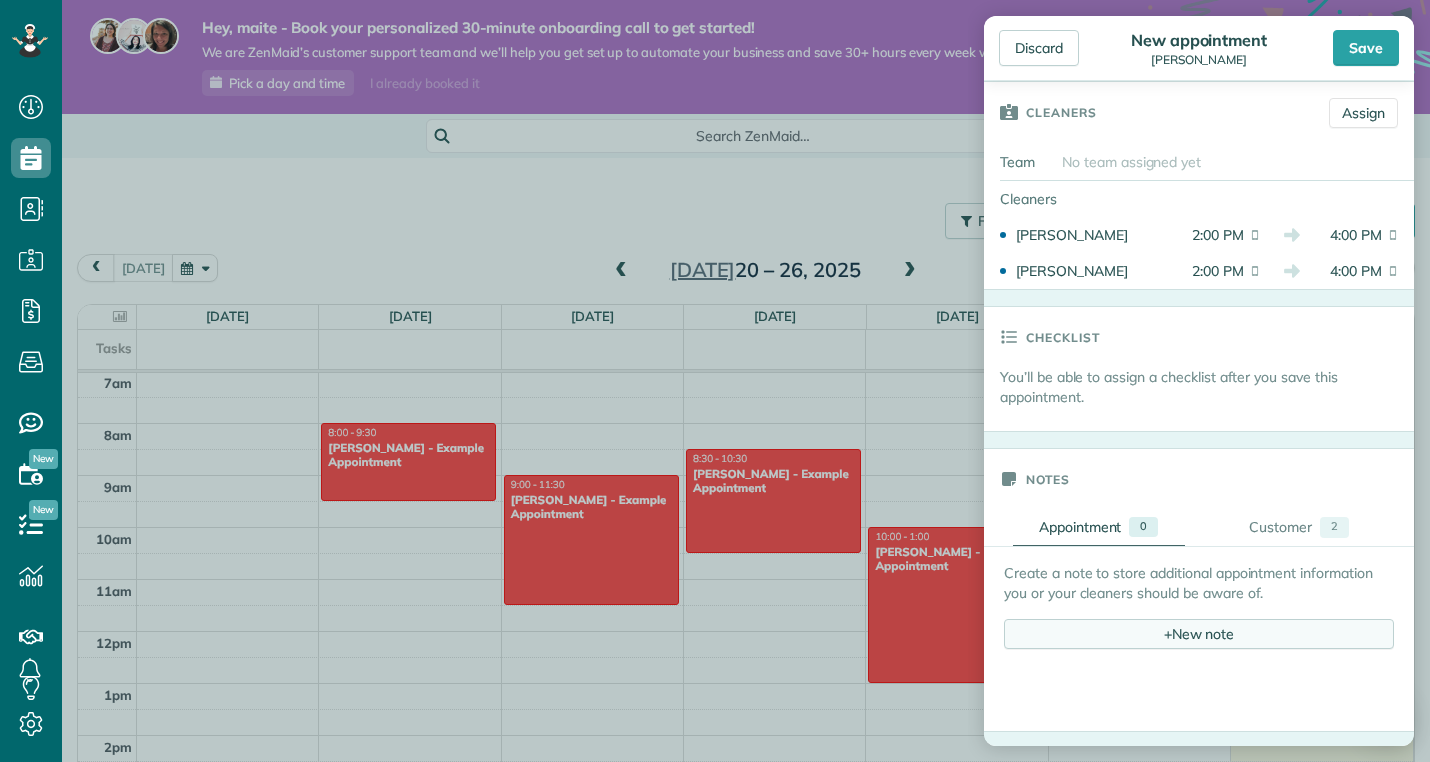 click on "+ New note" at bounding box center (1199, 634) 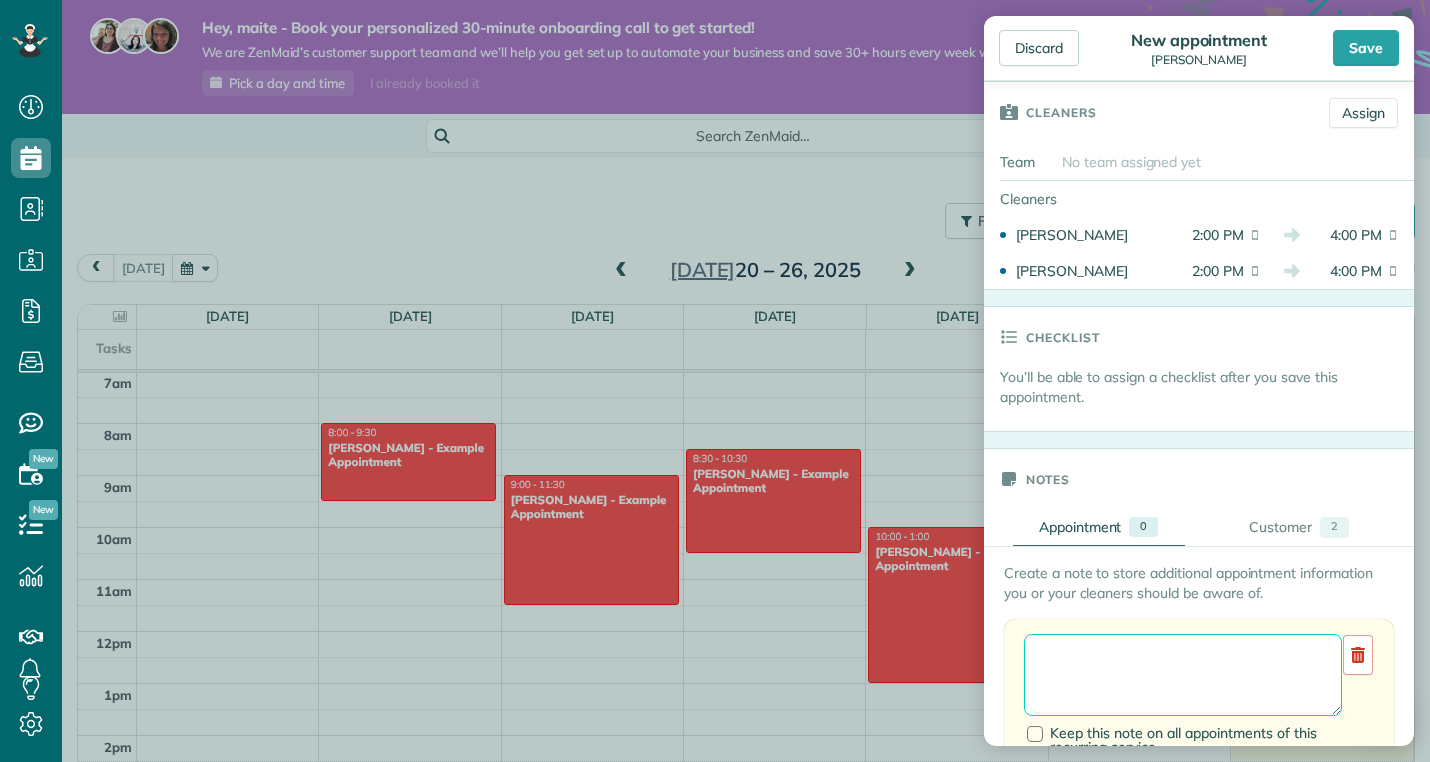 click at bounding box center (1183, 675) 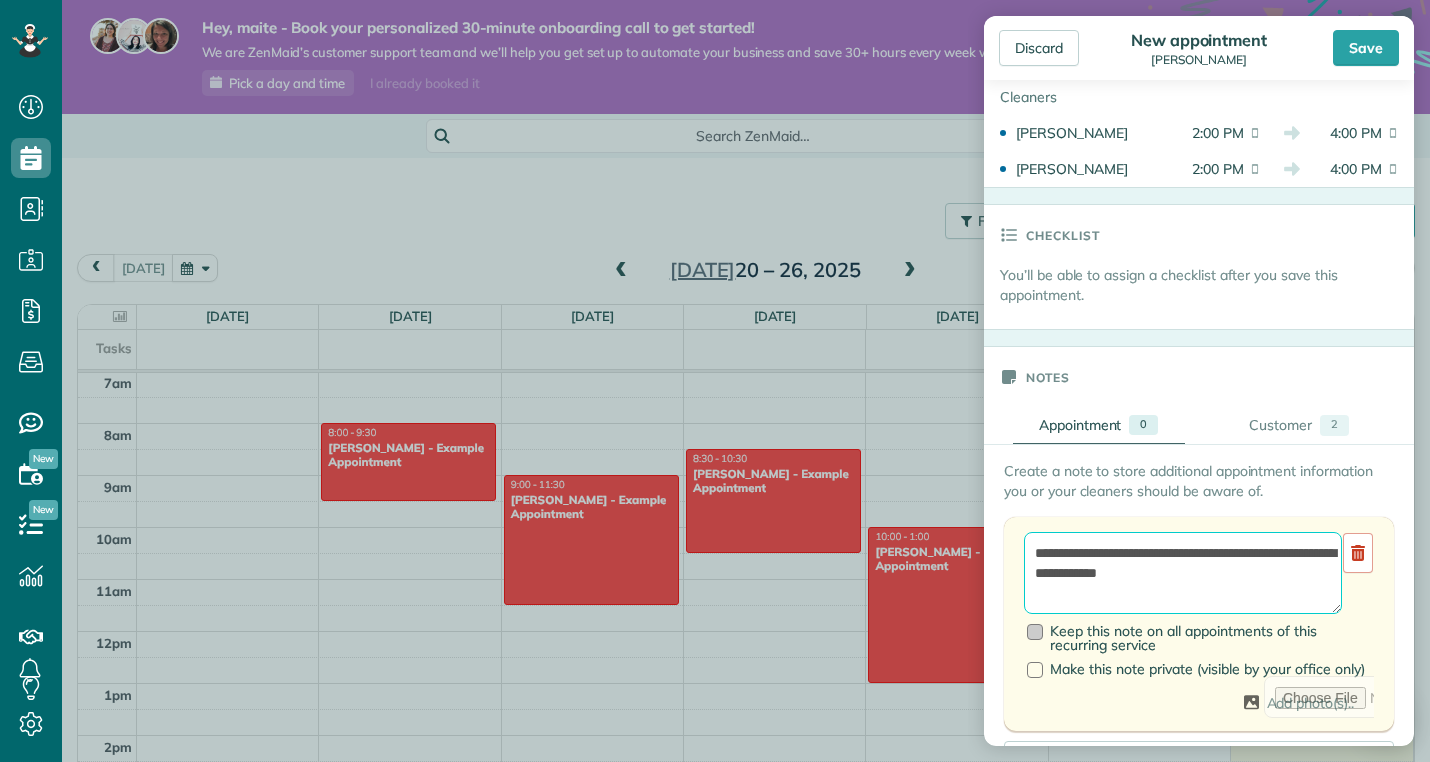 scroll, scrollTop: 573, scrollLeft: 0, axis: vertical 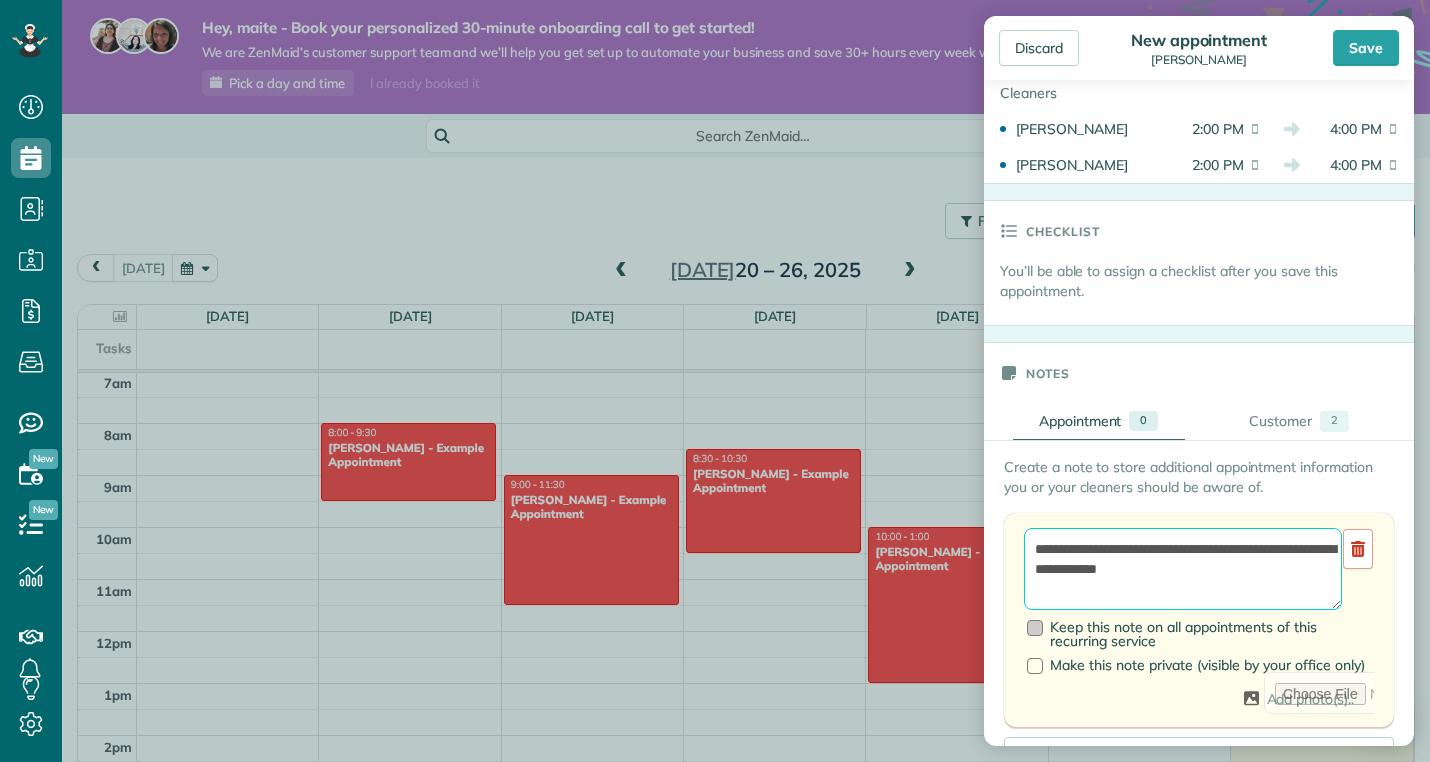 type on "**********" 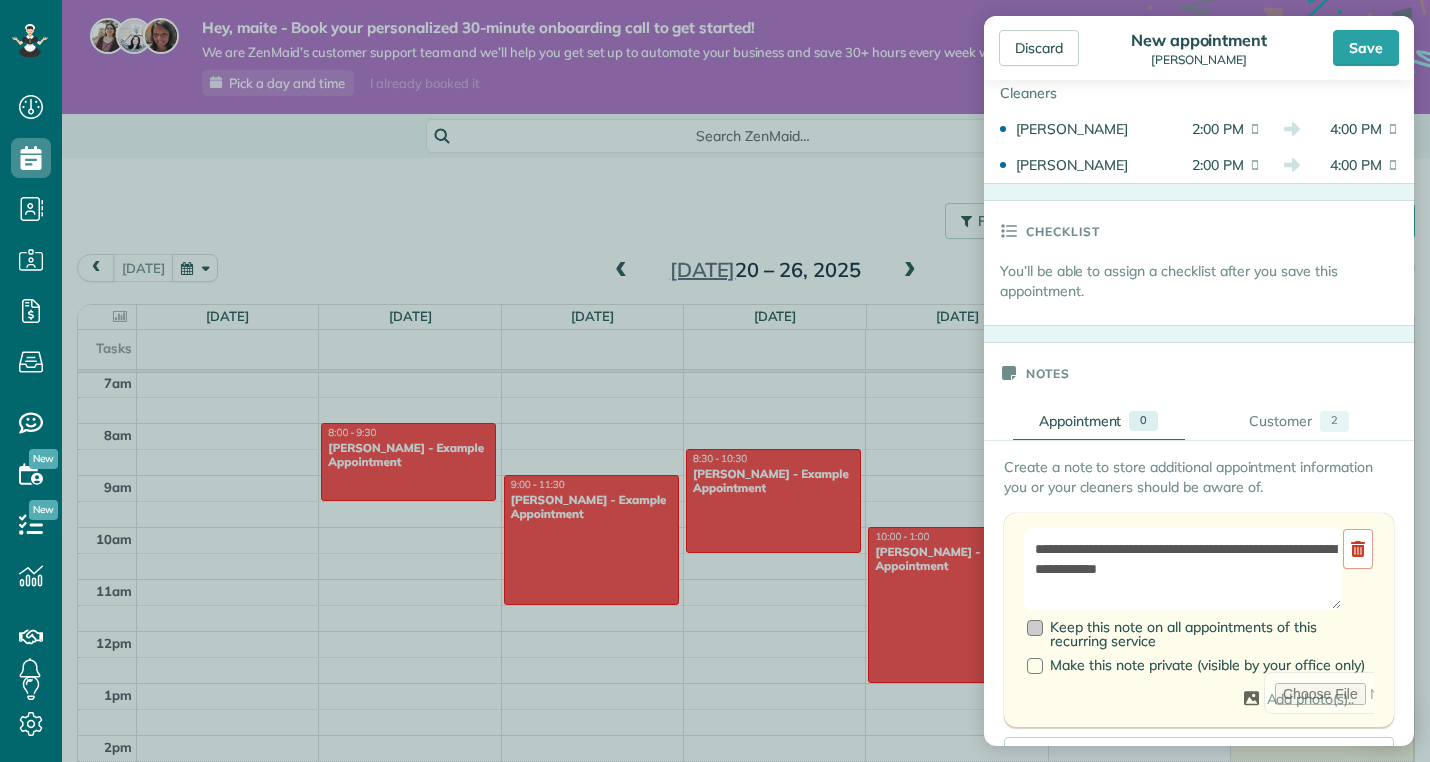 click on "Keep this note on all appointments of this recurring service" at bounding box center (1200, 634) 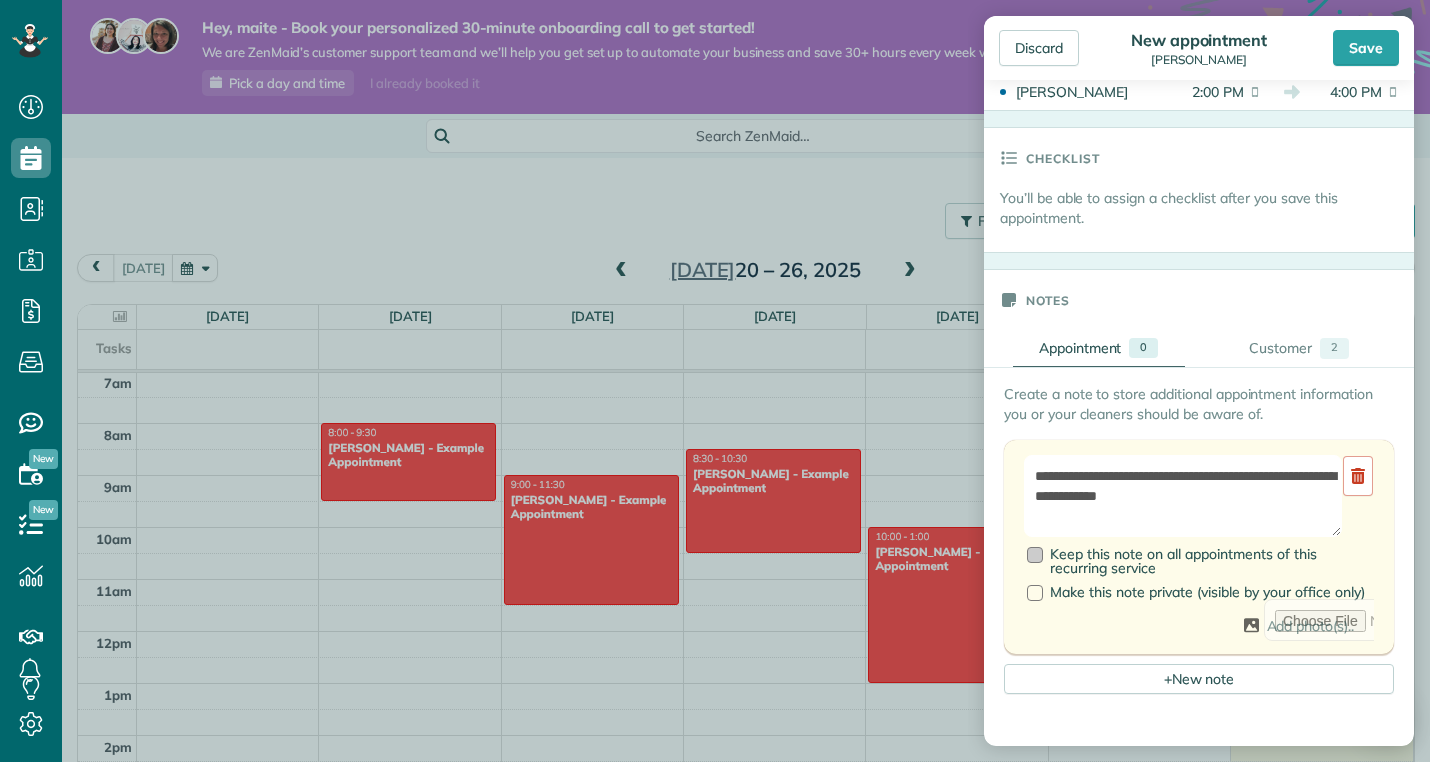 scroll, scrollTop: 650, scrollLeft: 0, axis: vertical 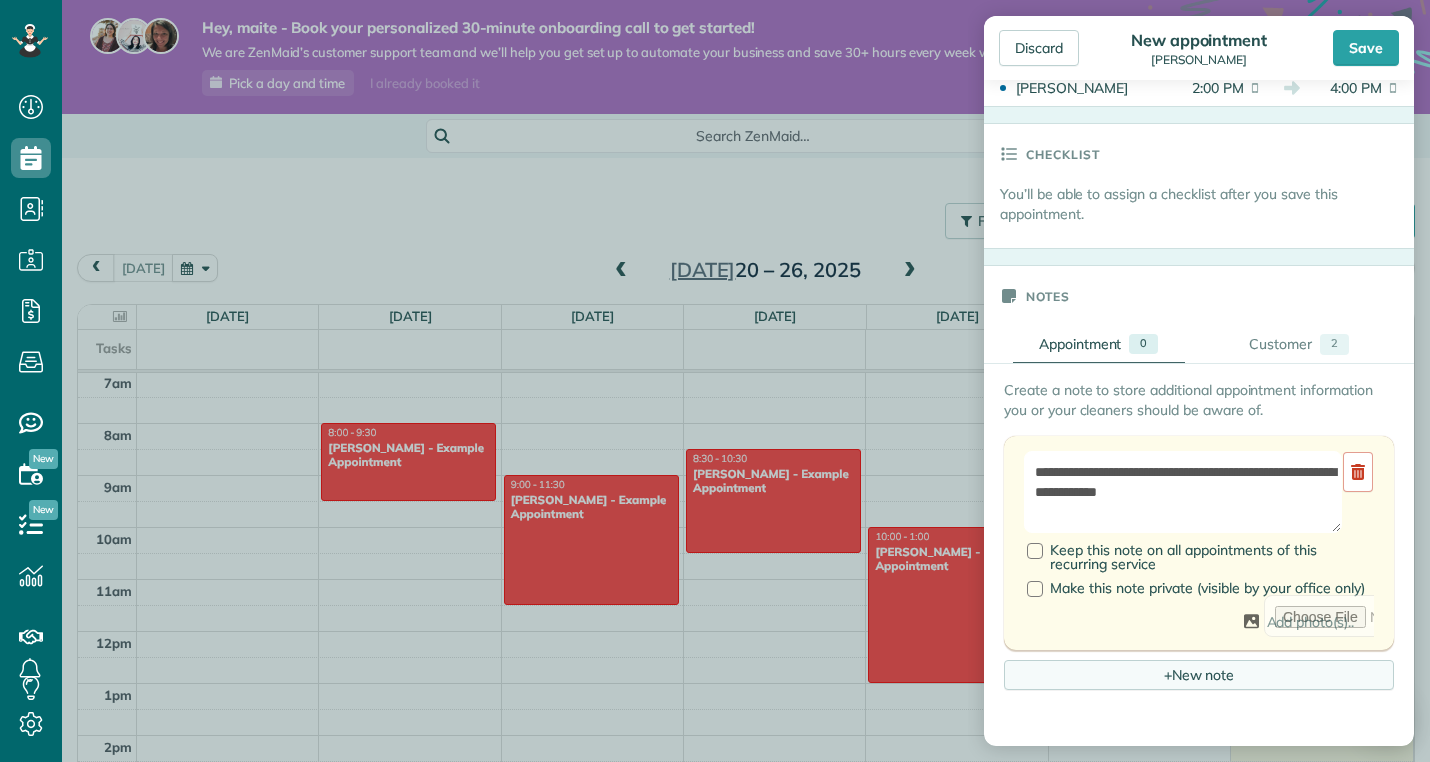 click on "+ New note" at bounding box center (1199, 675) 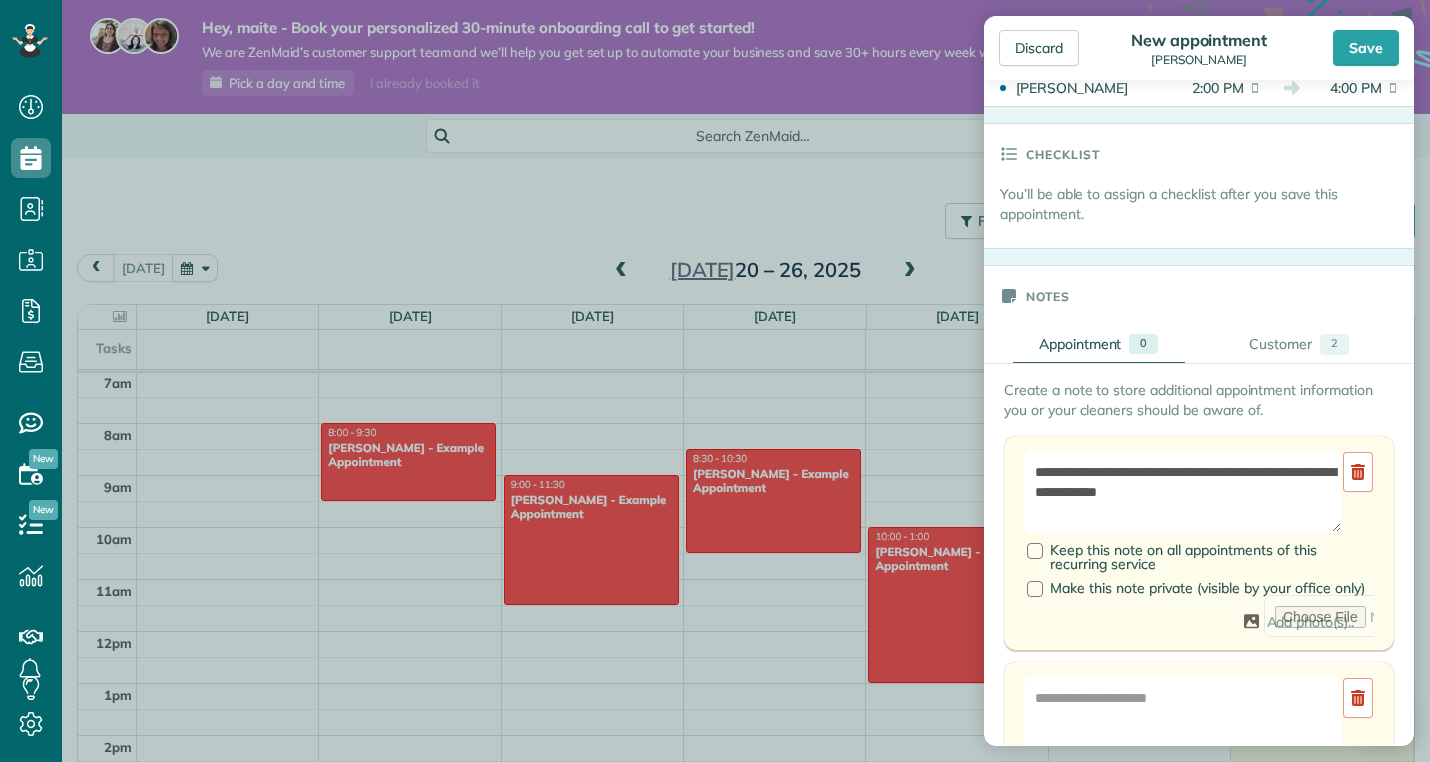 scroll, scrollTop: 712, scrollLeft: 0, axis: vertical 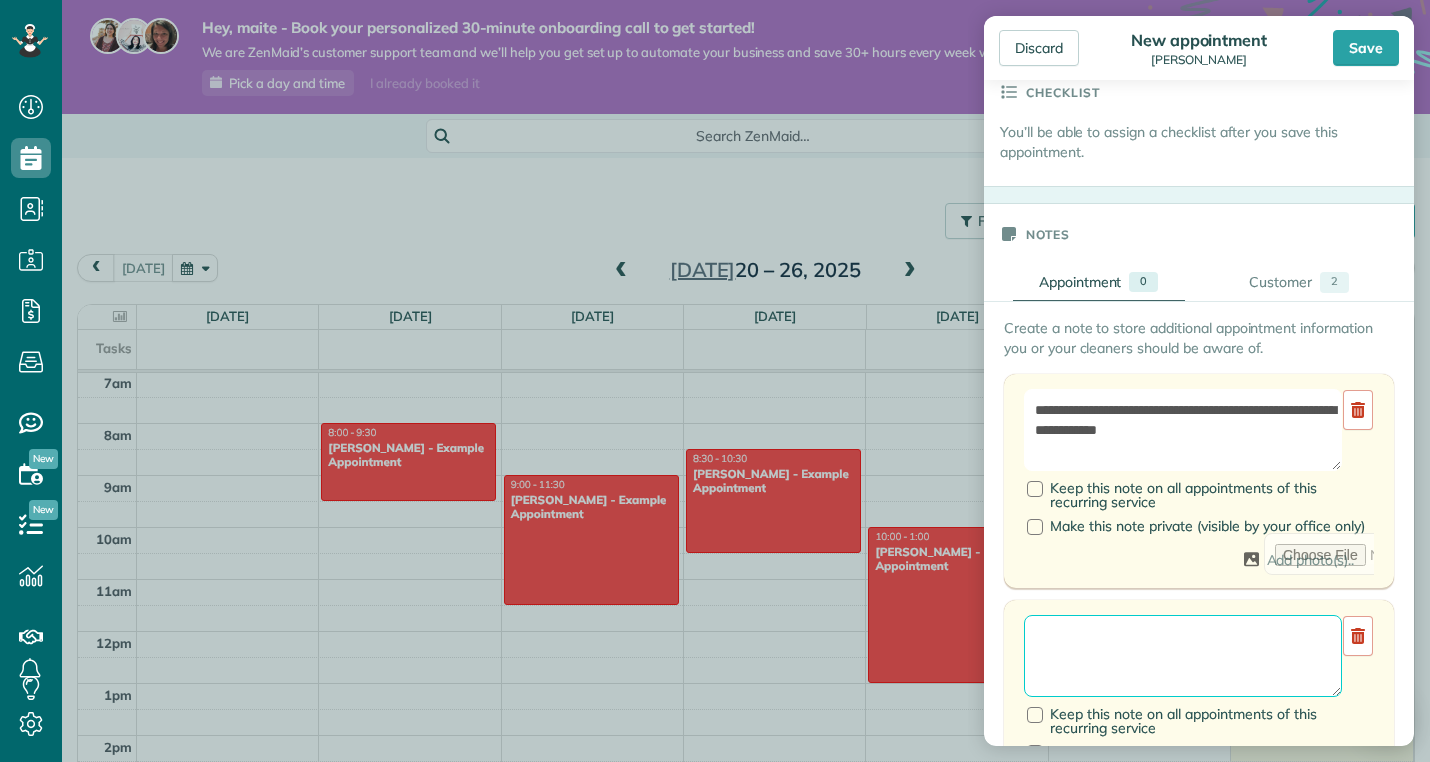 click at bounding box center (1183, 656) 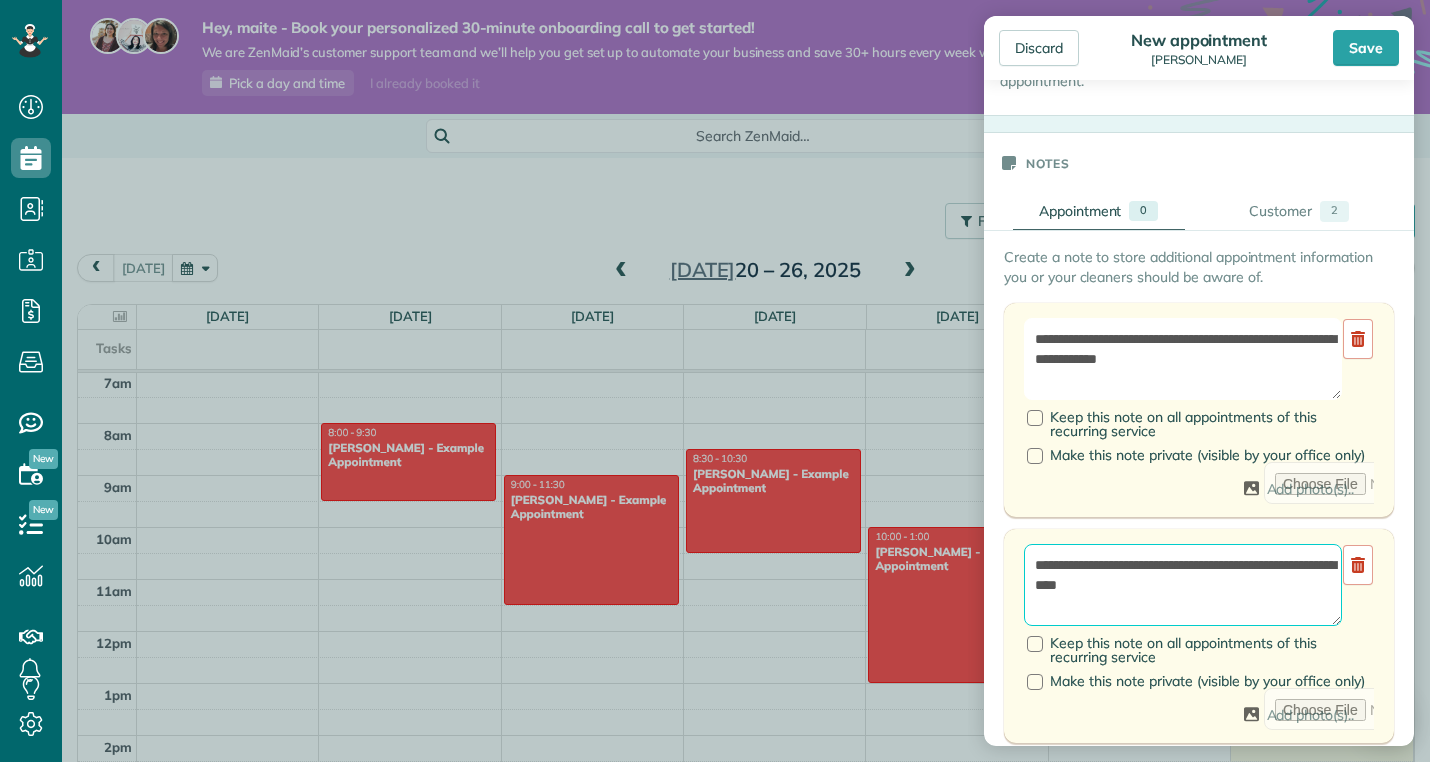 scroll, scrollTop: 870, scrollLeft: 0, axis: vertical 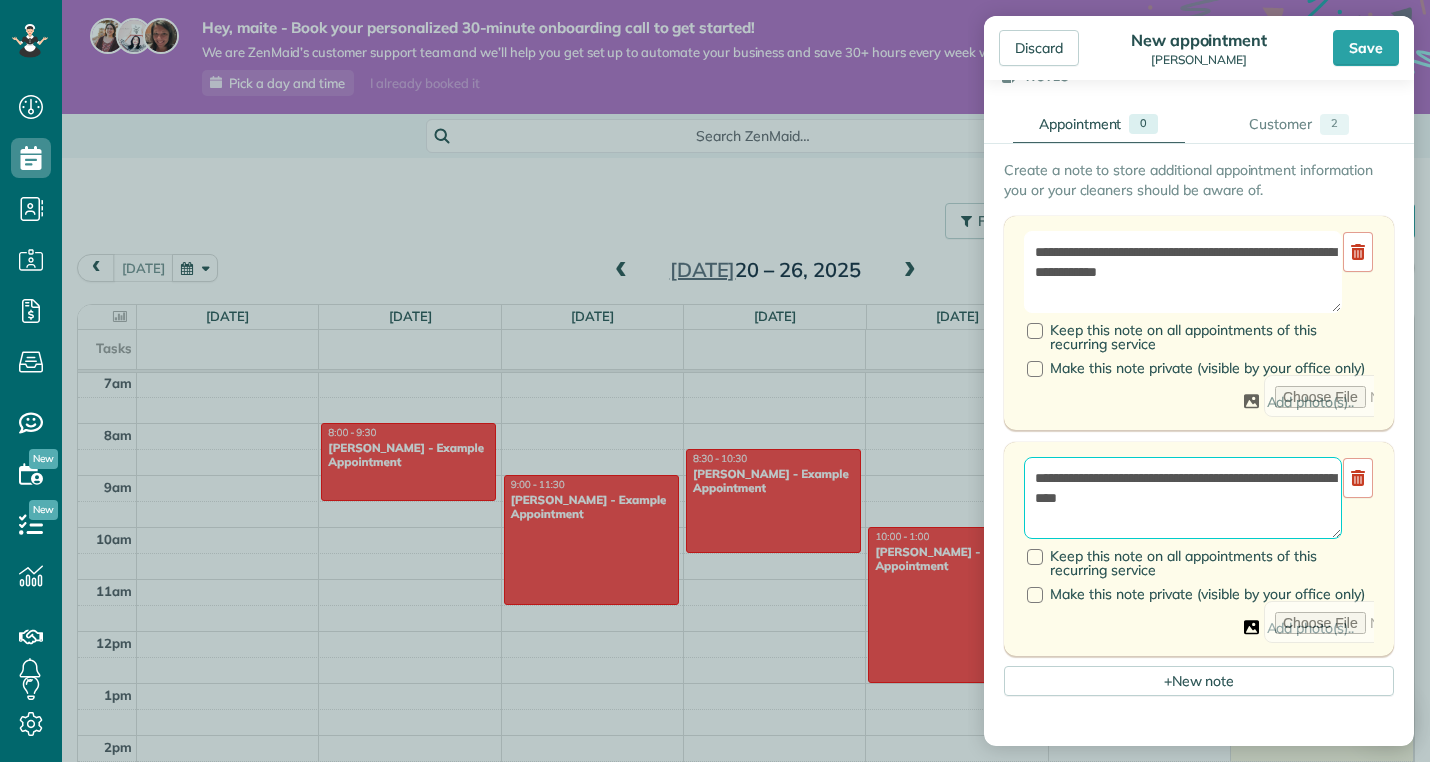 type on "**********" 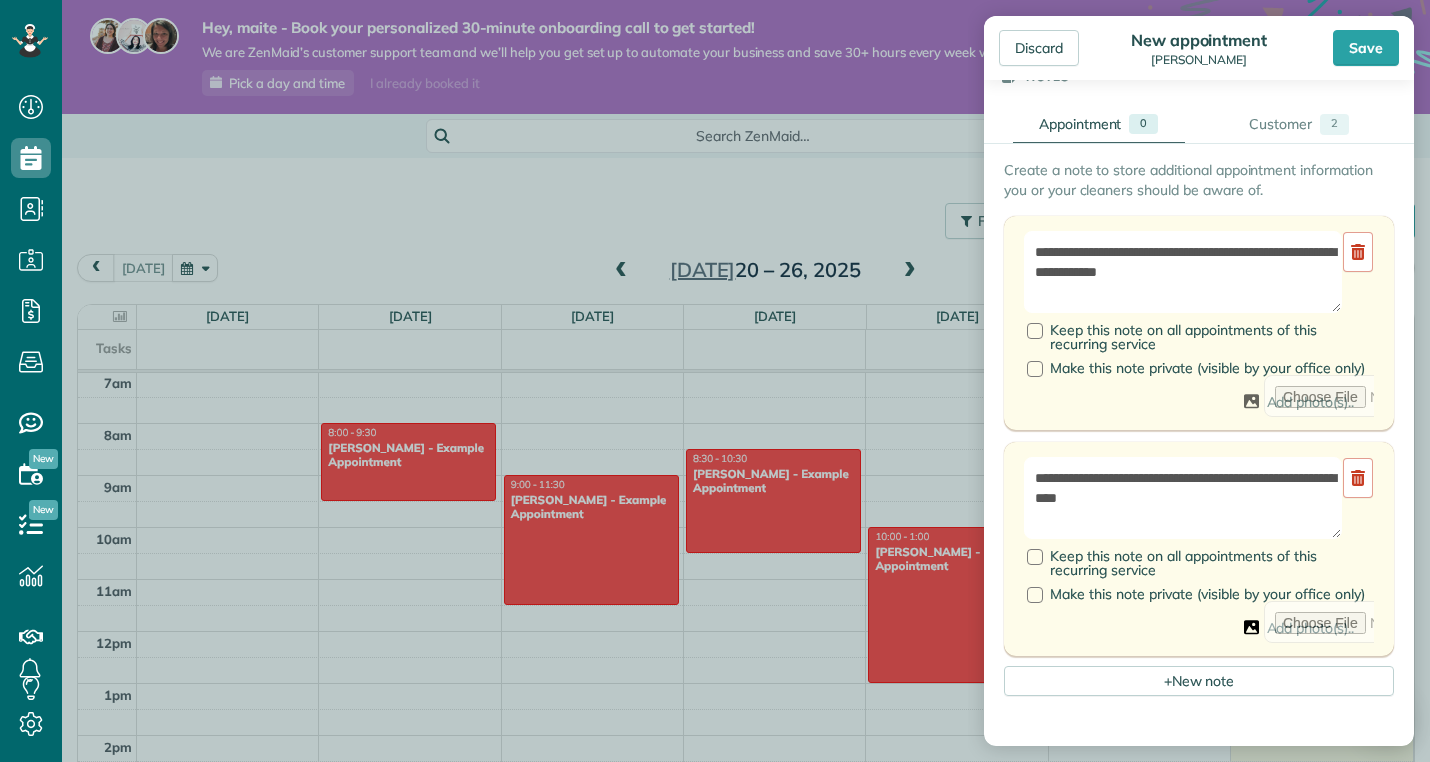 click on "Add photo(s).." at bounding box center [1199, 628] 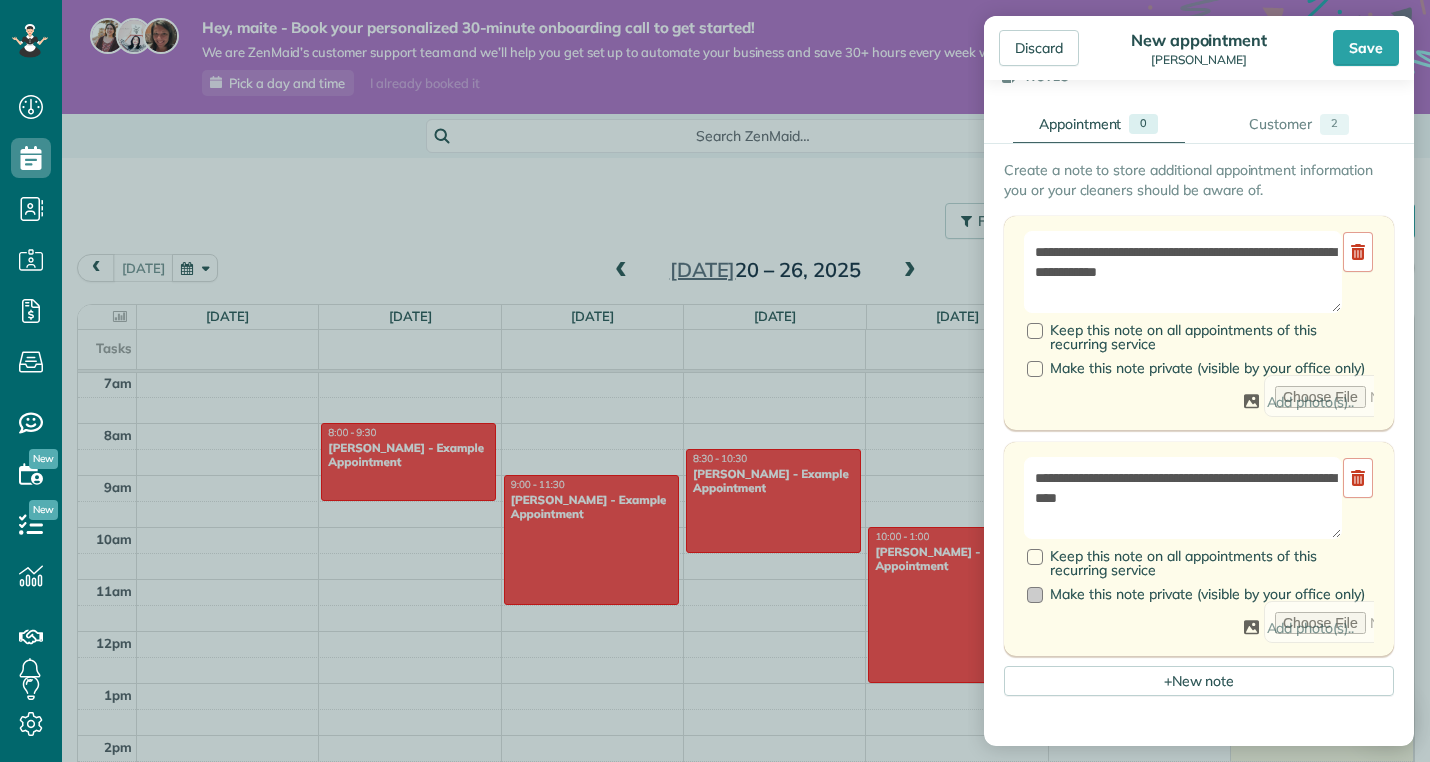 click at bounding box center [1035, 595] 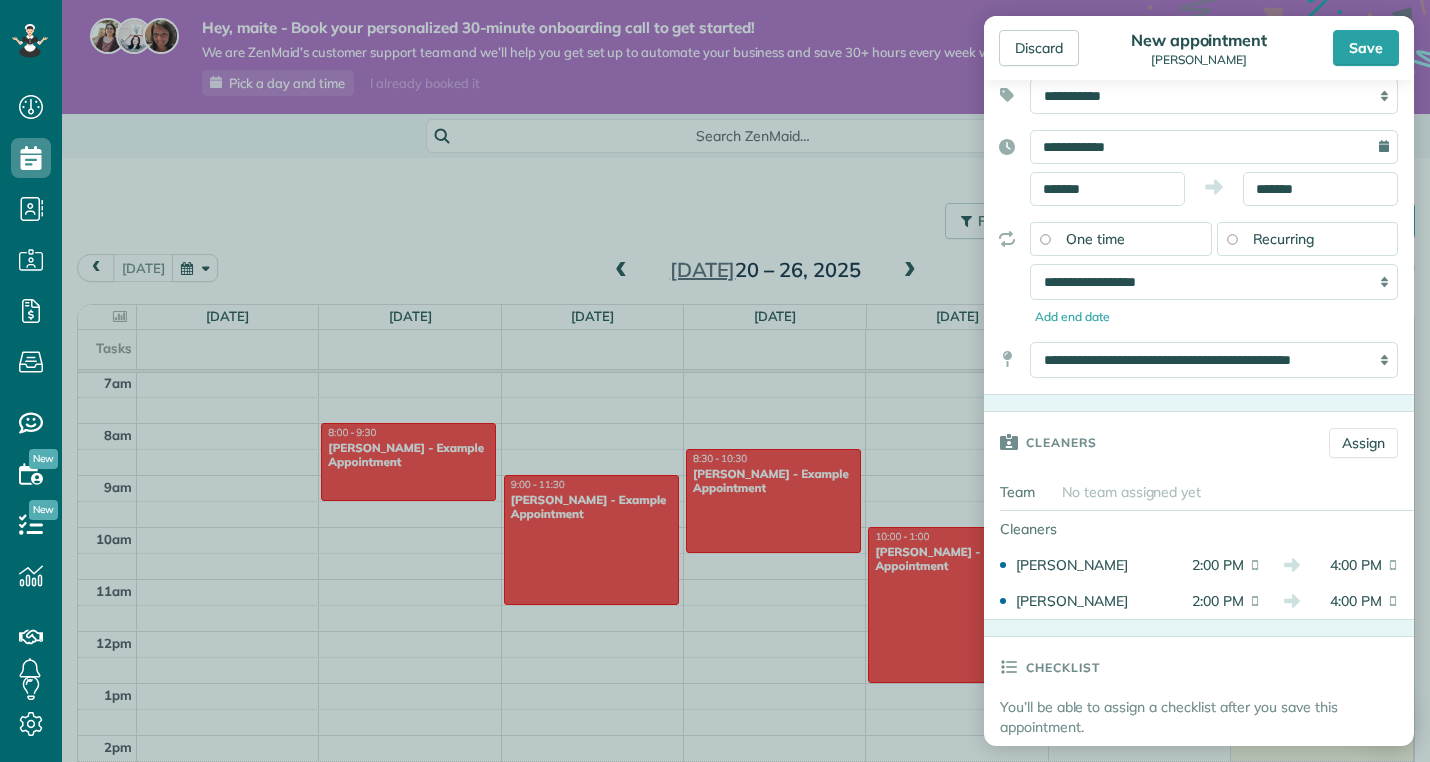 scroll, scrollTop: 0, scrollLeft: 0, axis: both 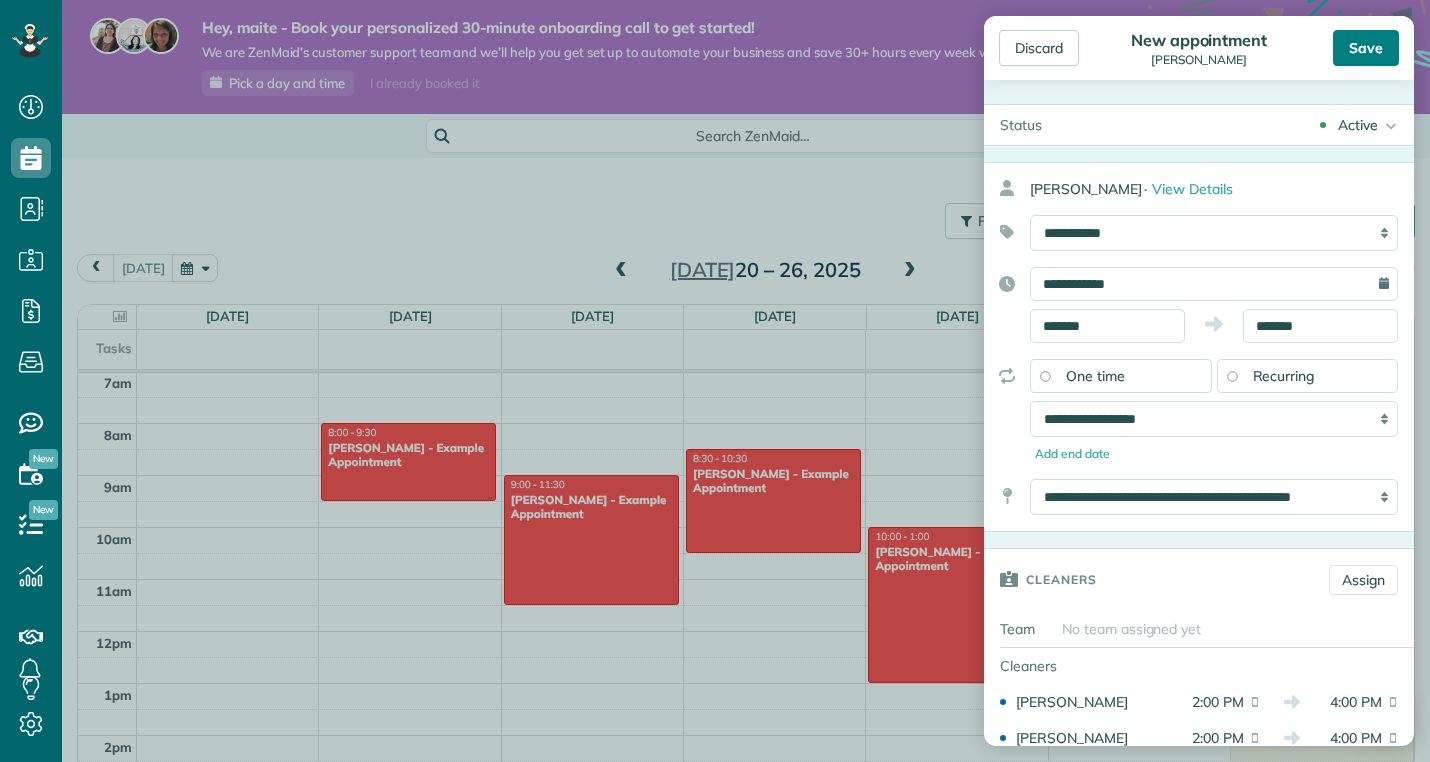 click on "Save" at bounding box center [1366, 48] 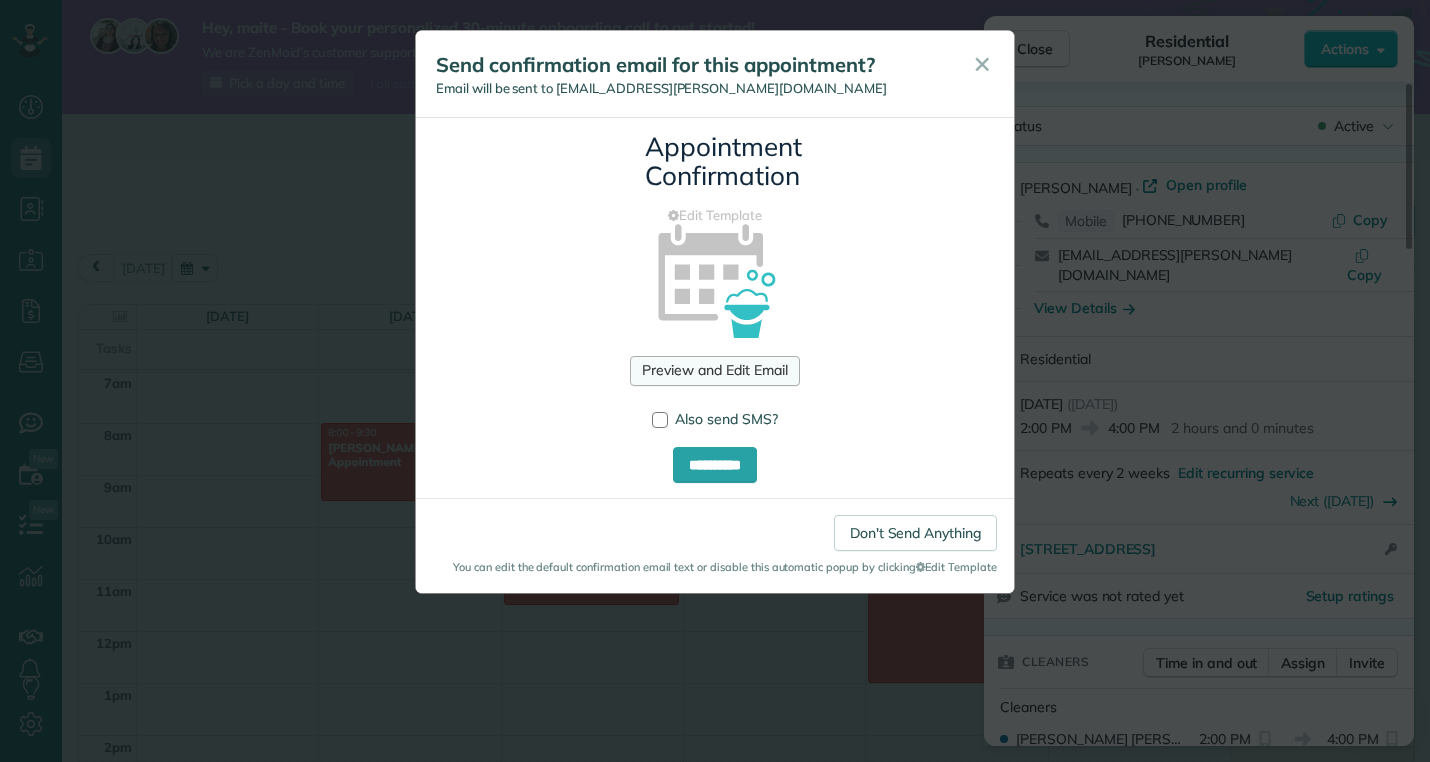 click on "Preview and Edit Email" at bounding box center (714, 371) 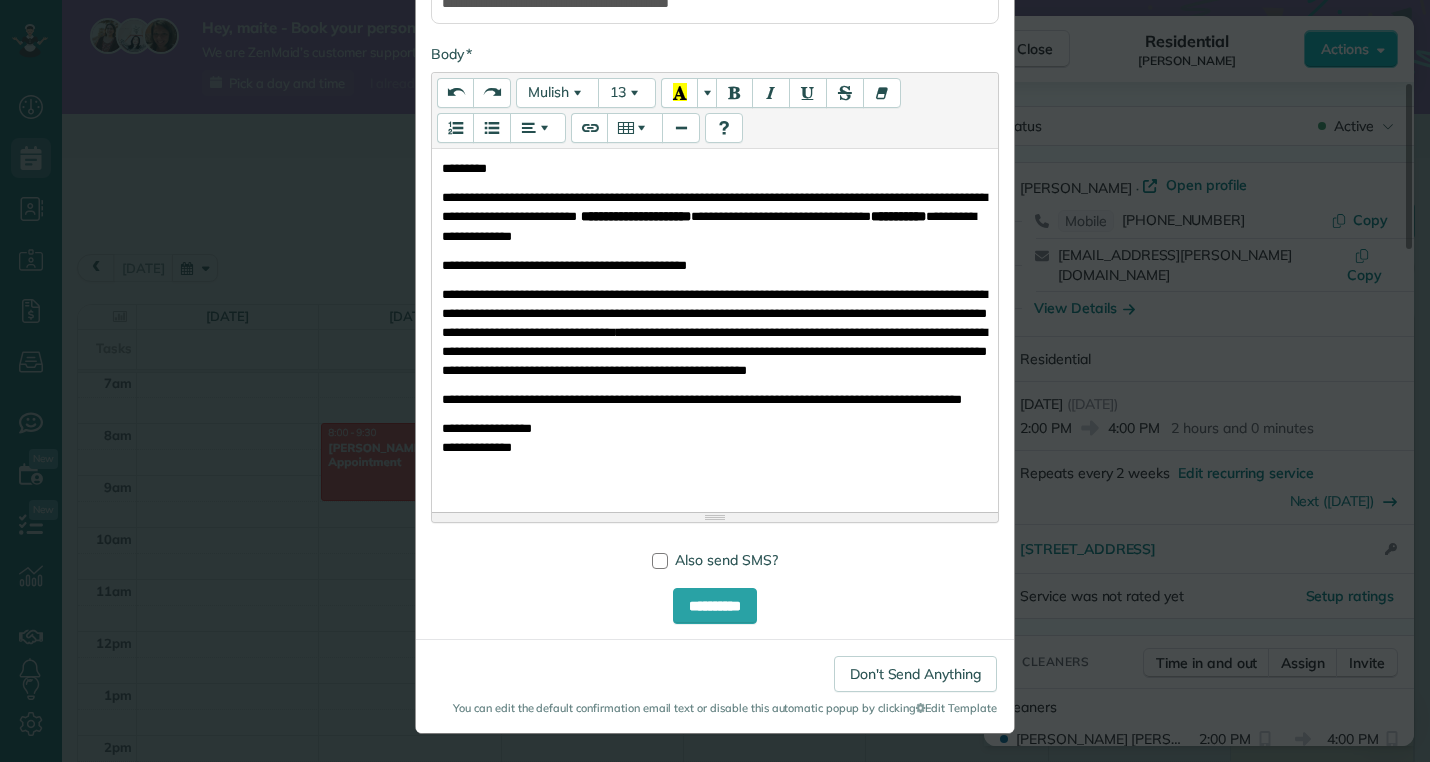 scroll, scrollTop: 420, scrollLeft: 0, axis: vertical 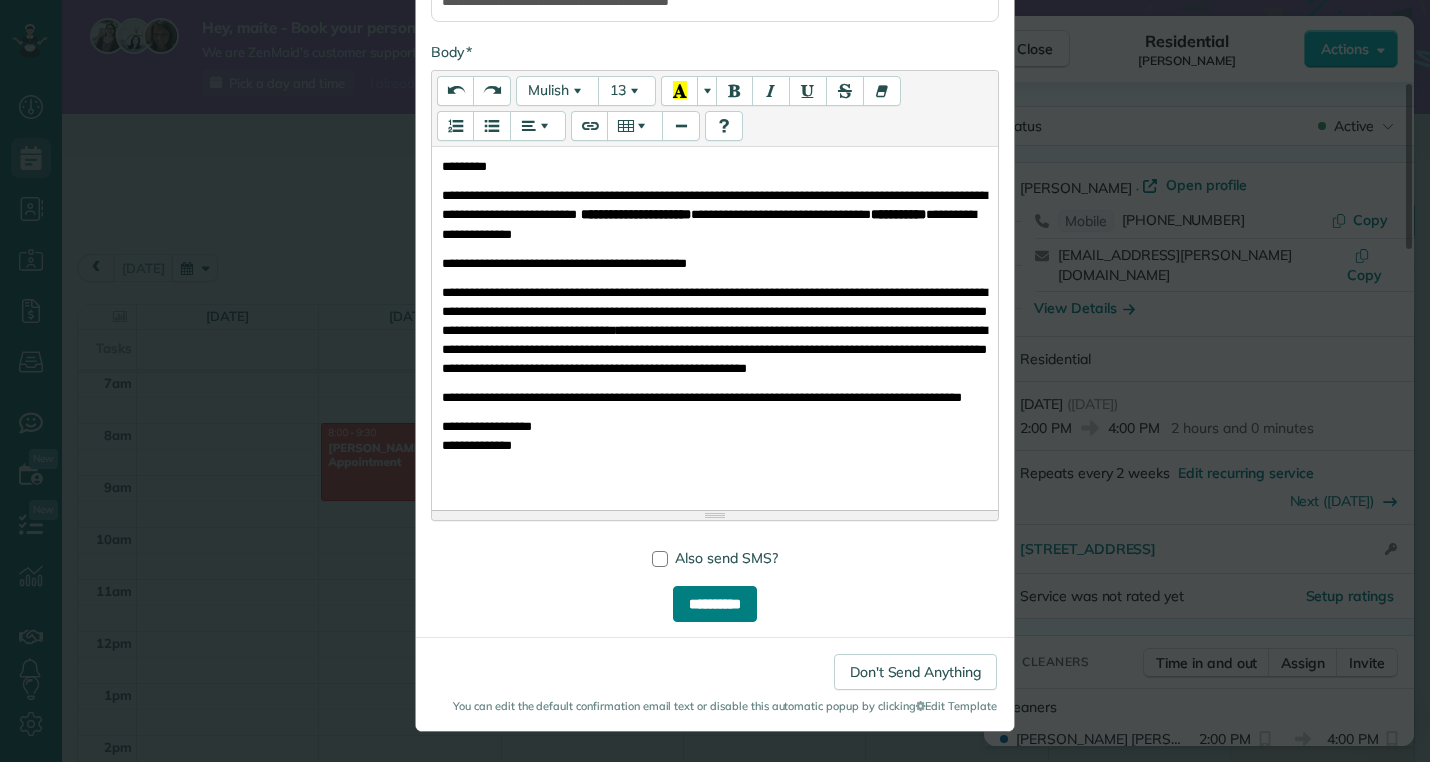 click on "**********" at bounding box center [715, 604] 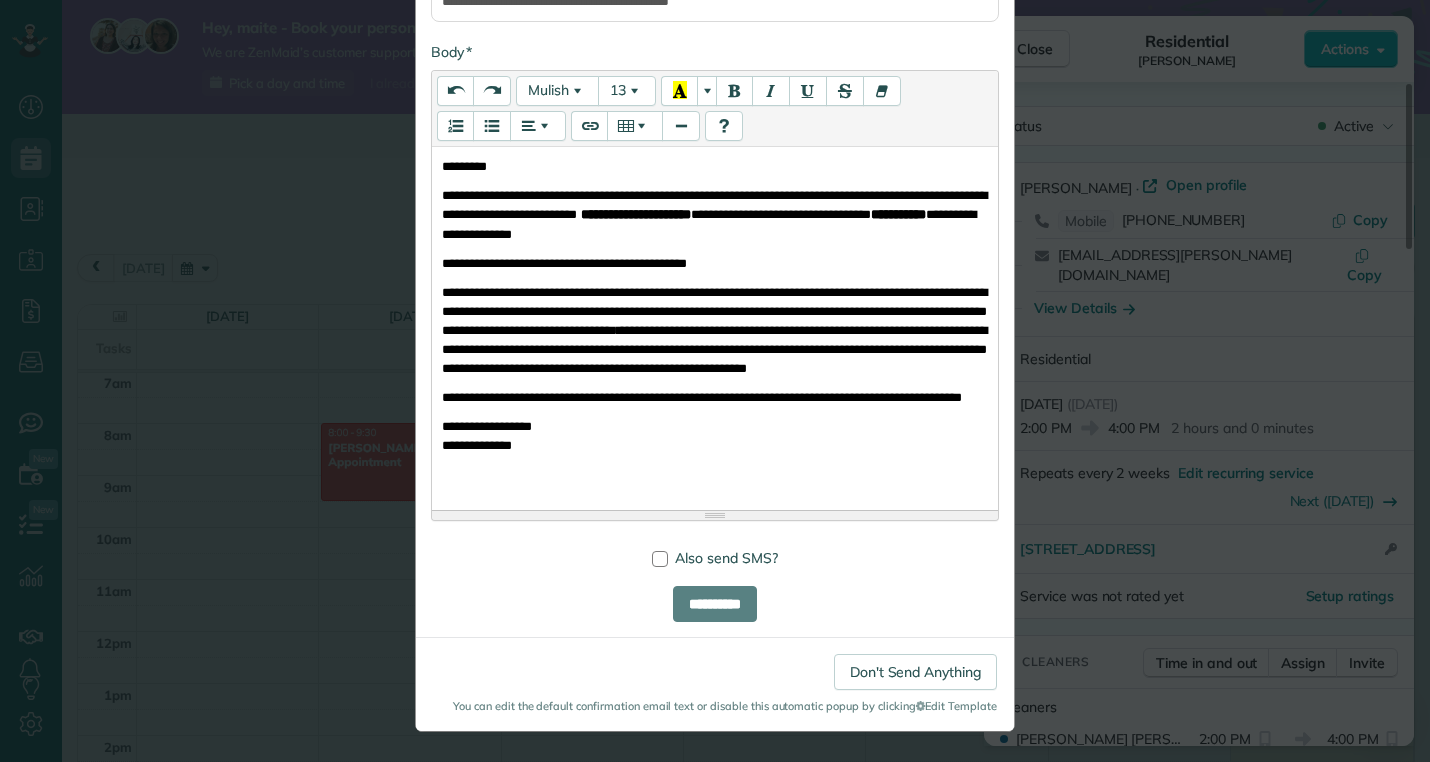 scroll, scrollTop: 181, scrollLeft: 0, axis: vertical 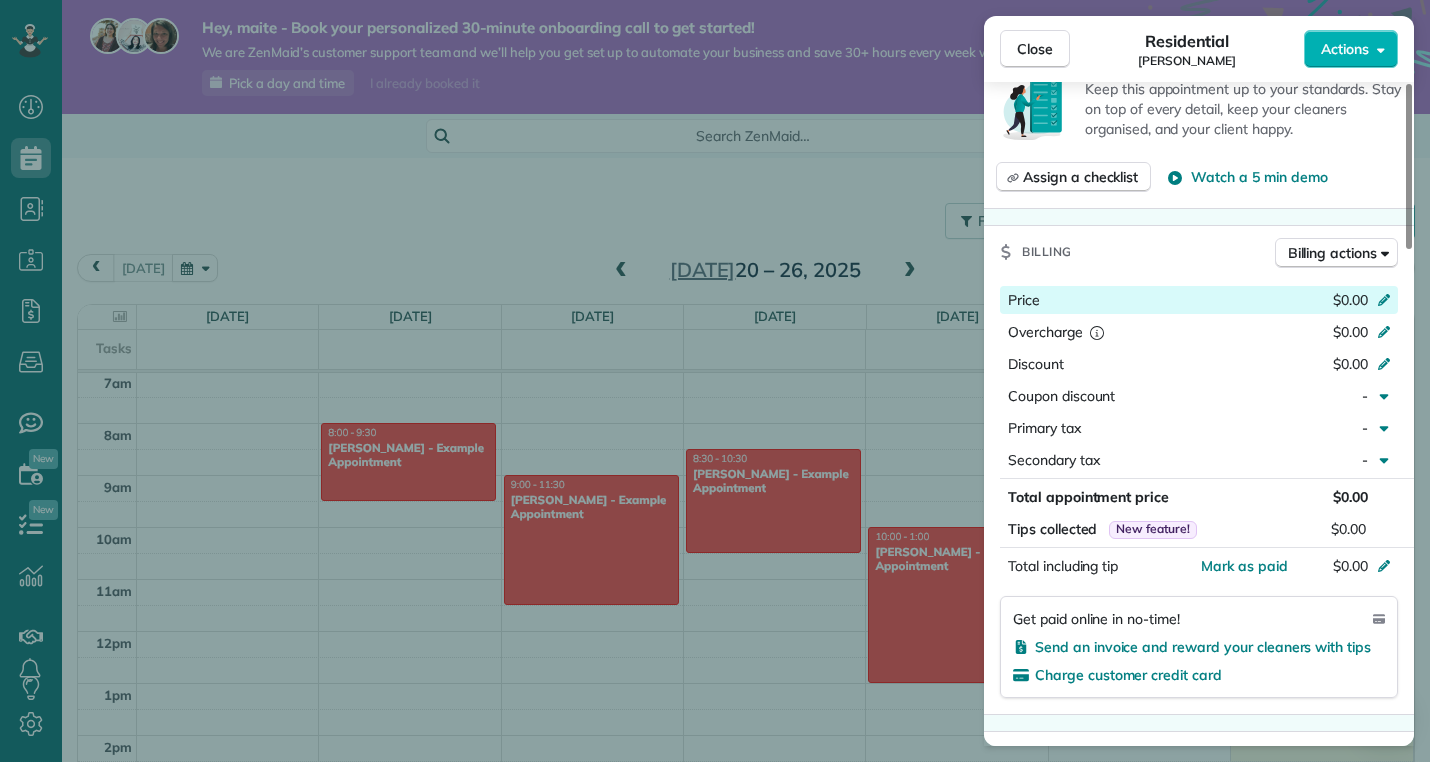 click 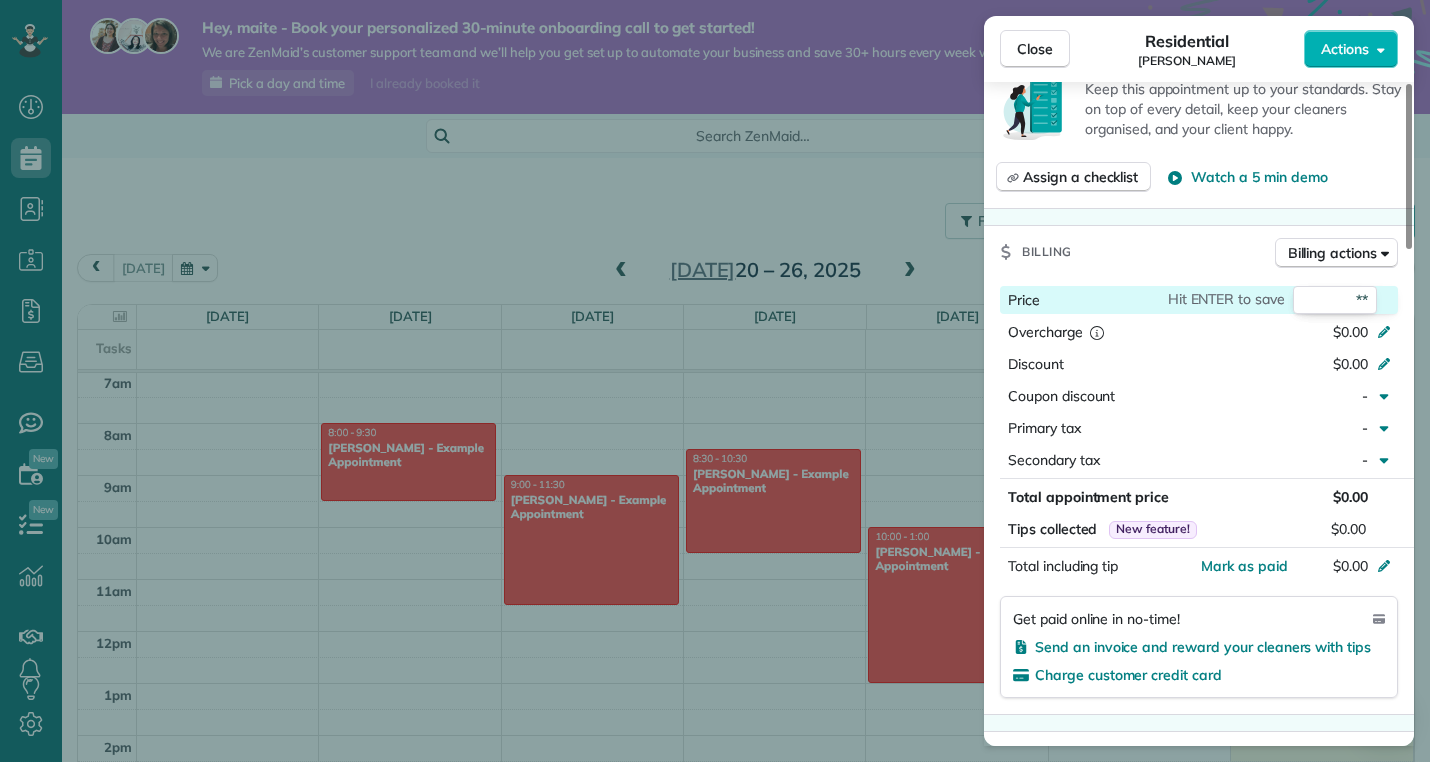 type on "***" 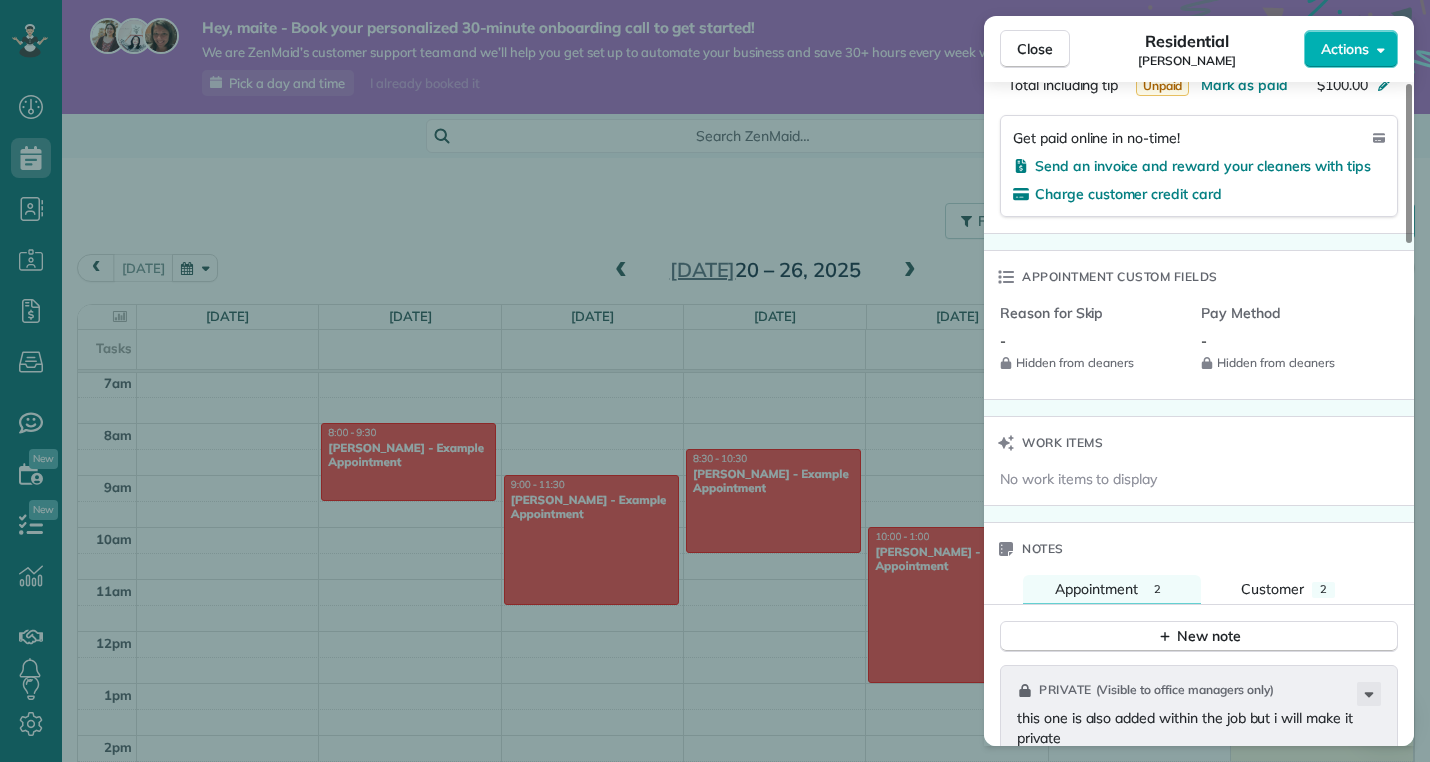 scroll, scrollTop: 1280, scrollLeft: 0, axis: vertical 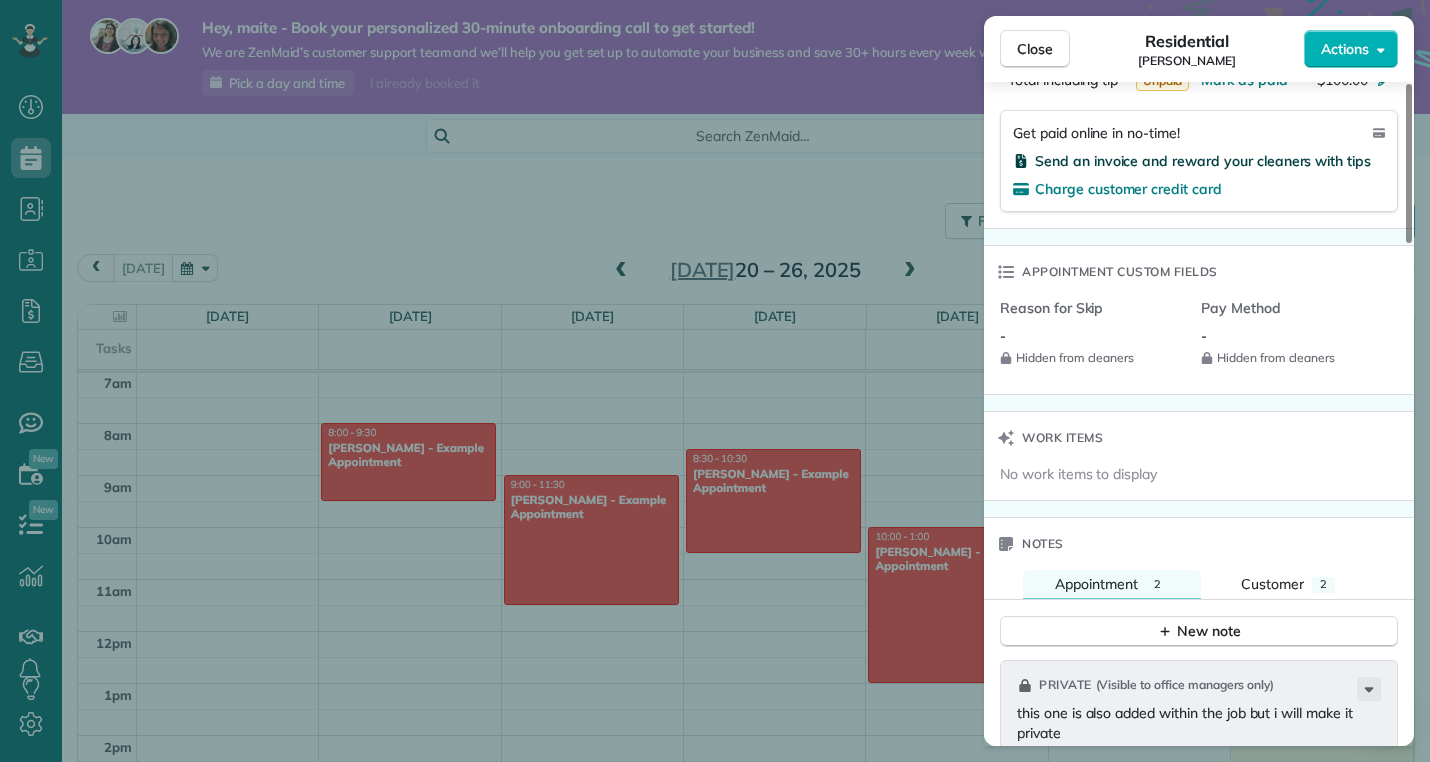 click on "Send an invoice and reward your cleaners with tips" at bounding box center (1203, 161) 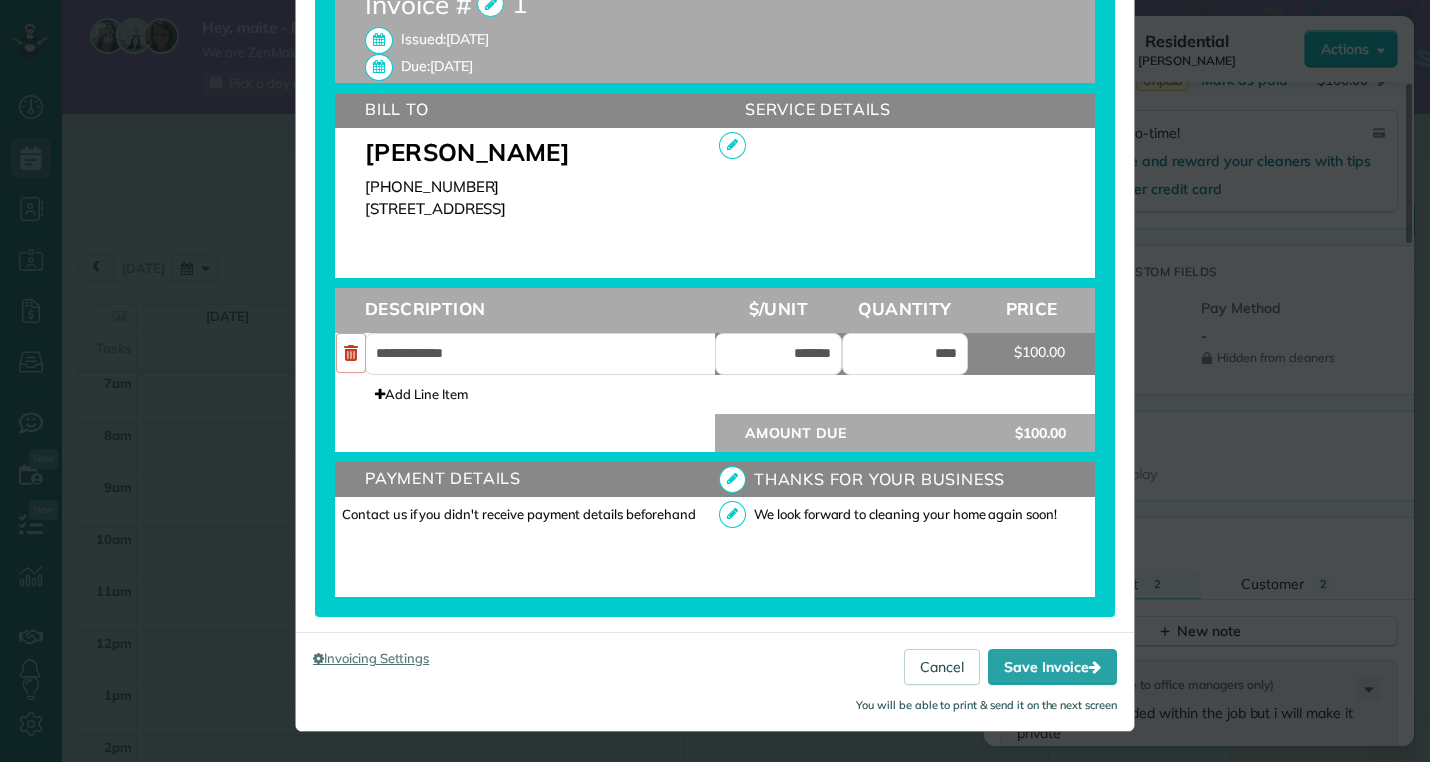 scroll, scrollTop: 536, scrollLeft: 0, axis: vertical 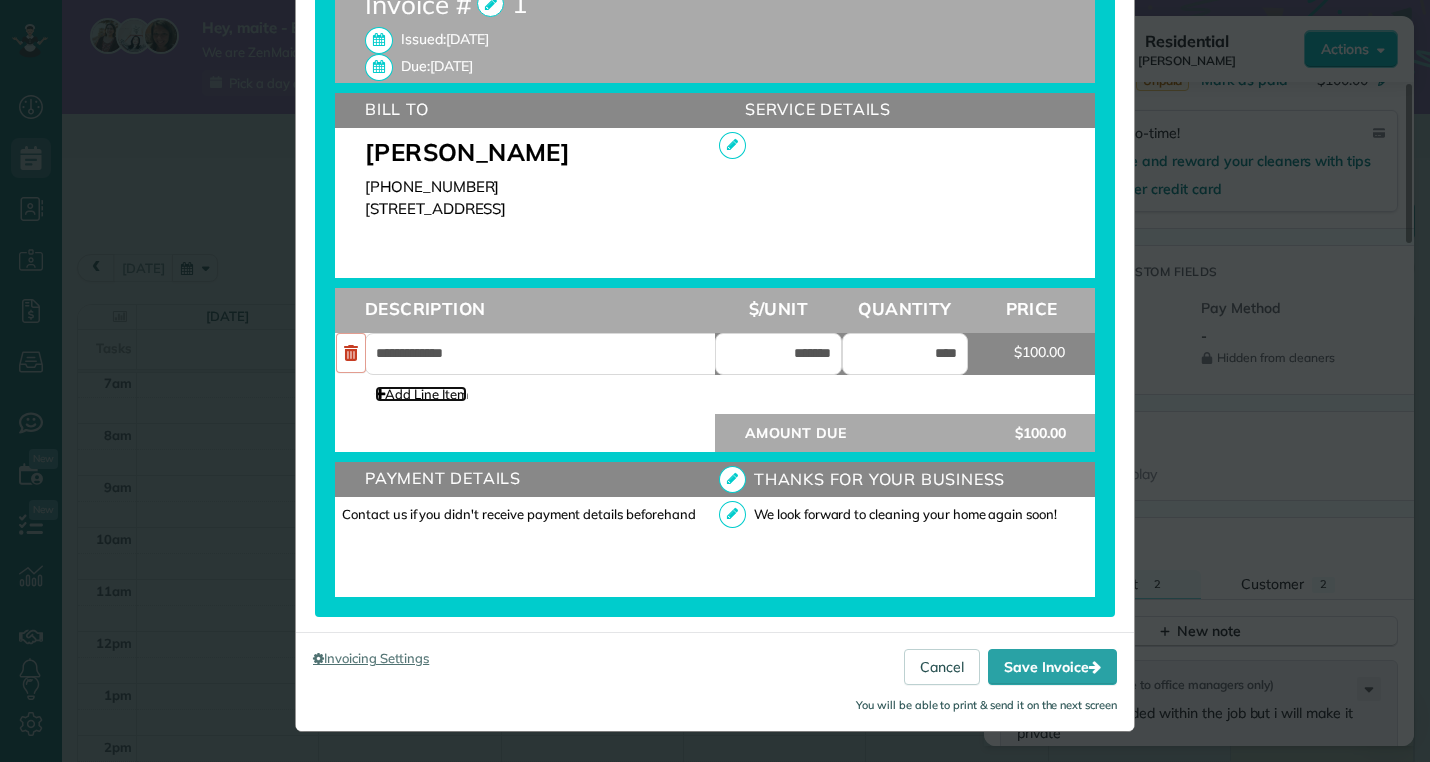 click on "Add Line Item" at bounding box center (421, 394) 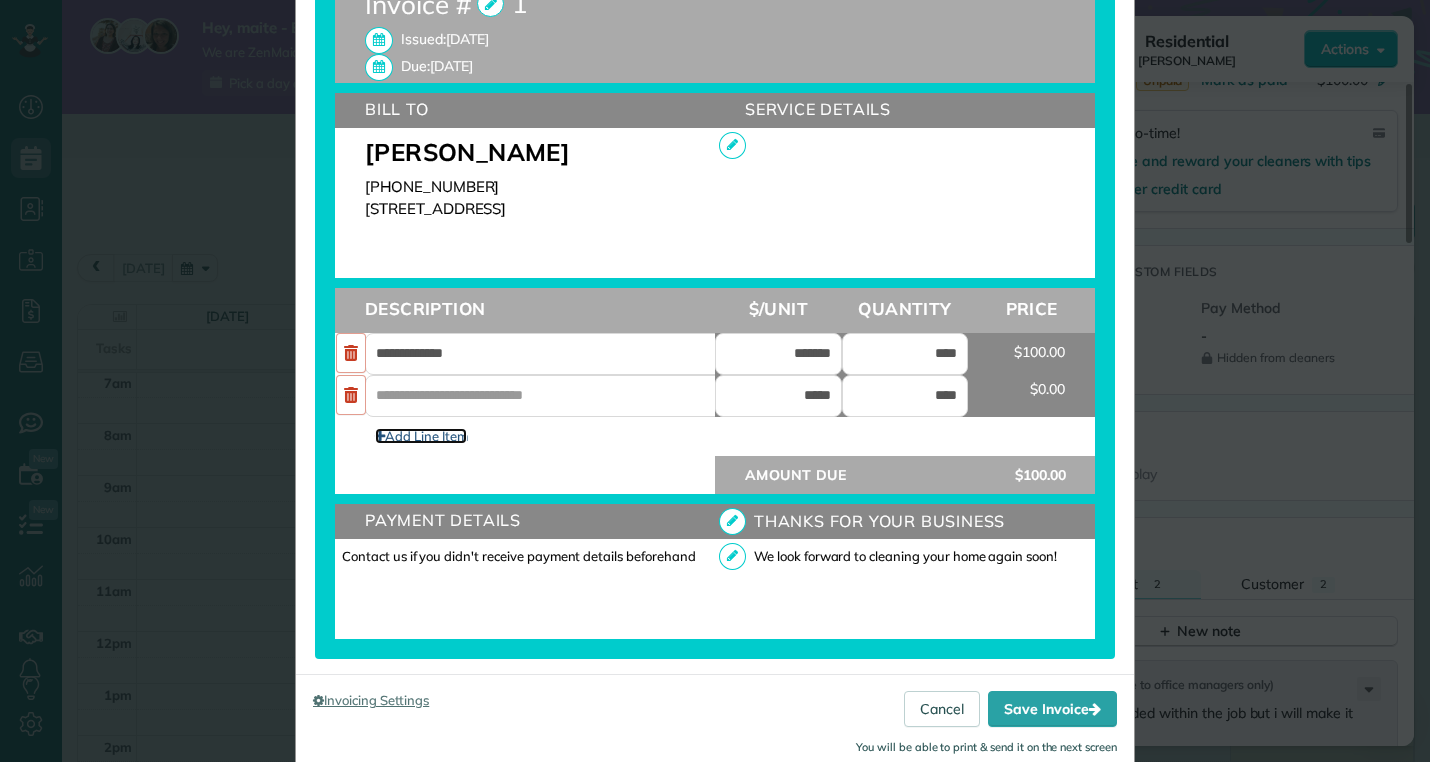 scroll, scrollTop: 547, scrollLeft: 0, axis: vertical 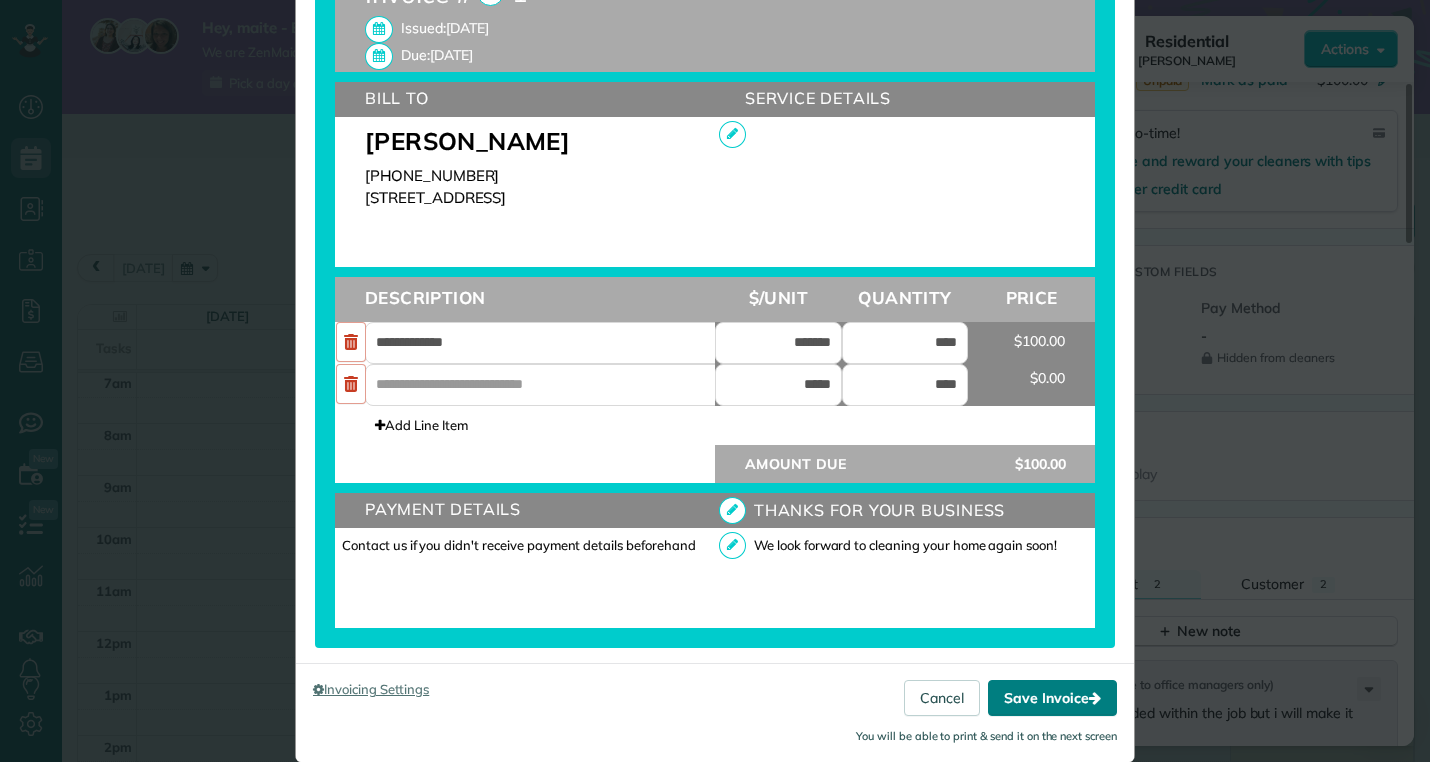 click on "Save Invoice" at bounding box center [1052, 698] 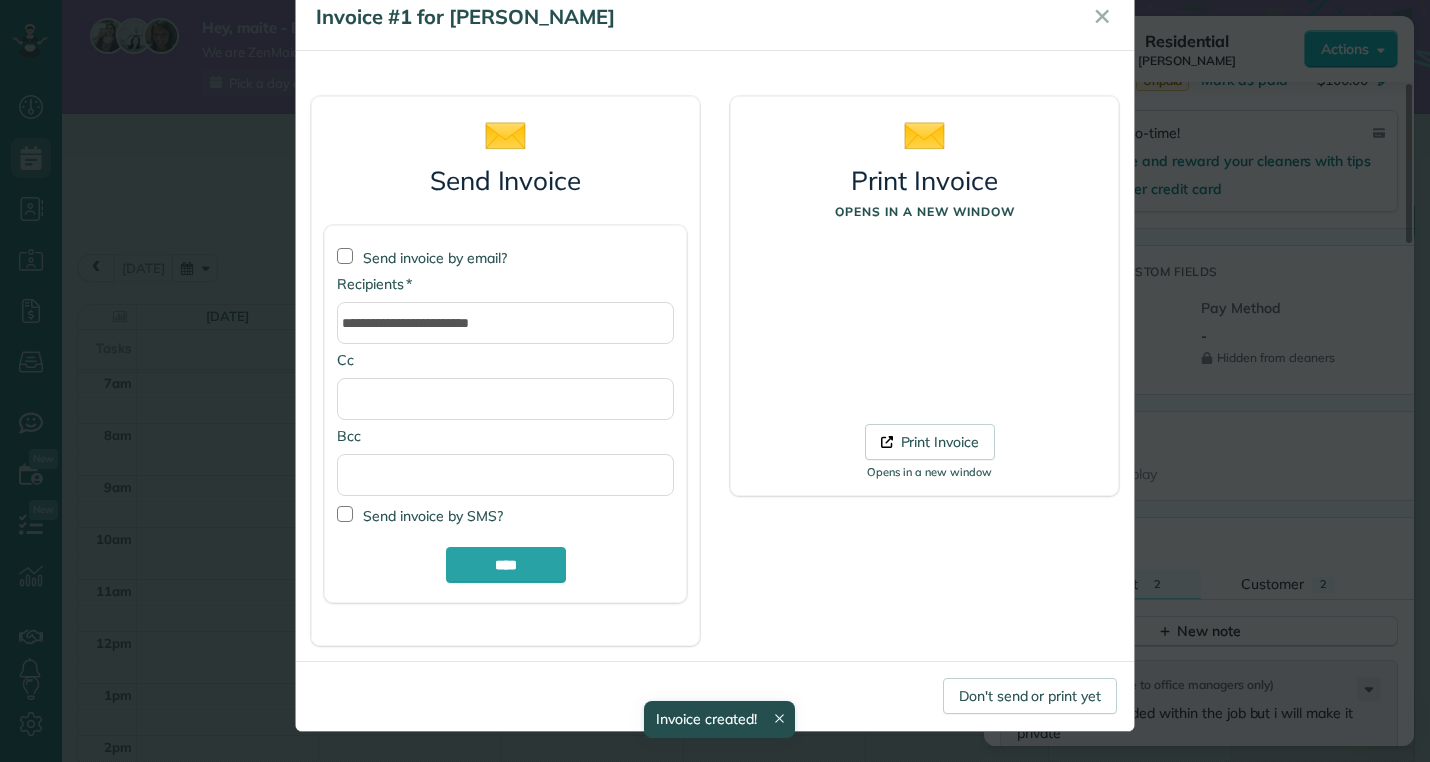 scroll, scrollTop: 48, scrollLeft: 0, axis: vertical 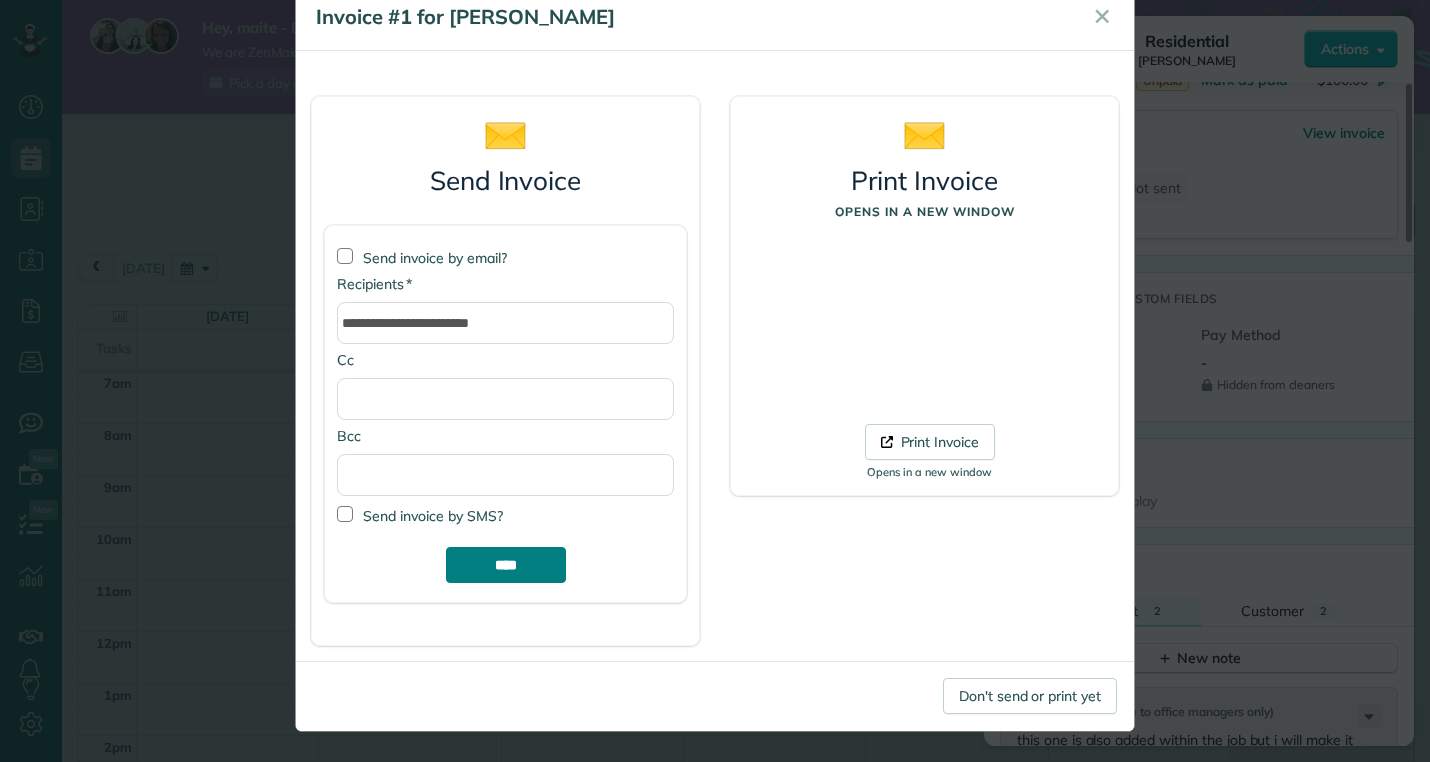 click on "****" at bounding box center [506, 565] 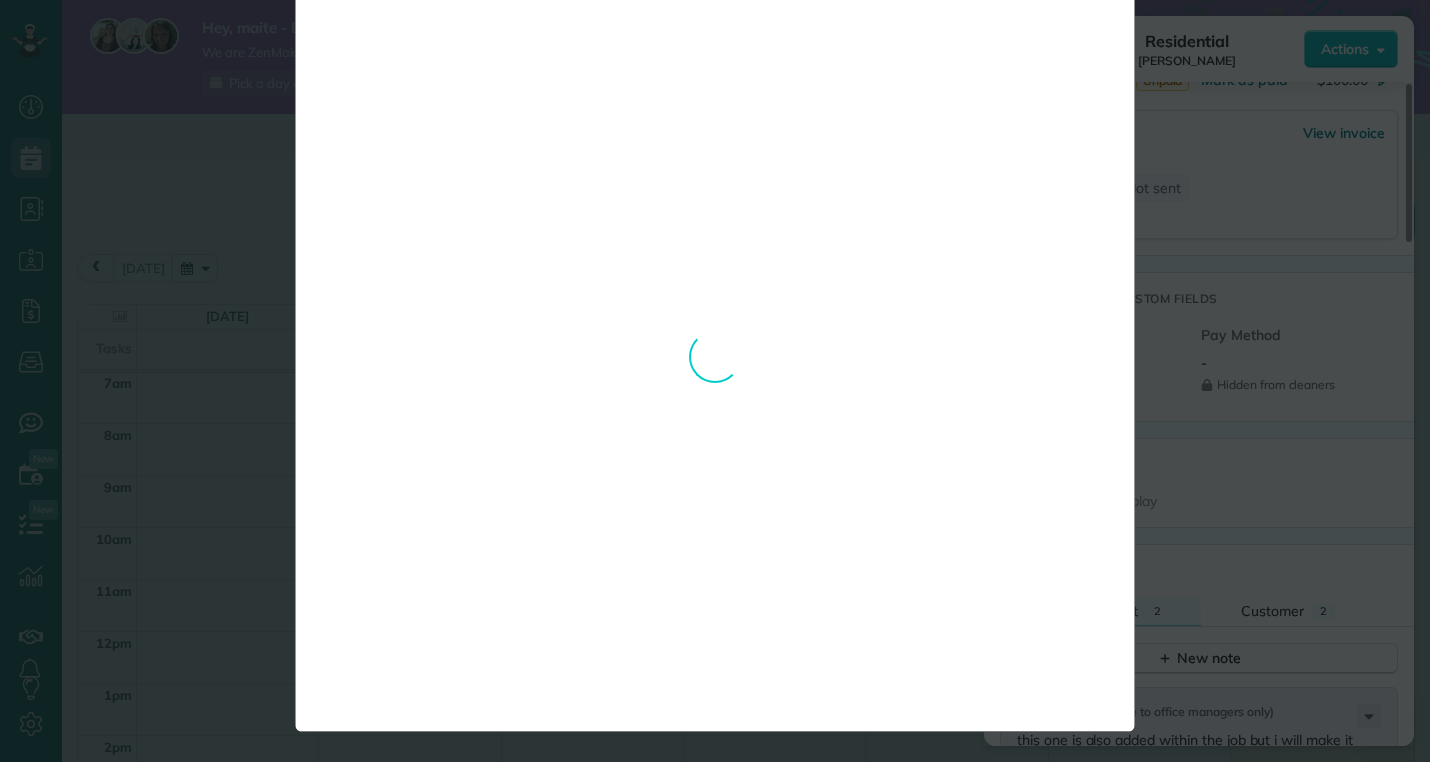 scroll, scrollTop: 0, scrollLeft: 0, axis: both 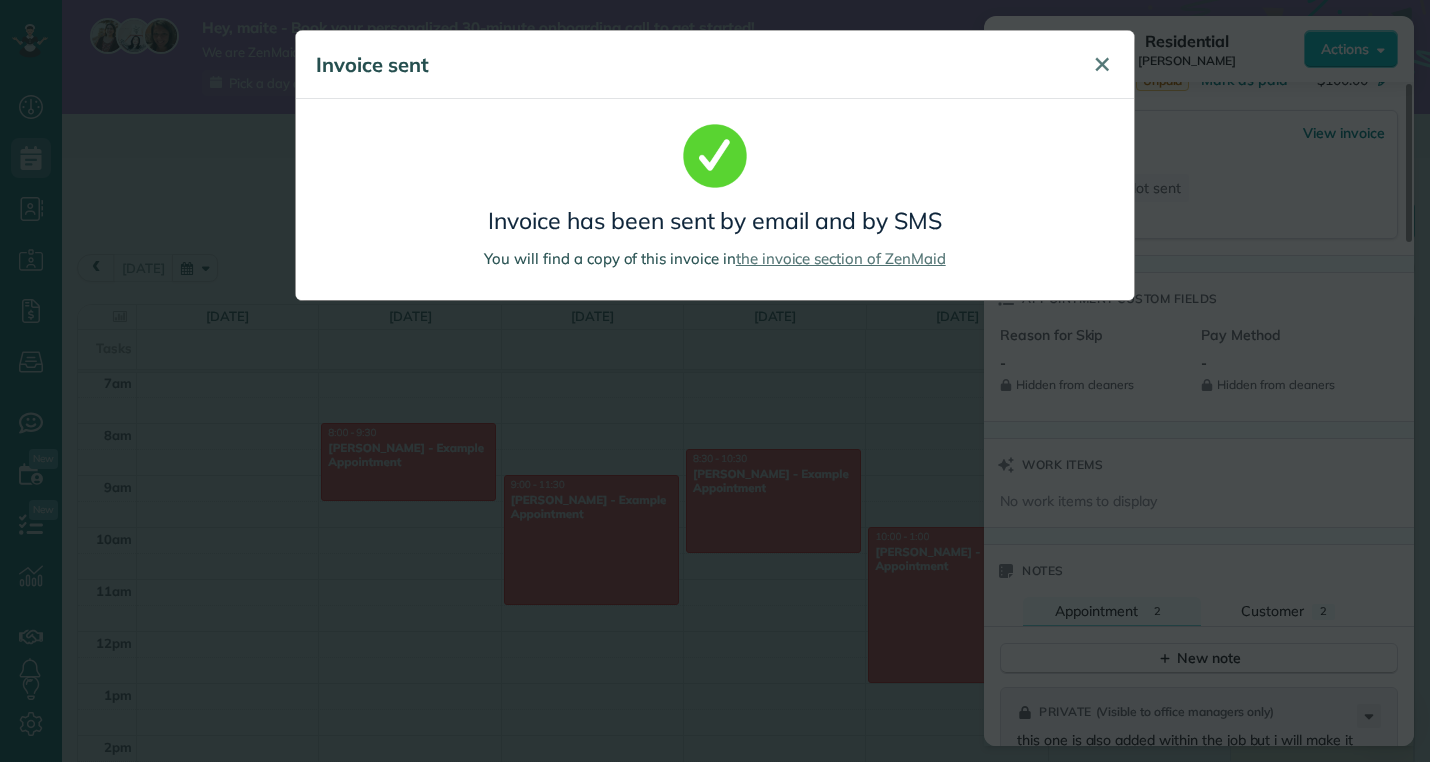click on "✕" at bounding box center [1102, 64] 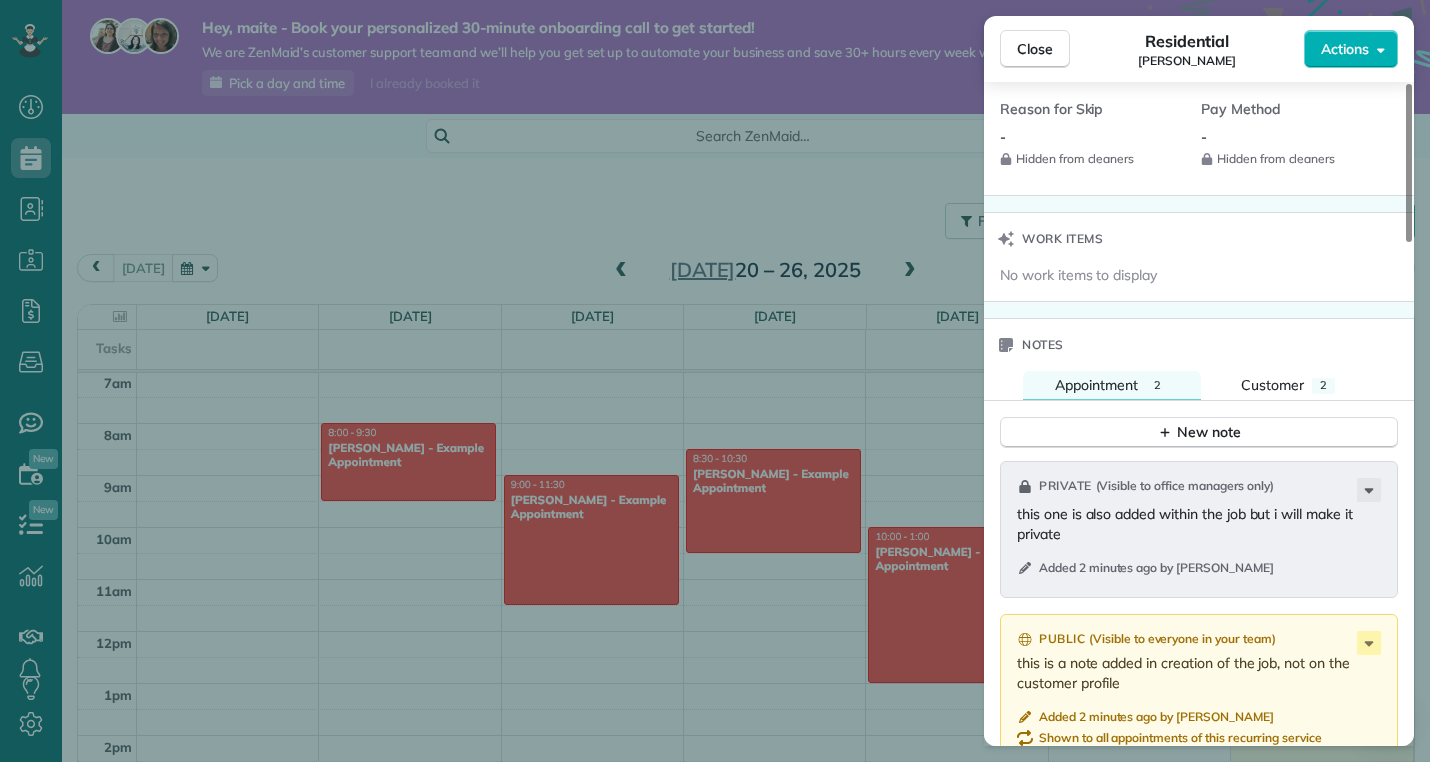 scroll, scrollTop: 1509, scrollLeft: 0, axis: vertical 